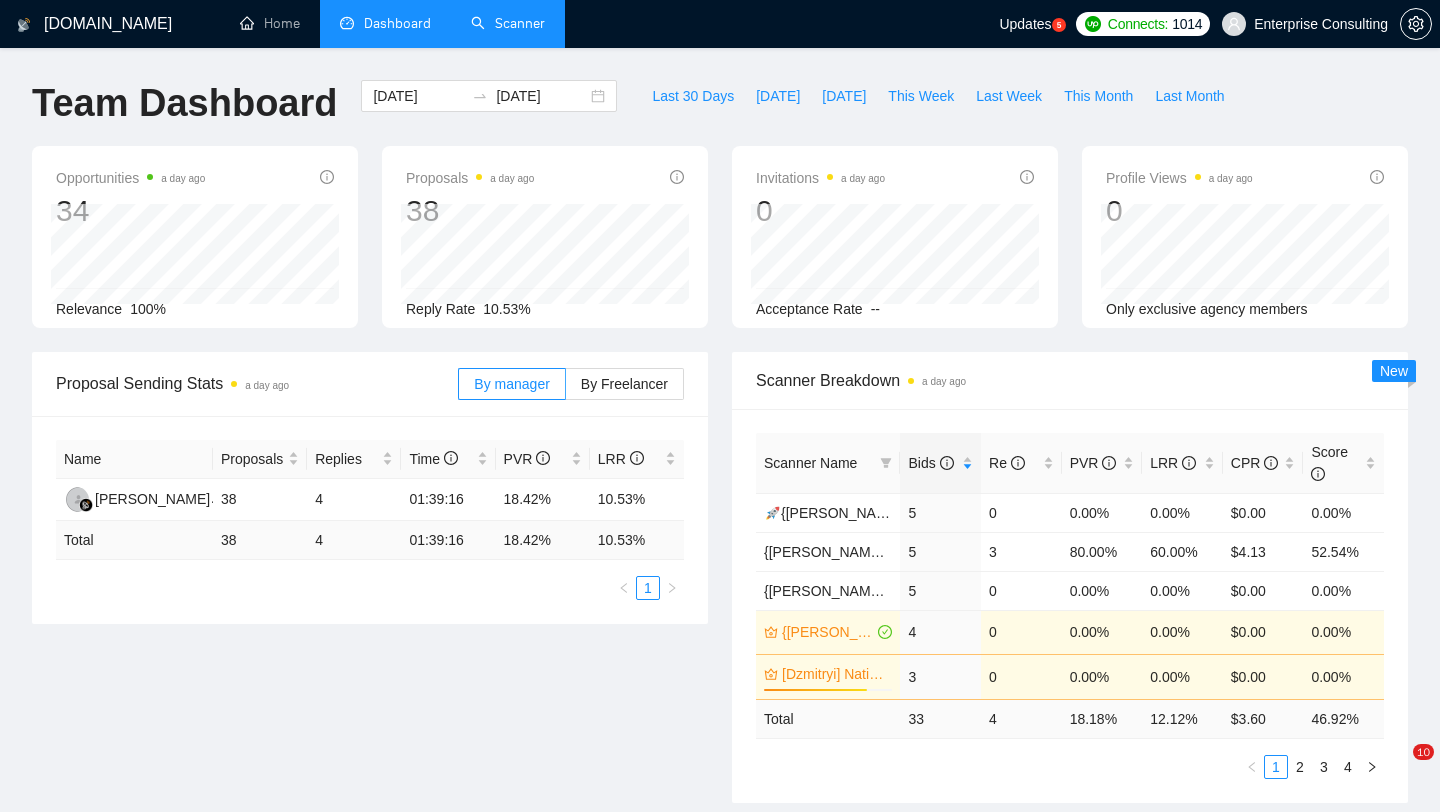 scroll, scrollTop: 43, scrollLeft: 0, axis: vertical 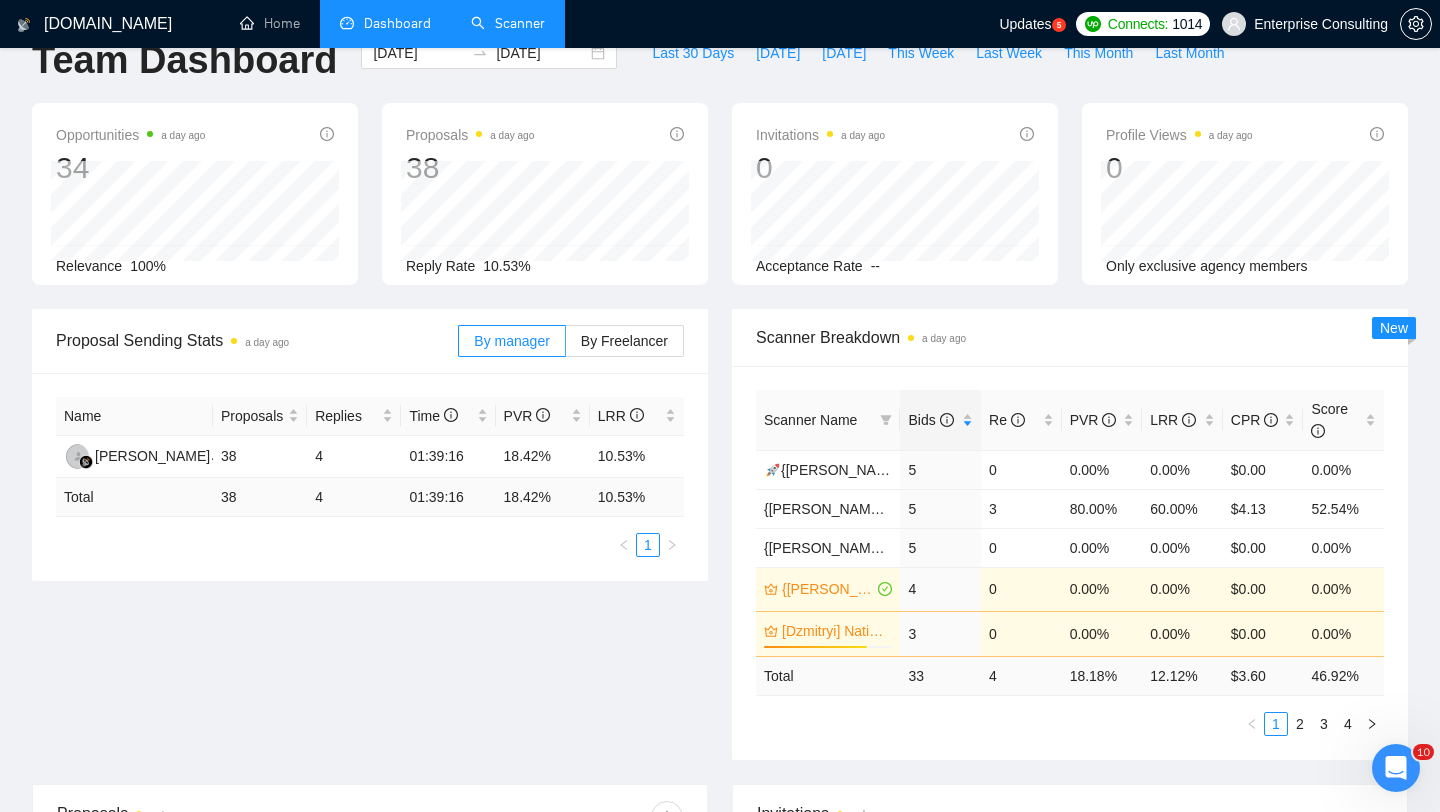 click on "Scanner" at bounding box center (508, 23) 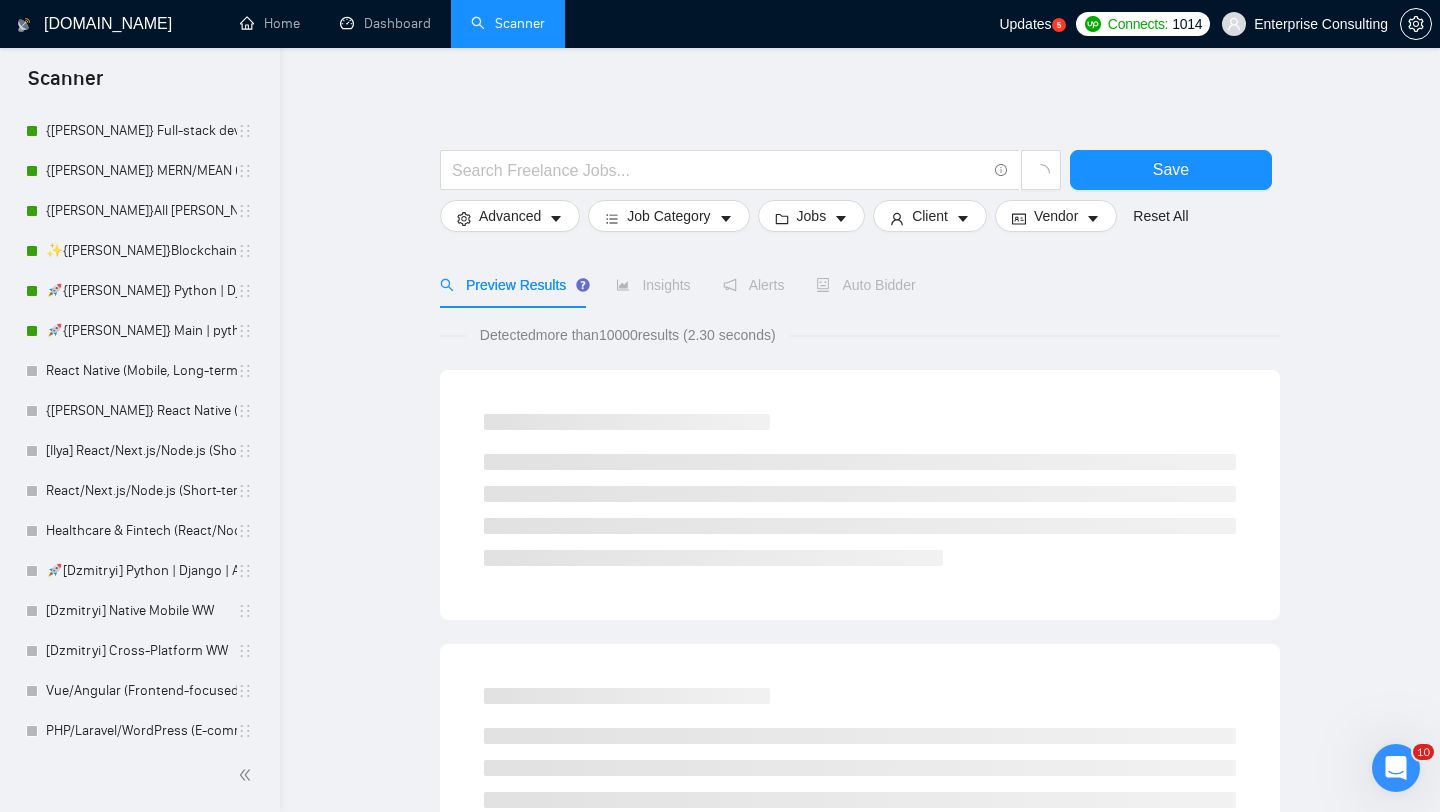 scroll, scrollTop: 0, scrollLeft: 0, axis: both 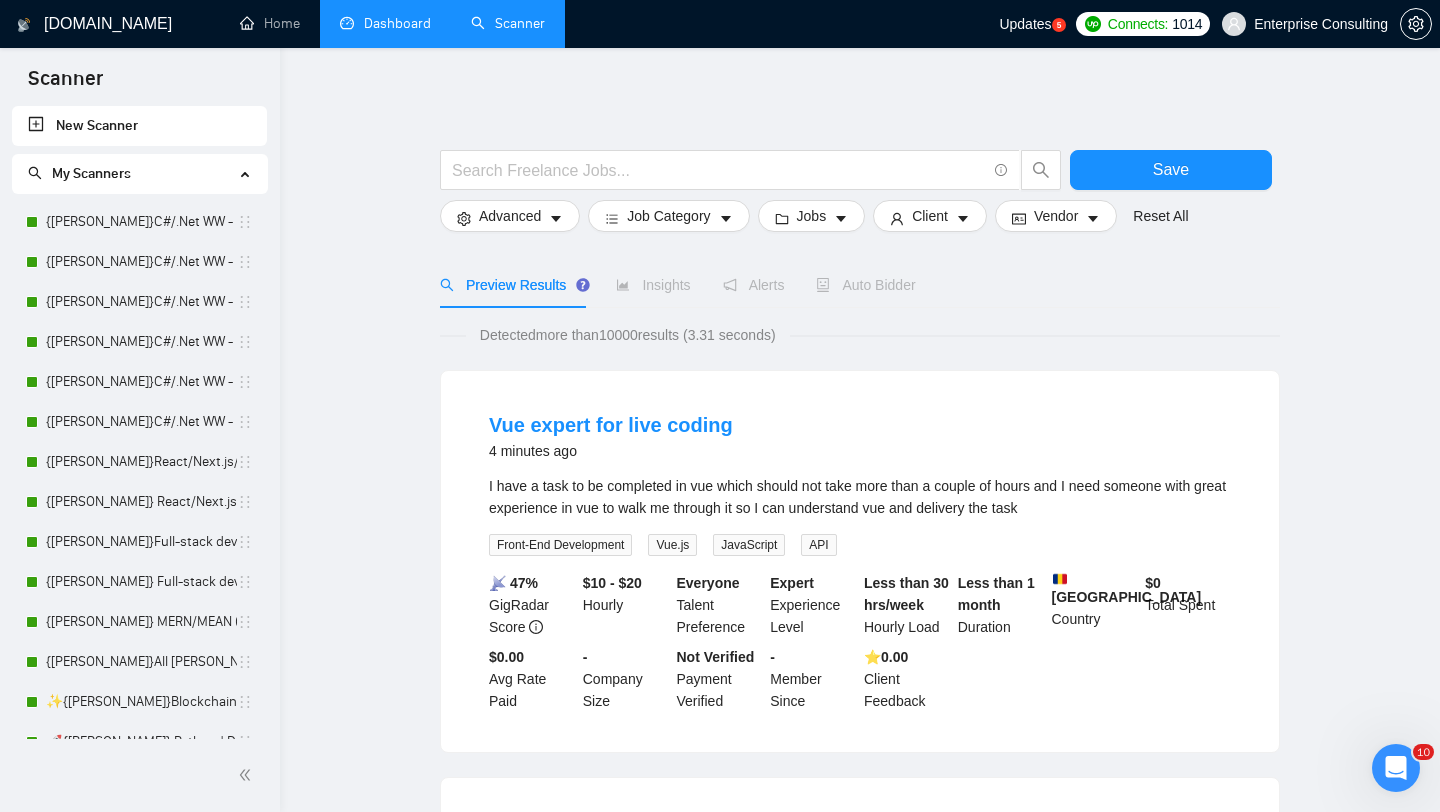 click on "Dashboard" at bounding box center [385, 23] 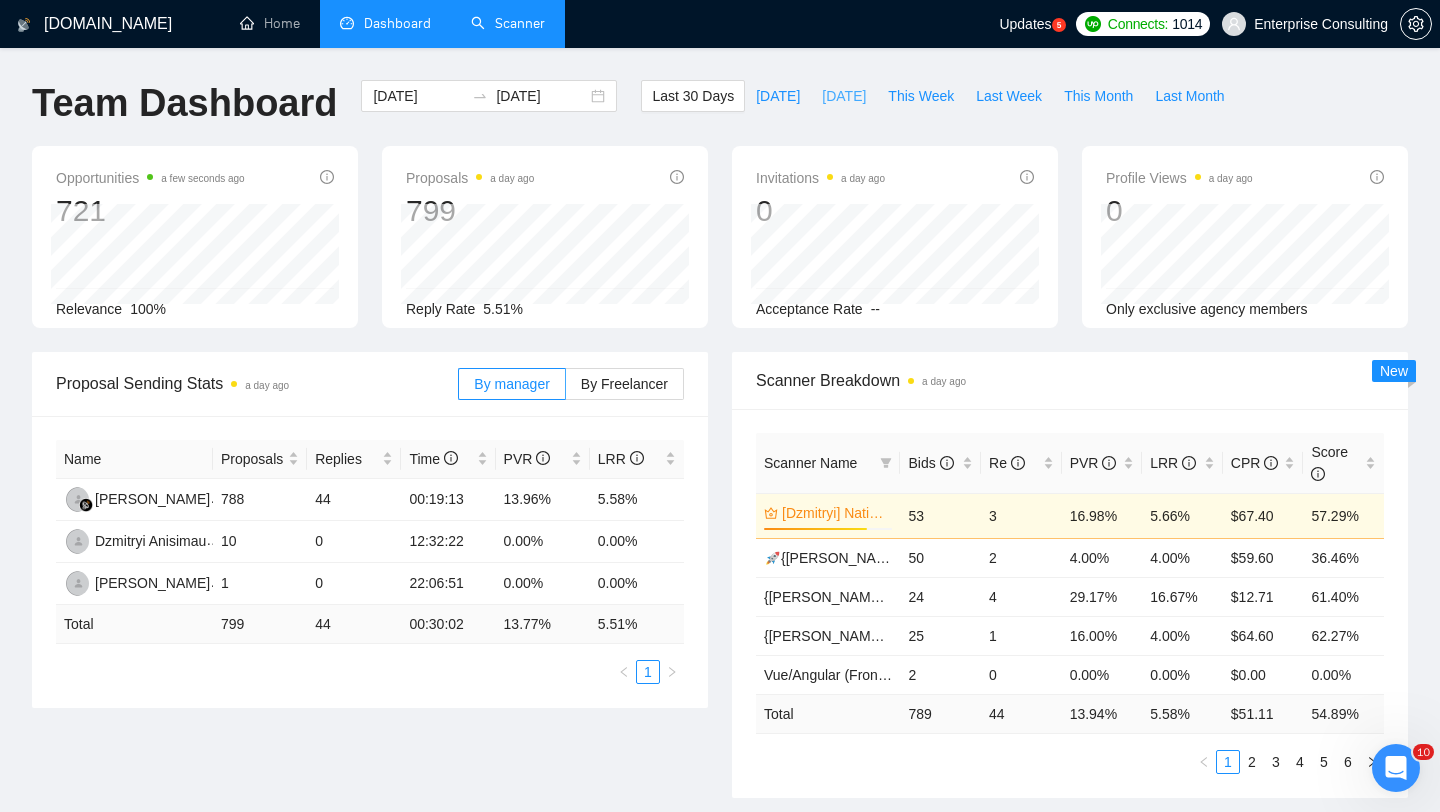 click on "[DATE]" at bounding box center [844, 96] 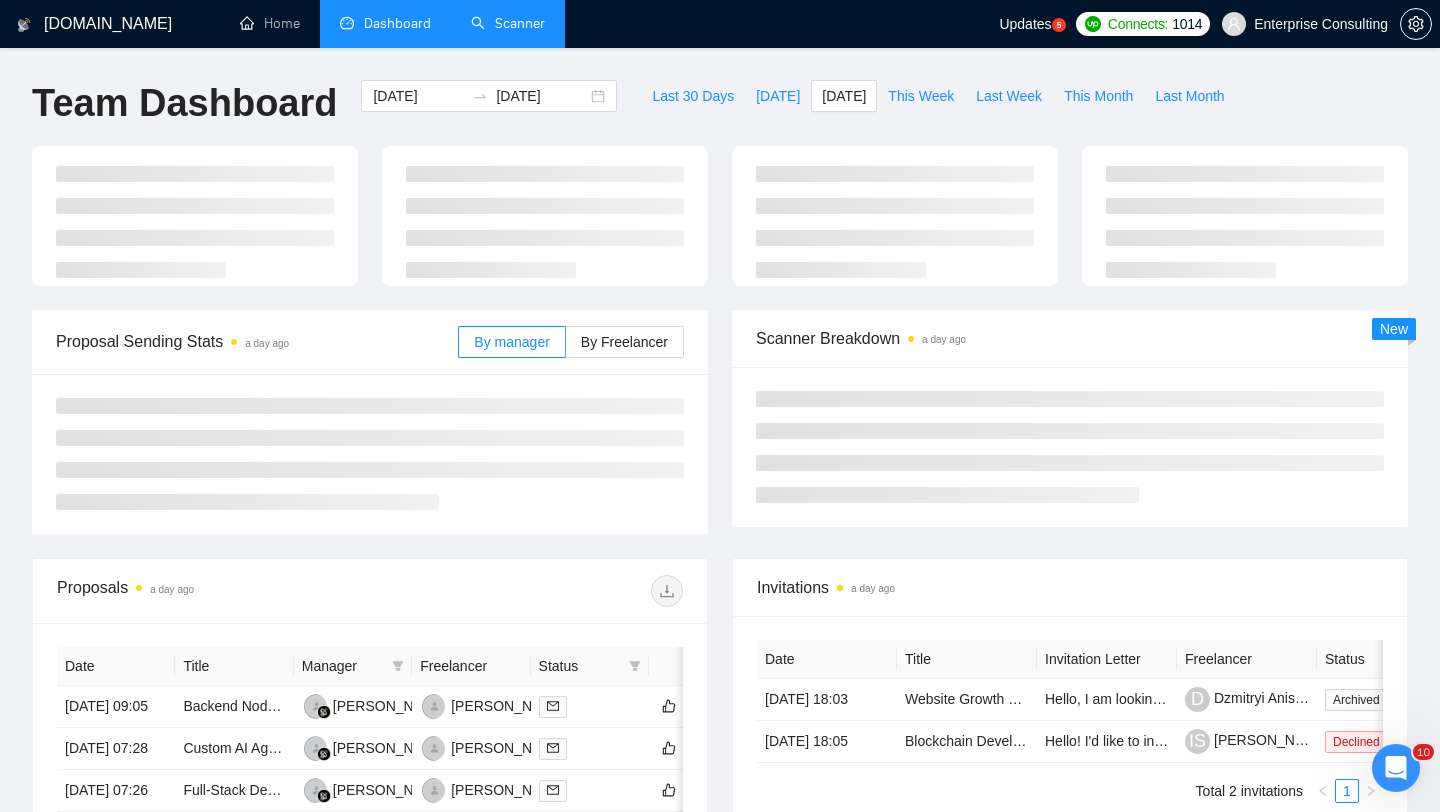 type on "[DATE]" 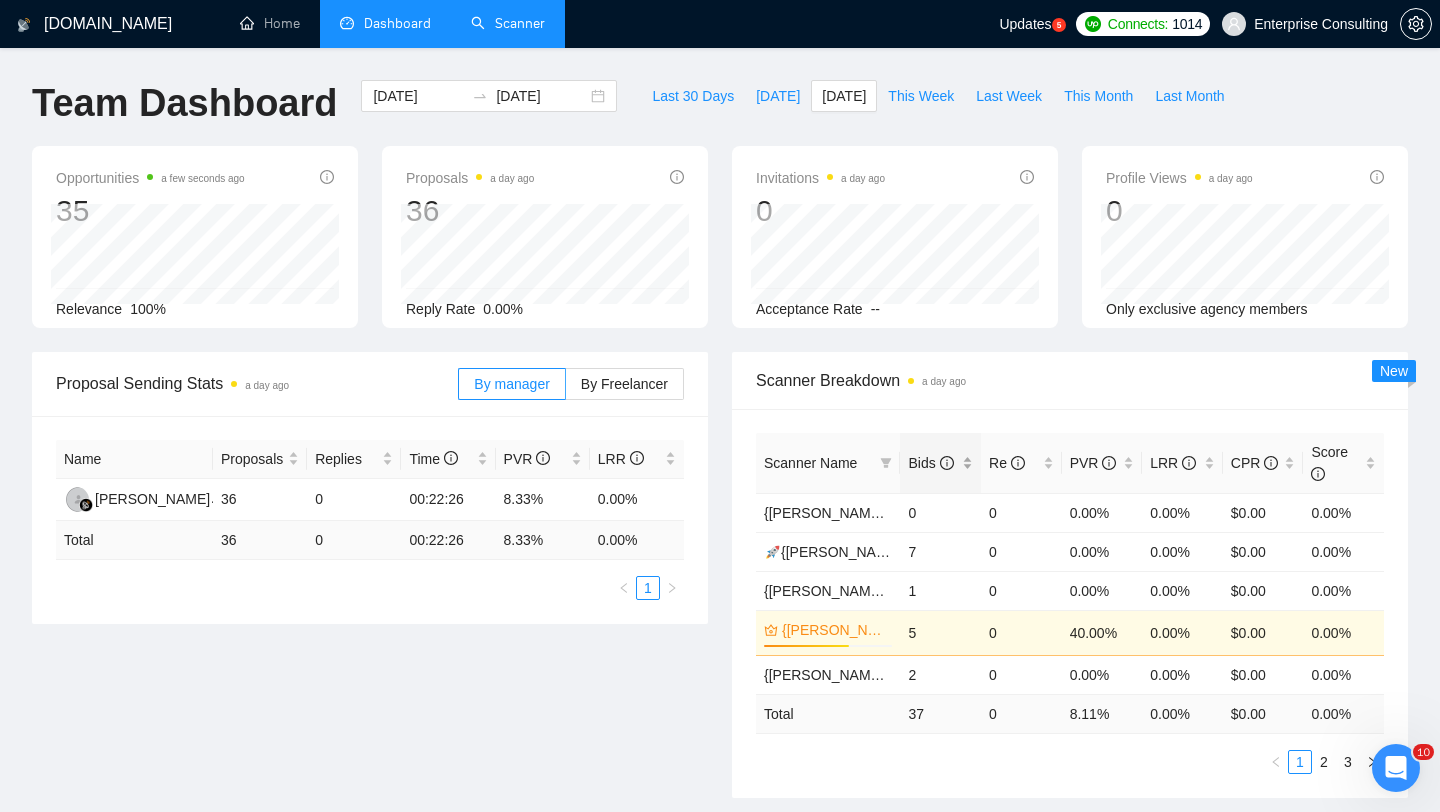 click on "Bids" at bounding box center [930, 463] 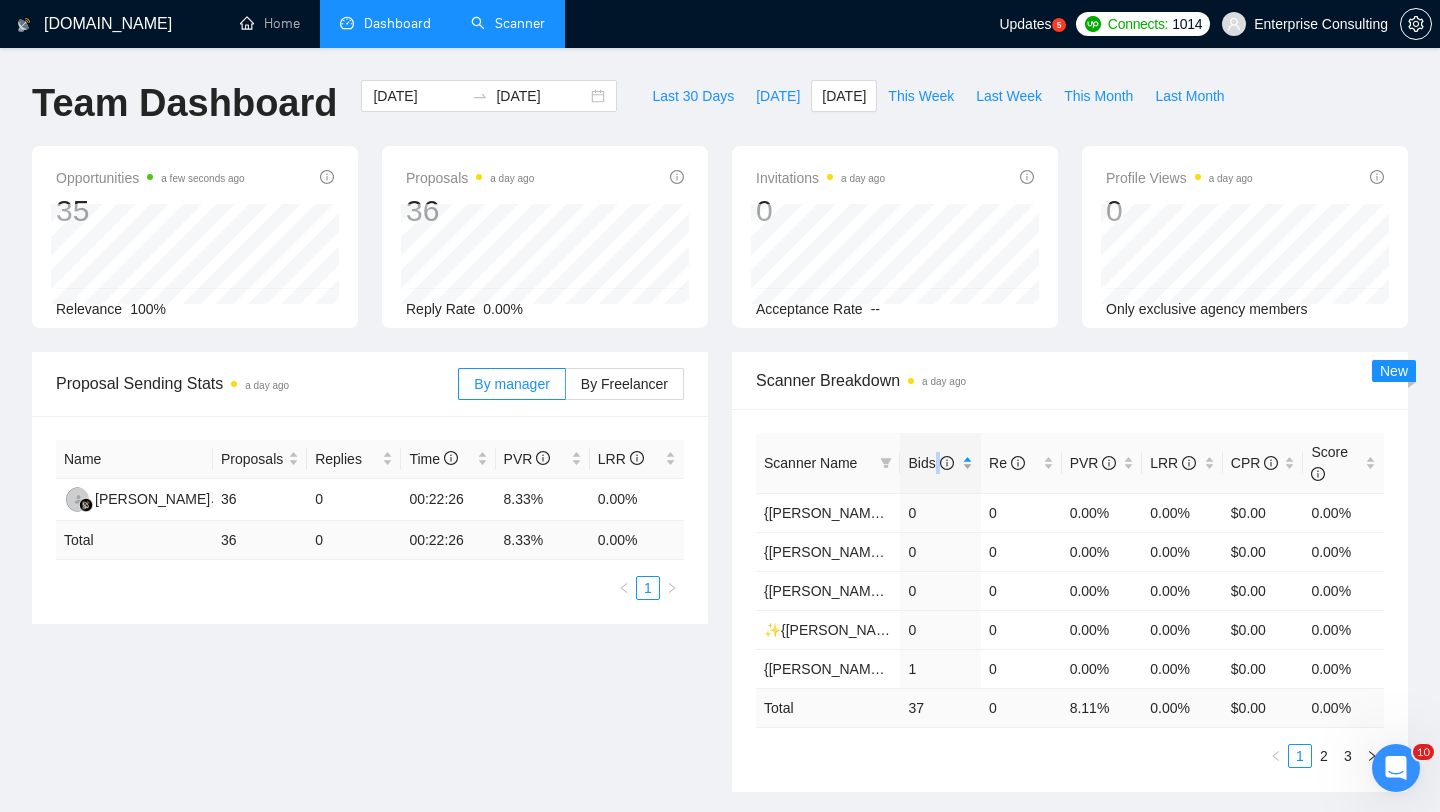 click on "Bids" at bounding box center (930, 463) 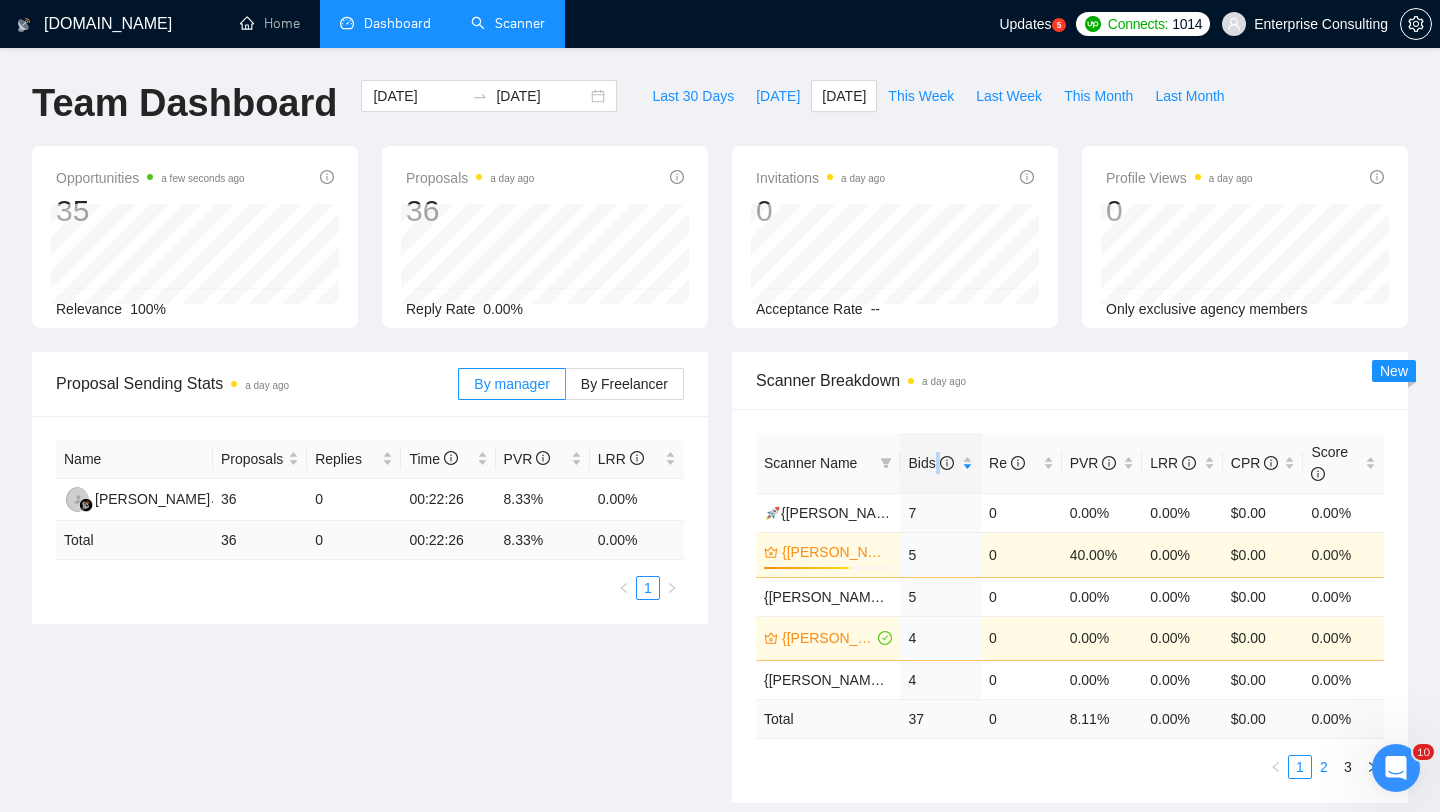 click on "2" at bounding box center [1324, 767] 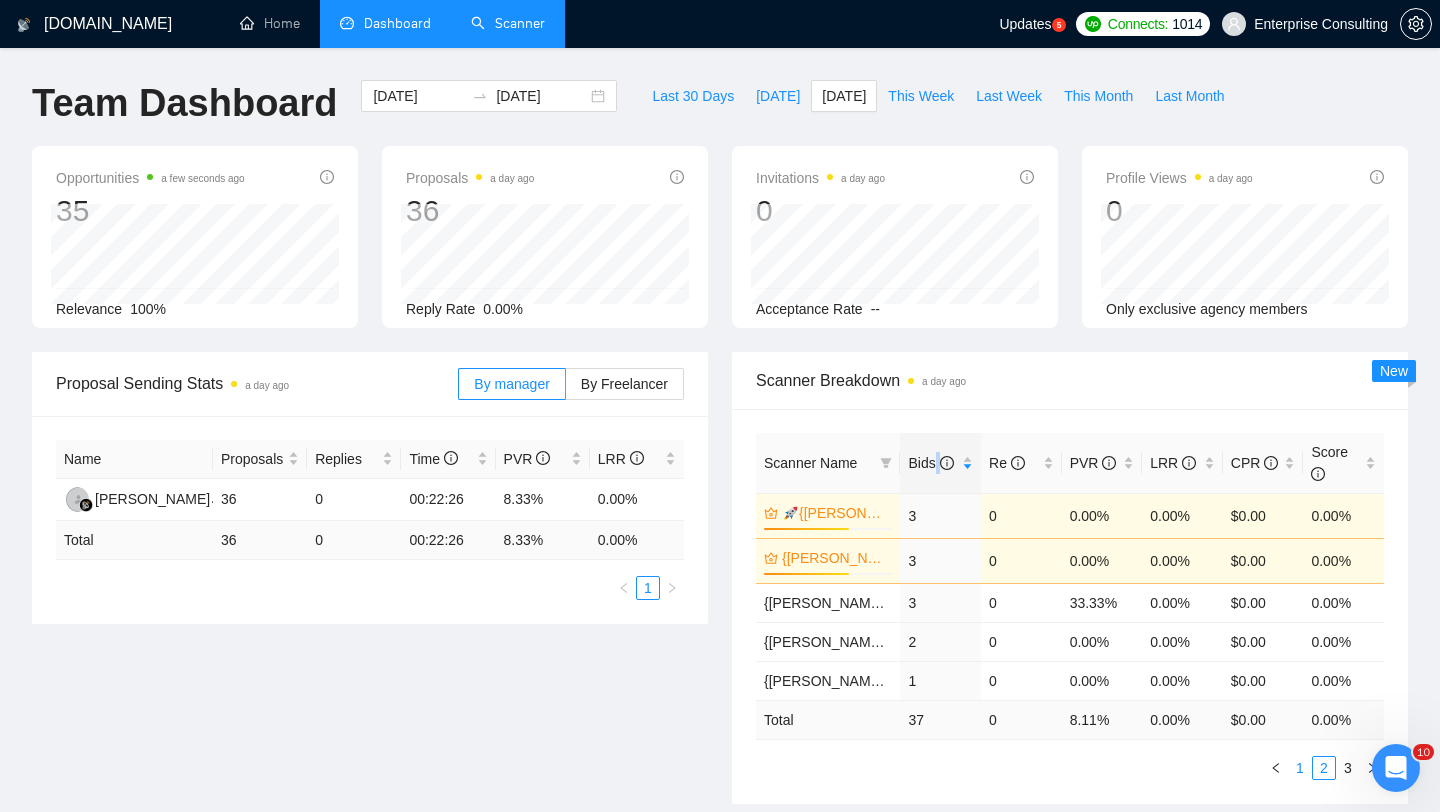 click on "1" at bounding box center [1300, 768] 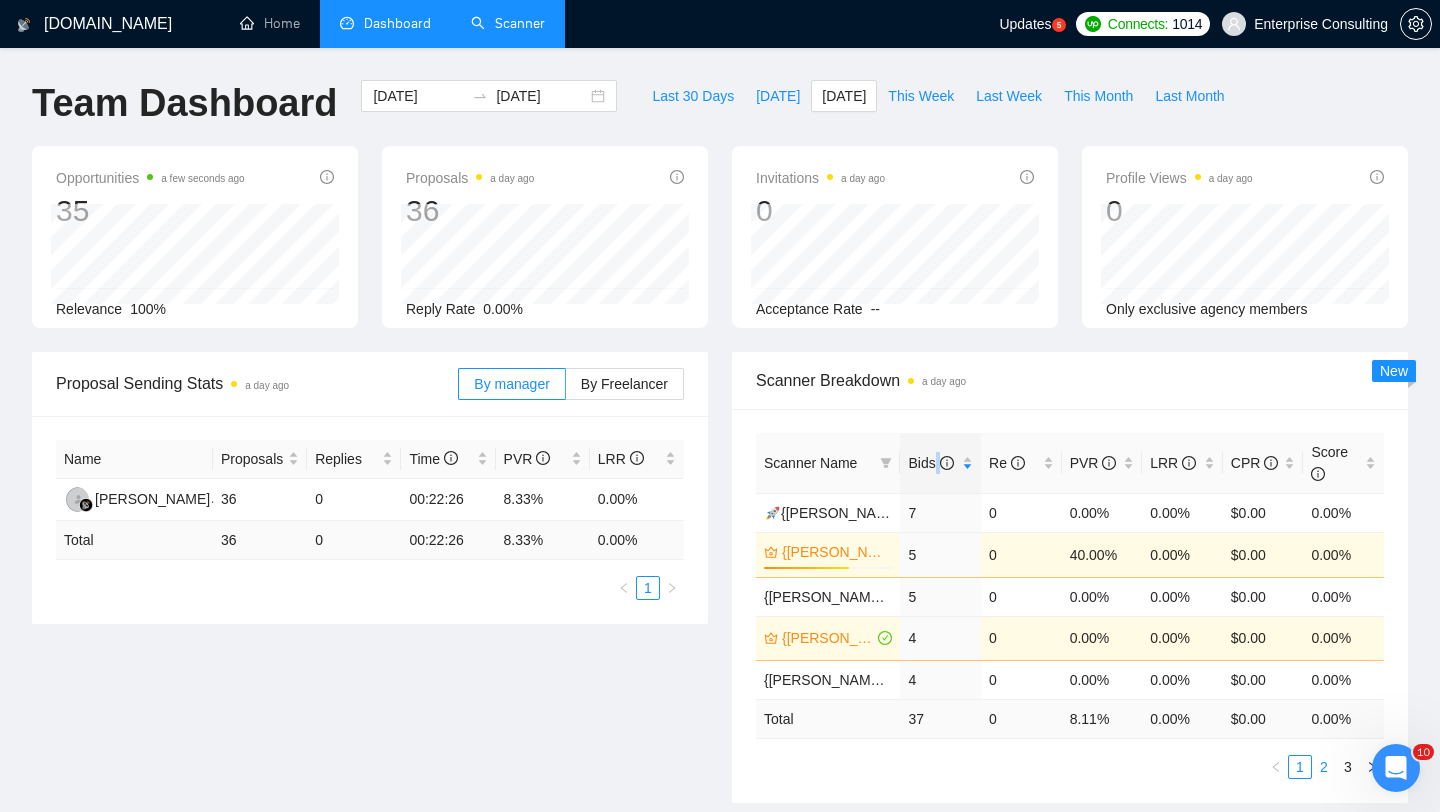 click on "2" at bounding box center (1324, 767) 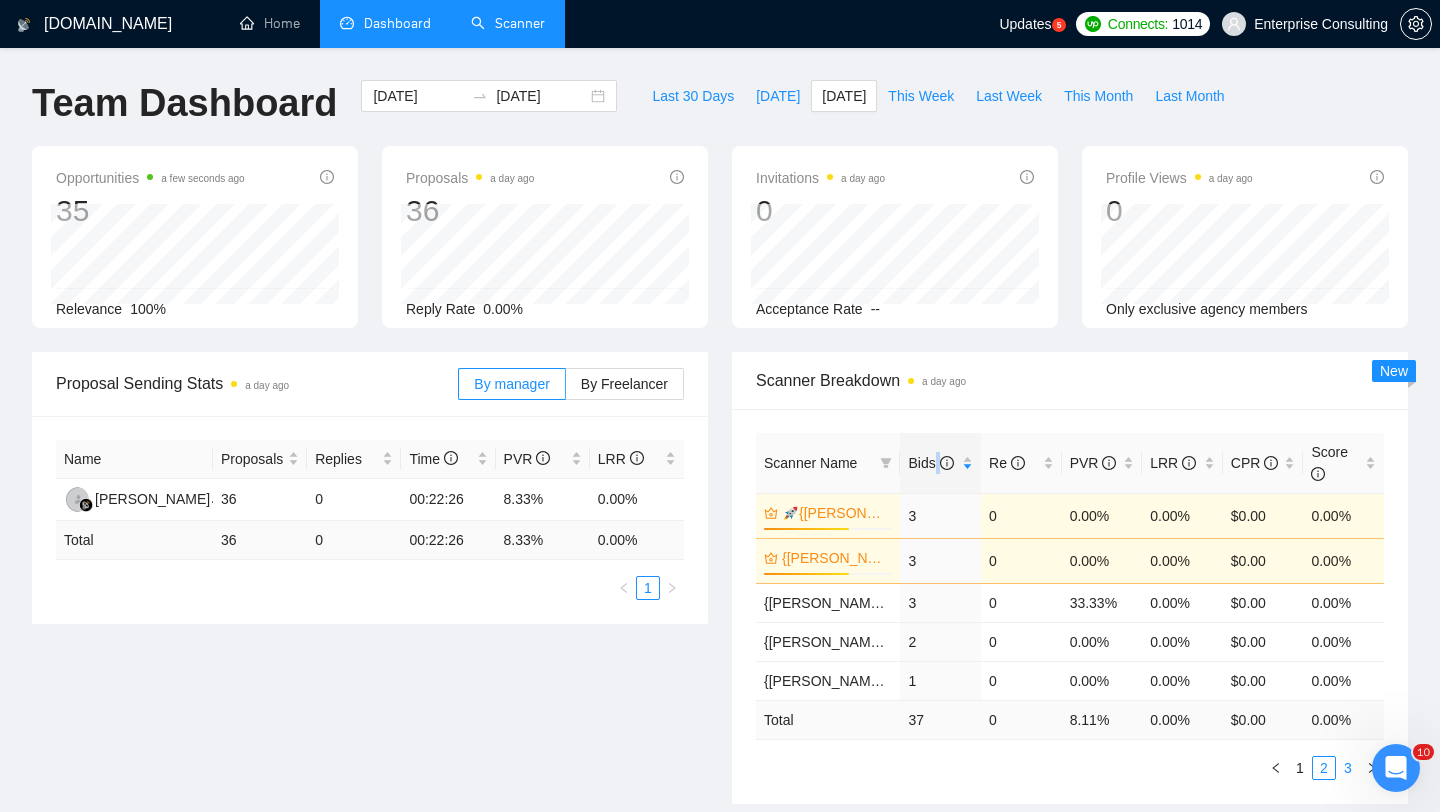 click on "3" at bounding box center (1348, 768) 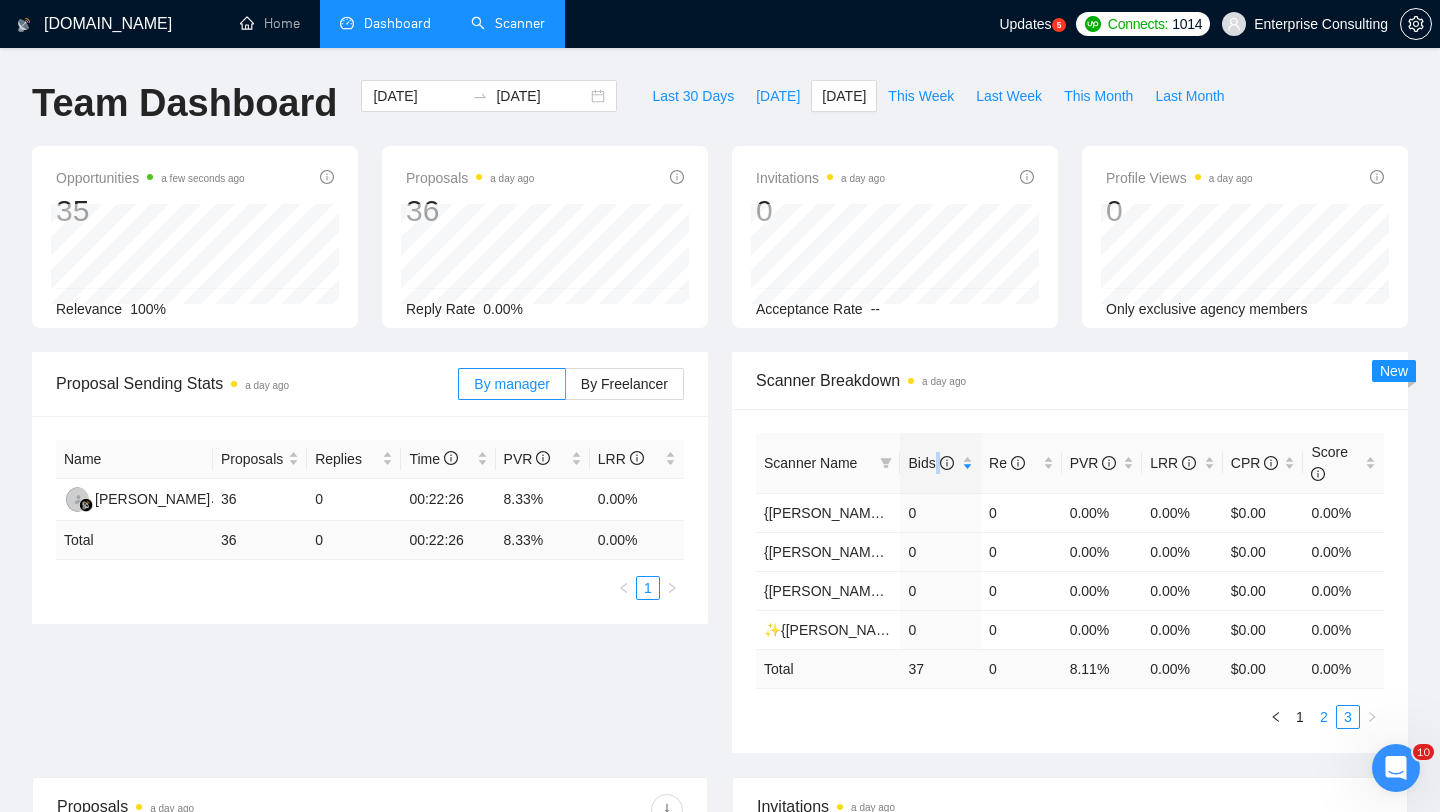 click on "2" at bounding box center (1324, 717) 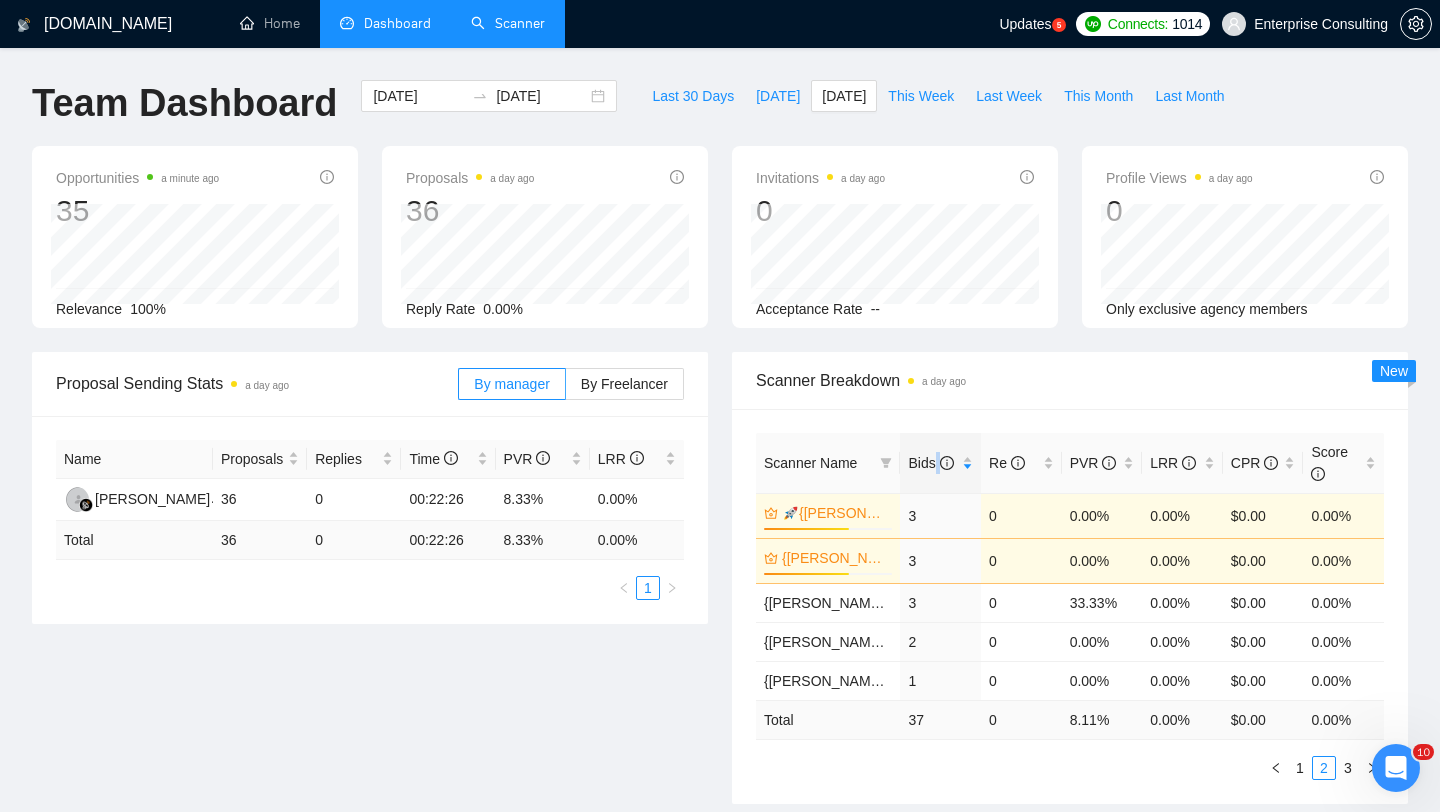 click on "Scanner" at bounding box center (508, 23) 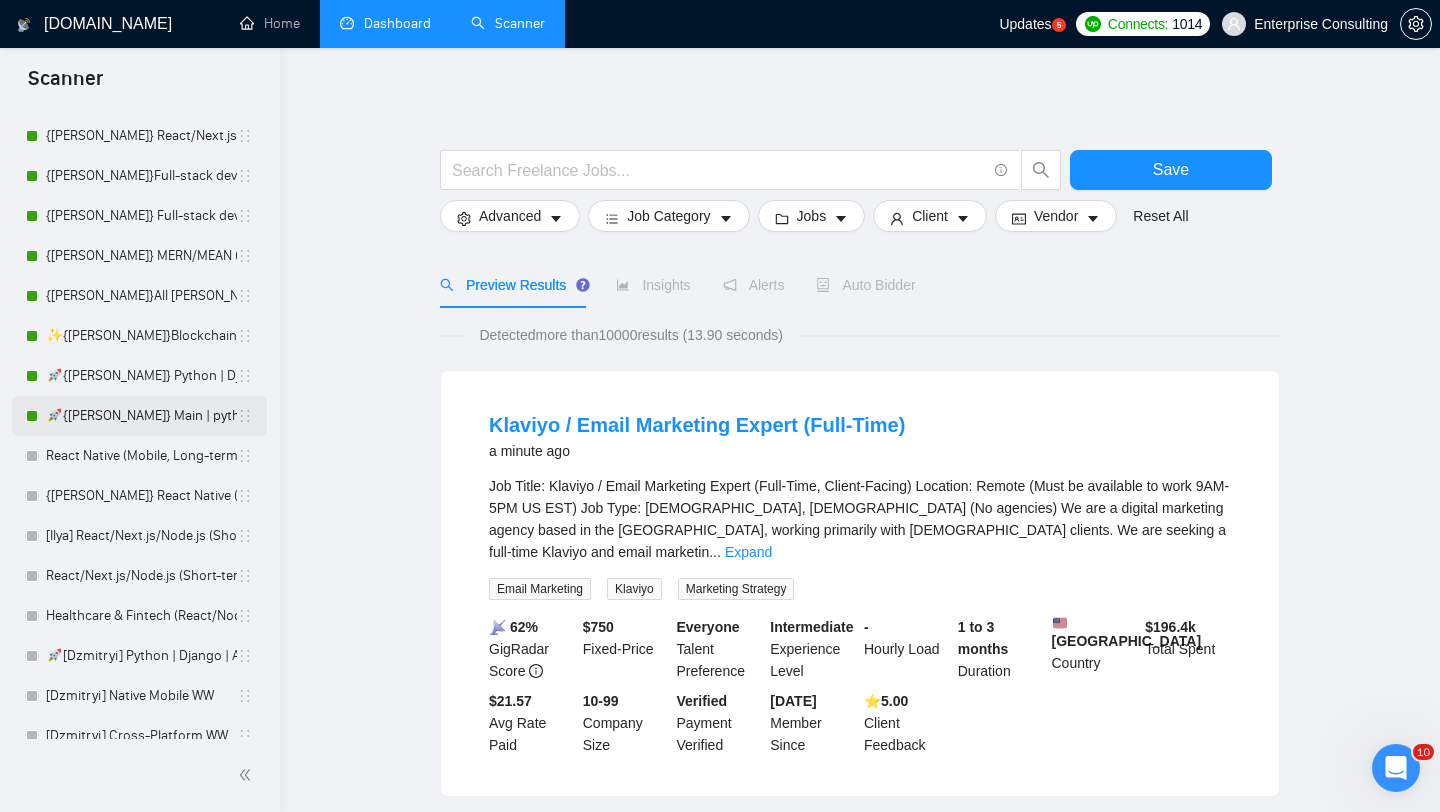 scroll, scrollTop: 345, scrollLeft: 0, axis: vertical 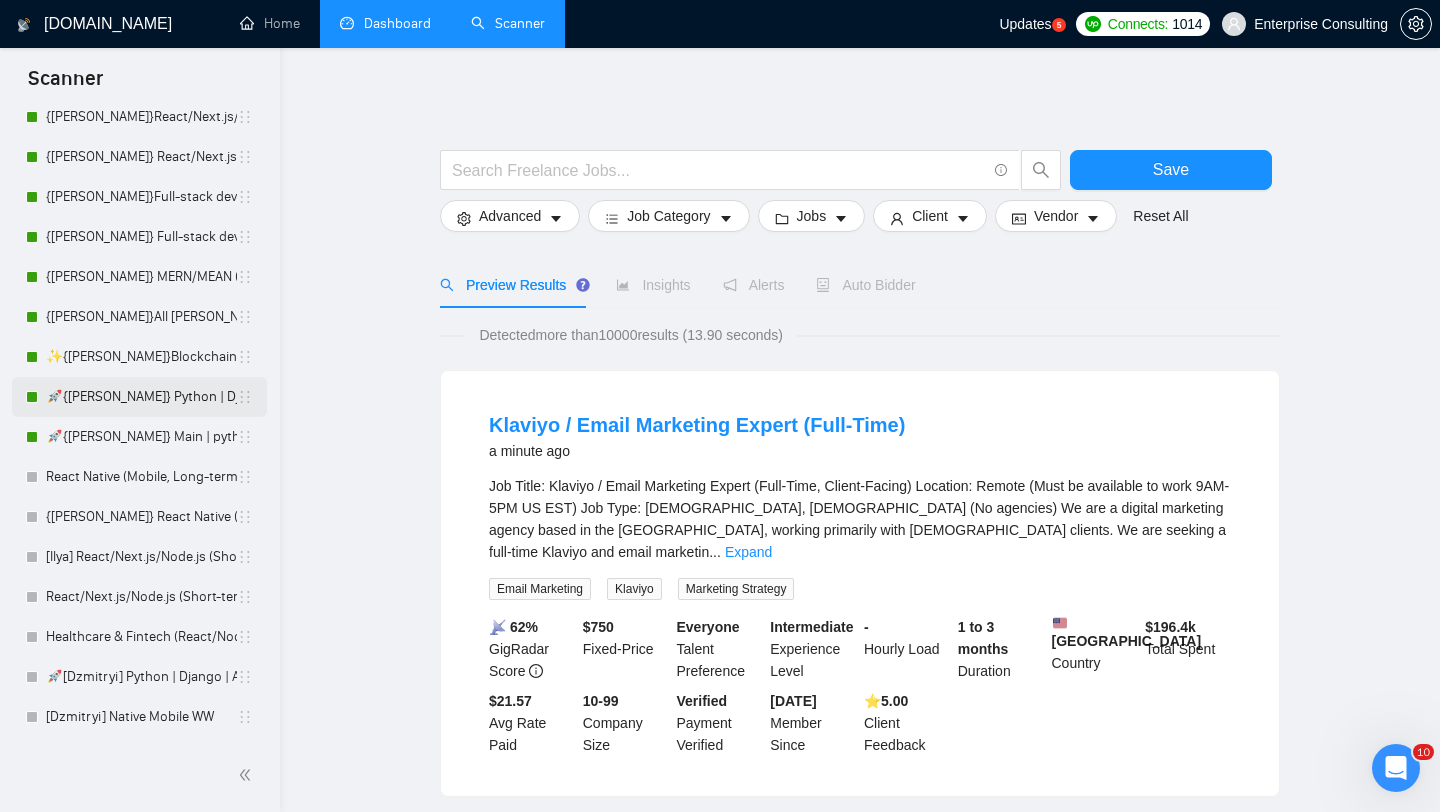 click on "🚀{[PERSON_NAME]} Python | Django | AI /" at bounding box center (141, 397) 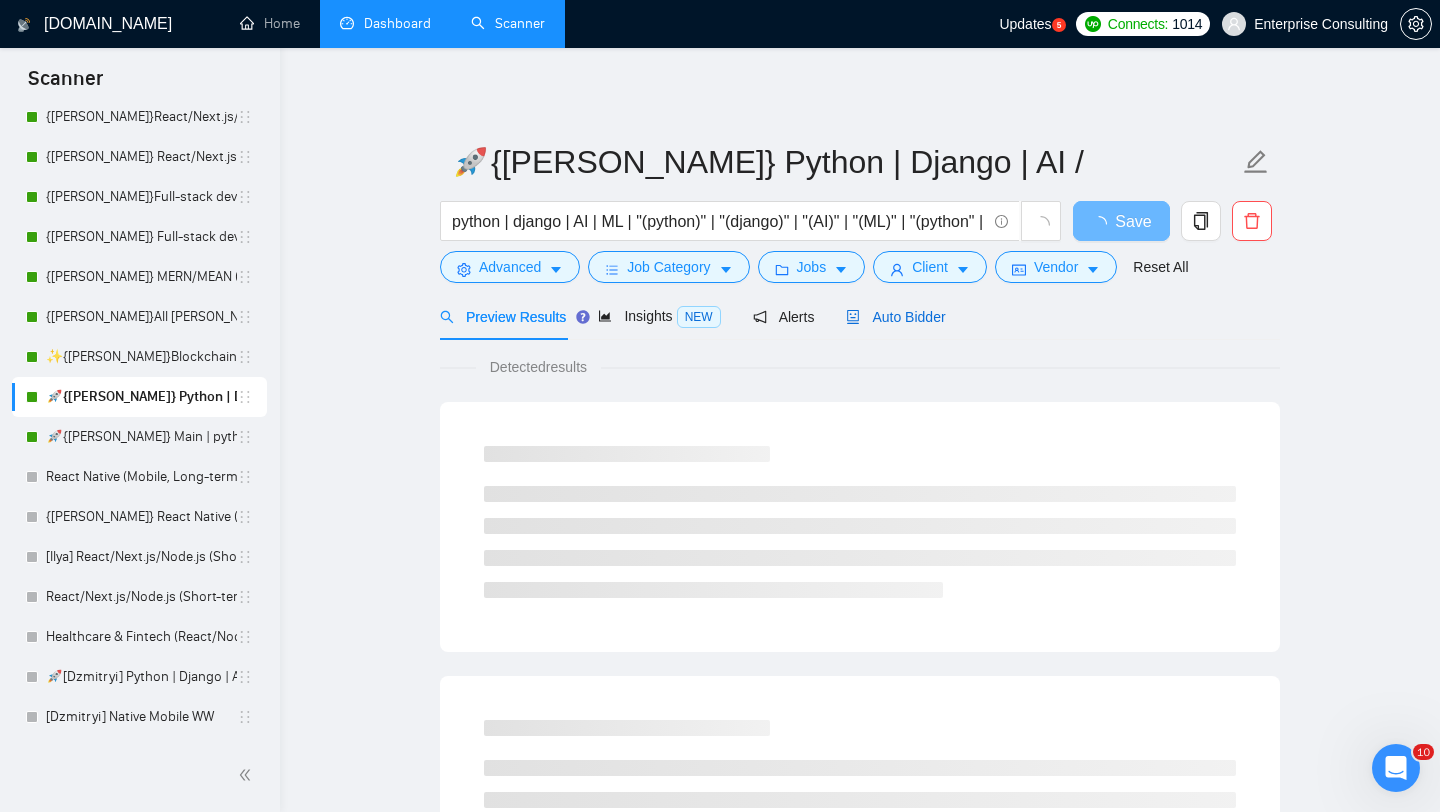 click on "Auto Bidder" at bounding box center [895, 317] 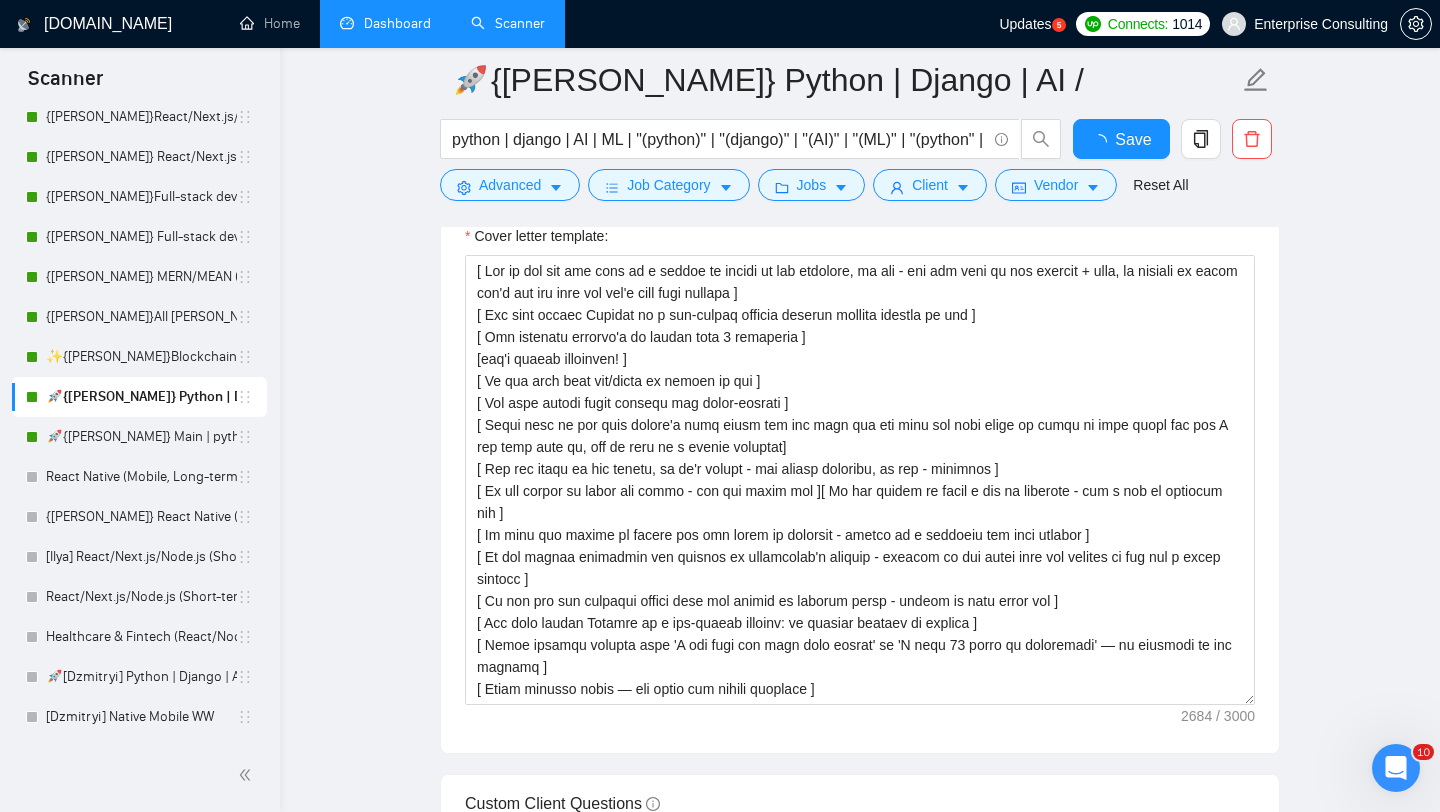 scroll, scrollTop: 1392, scrollLeft: 0, axis: vertical 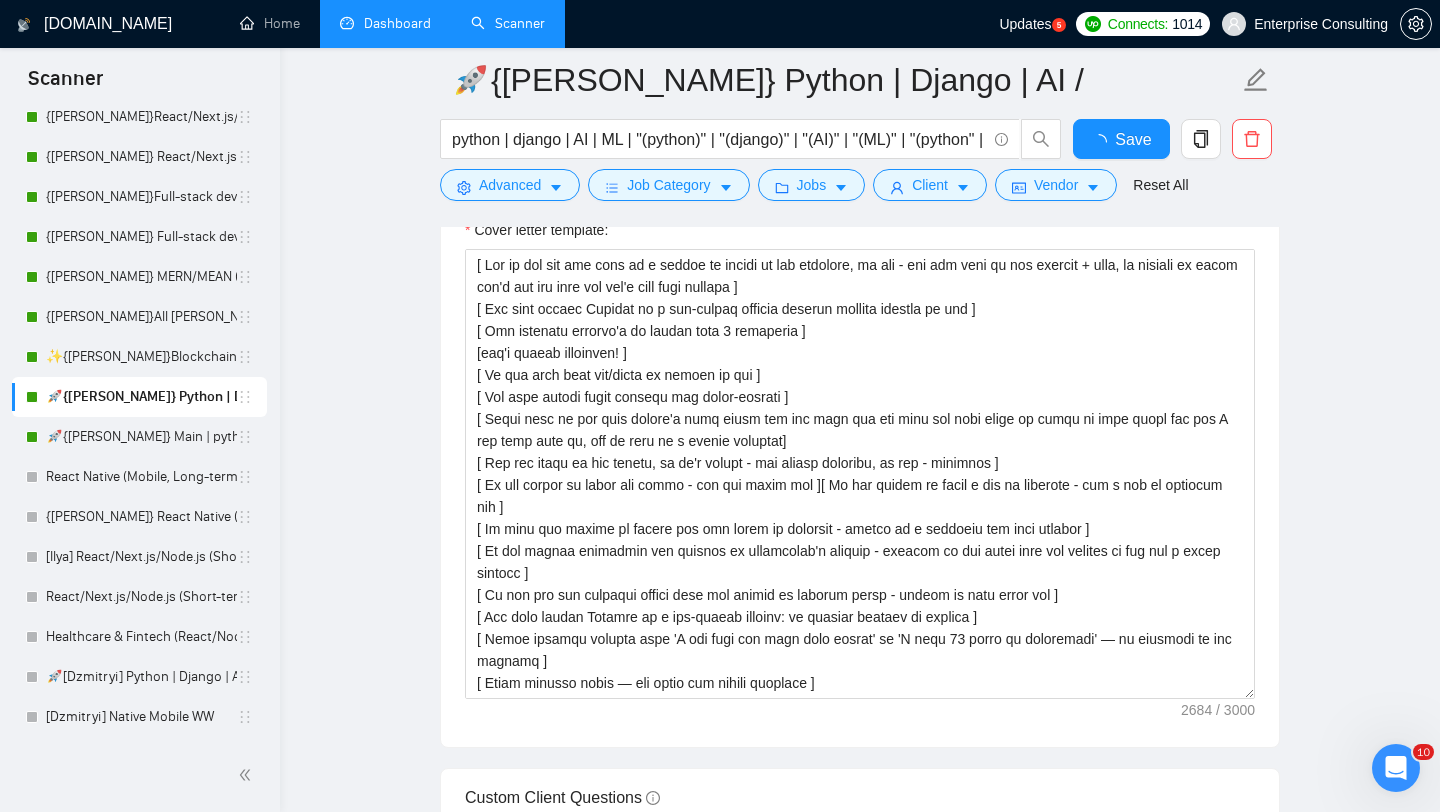 type 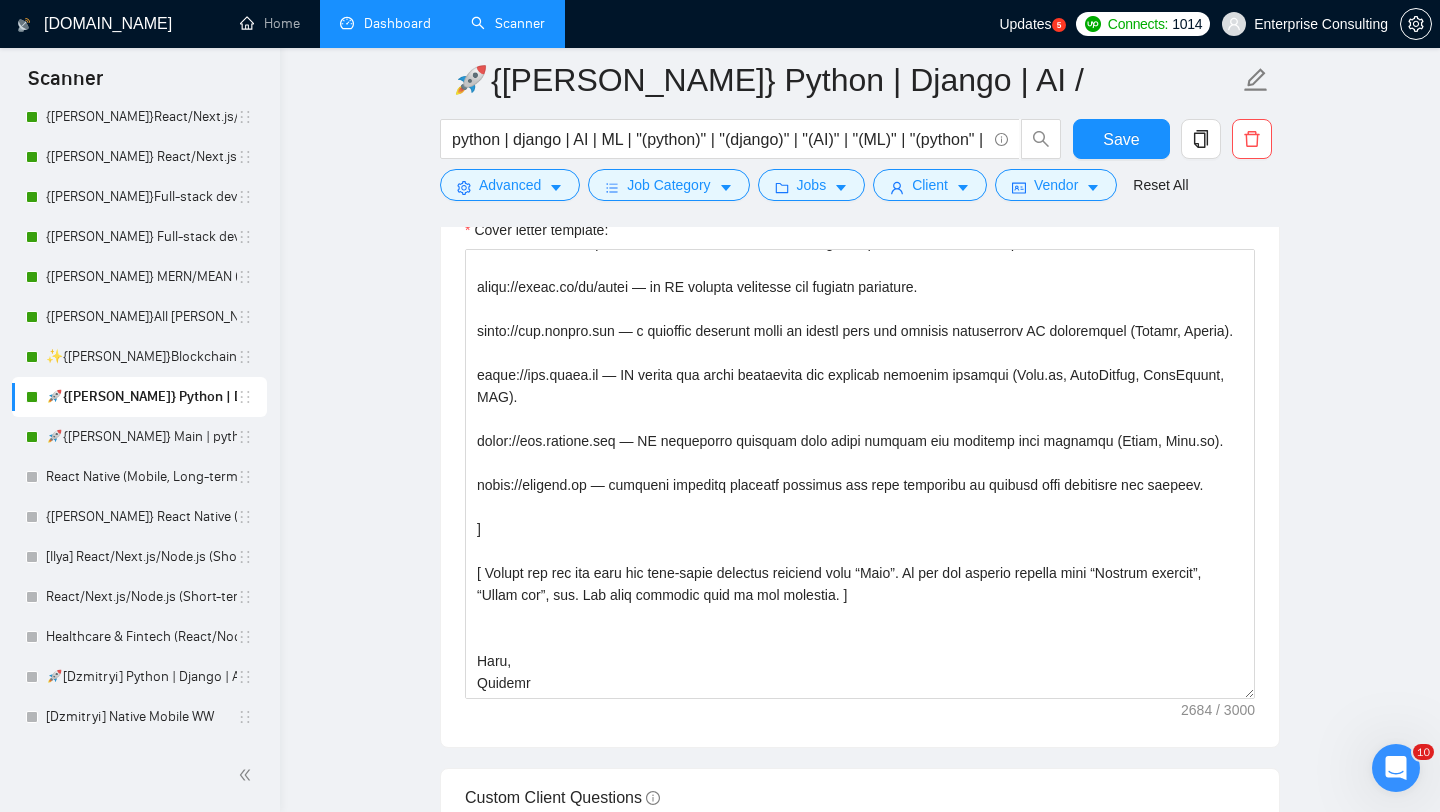 scroll, scrollTop: 638, scrollLeft: 0, axis: vertical 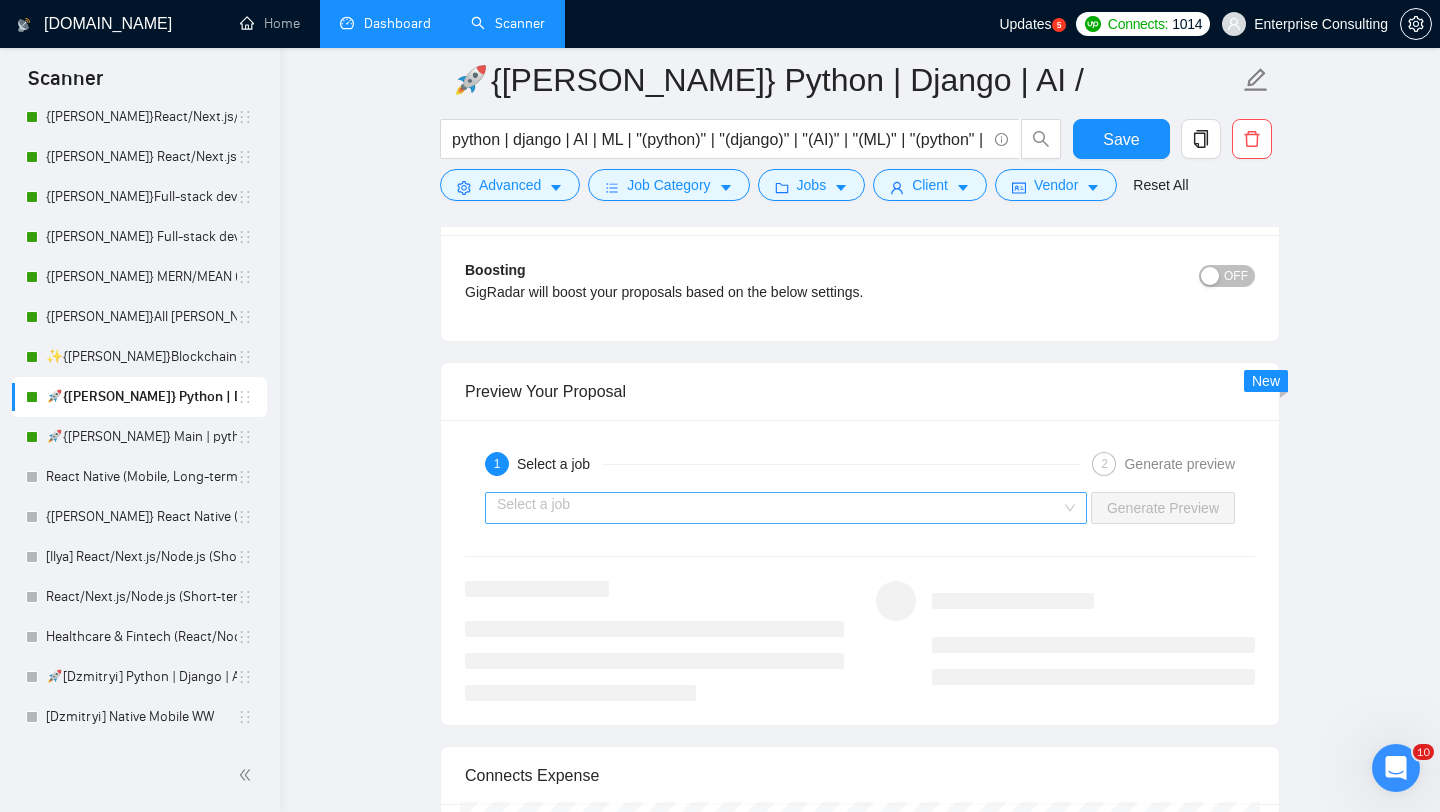 click at bounding box center (779, 508) 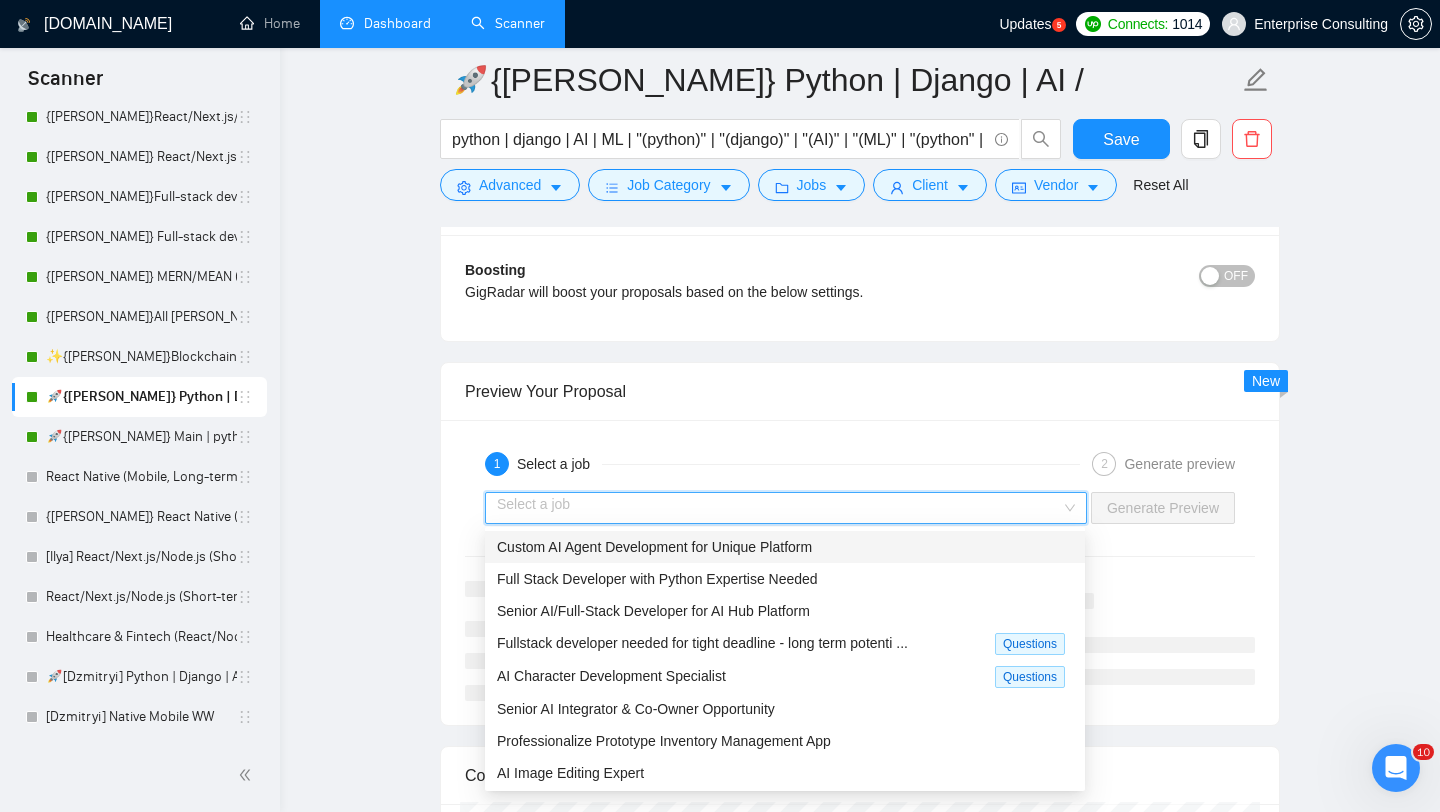 click on "Custom AI Agent Development for Unique Platform" at bounding box center [785, 547] 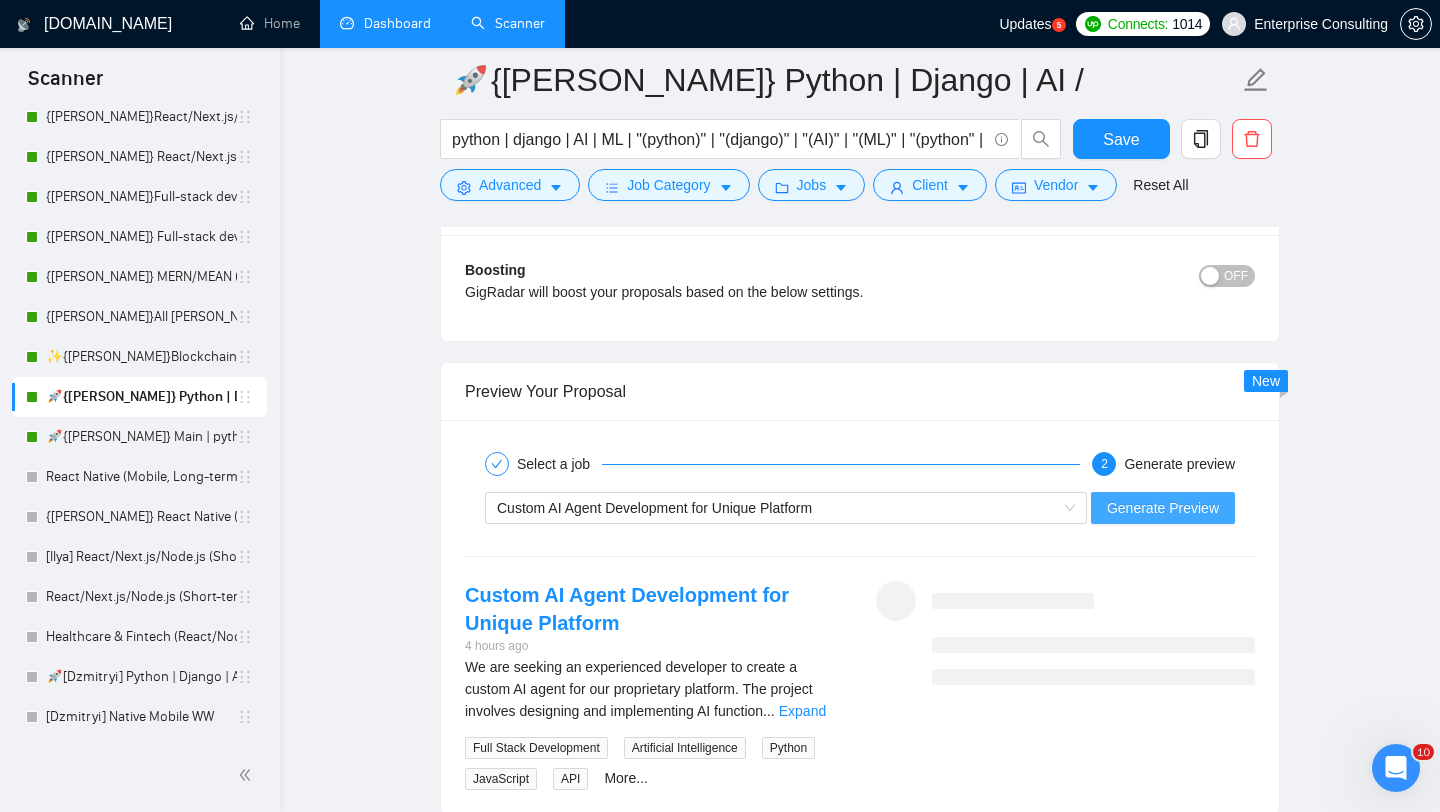 click on "Generate Preview" at bounding box center (1163, 508) 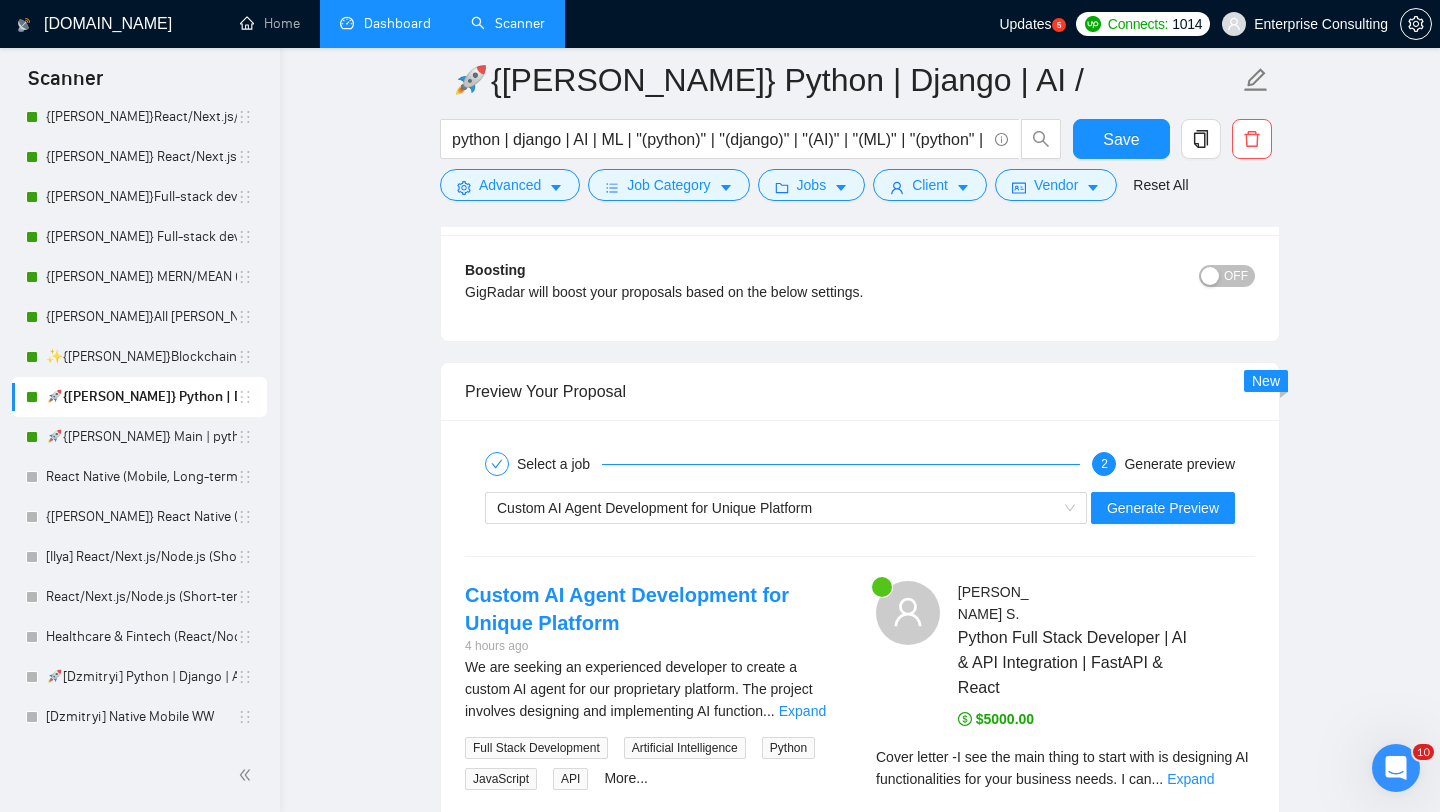 click on "Cover letter -  I see the main thing to start with is designing AI functionalities for your business needs. I can  ... Expand" at bounding box center (1065, 768) 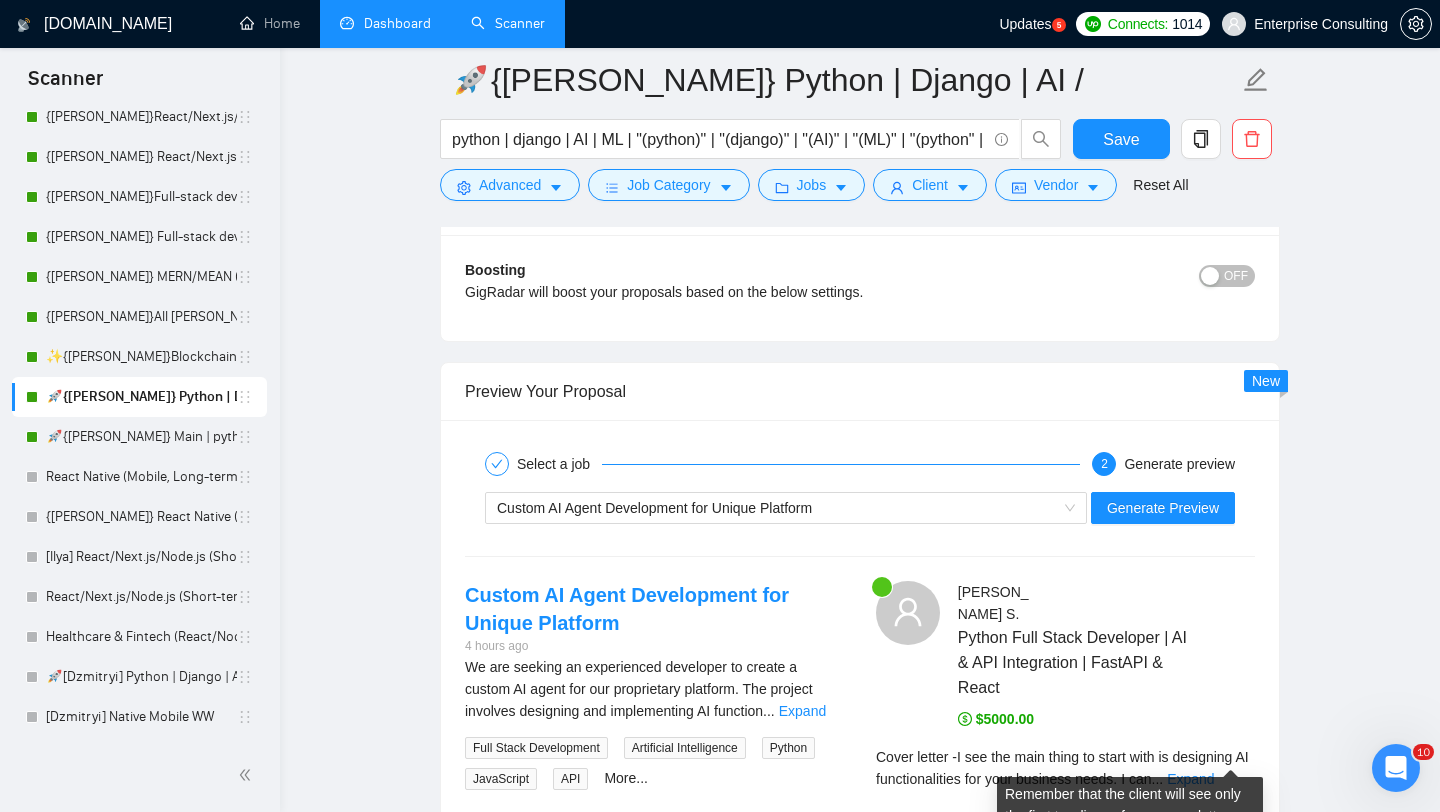 click on "Cover letter -  I see the main thing to start with is designing AI functionalities for your business needs. I can  ... Expand" at bounding box center [1065, 768] 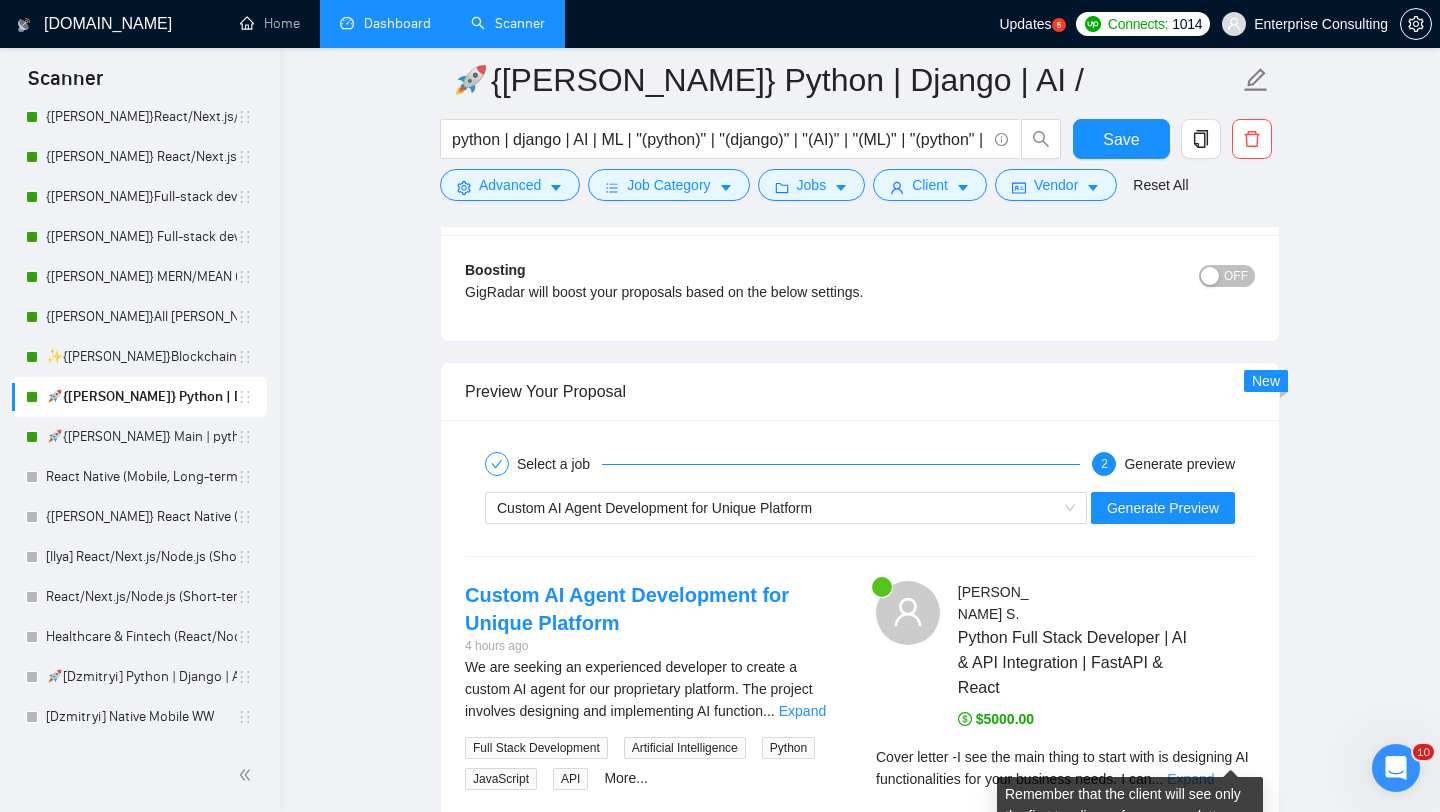 click on "Expand" at bounding box center [1190, 779] 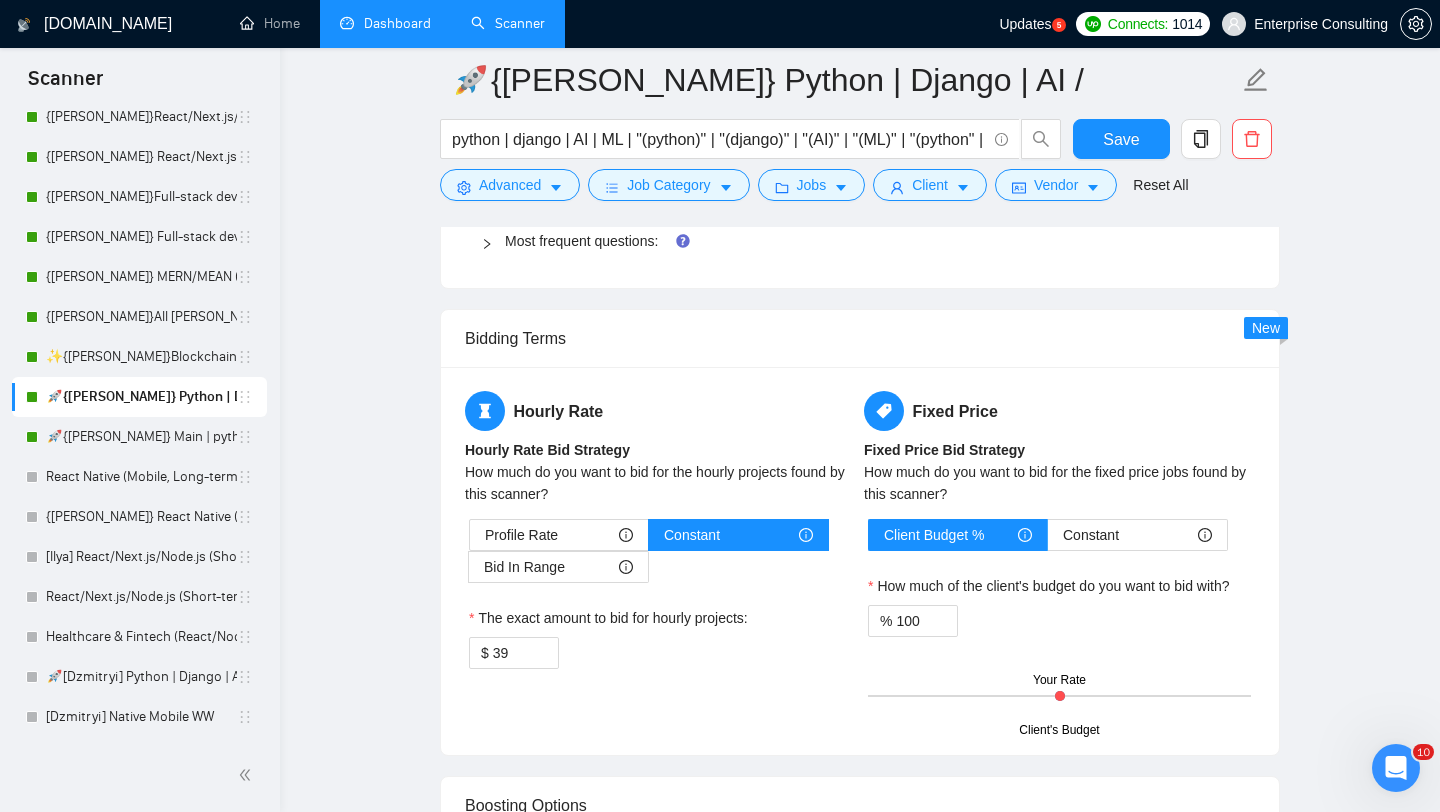 scroll, scrollTop: 1683, scrollLeft: 0, axis: vertical 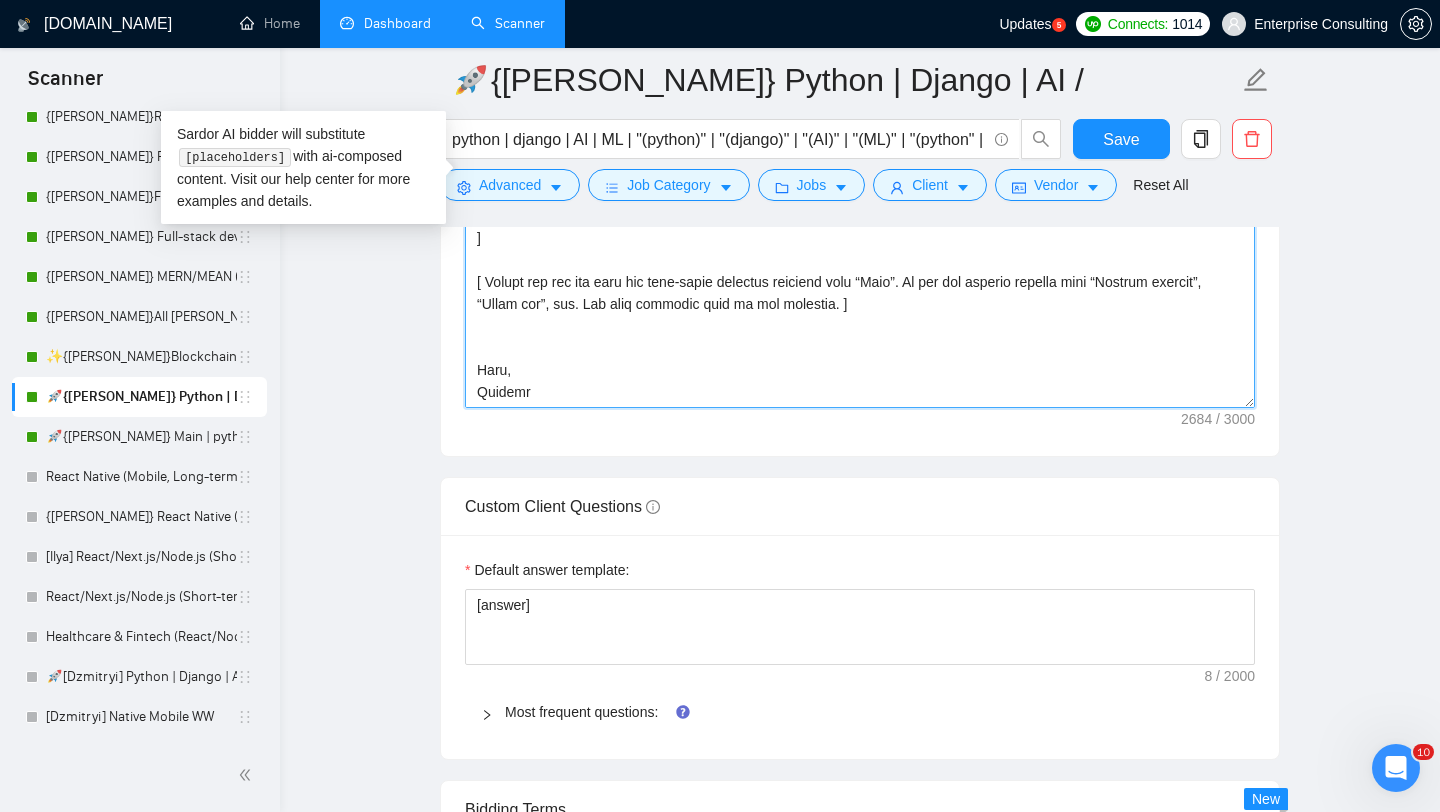 click on "Cover letter template:" at bounding box center (860, 183) 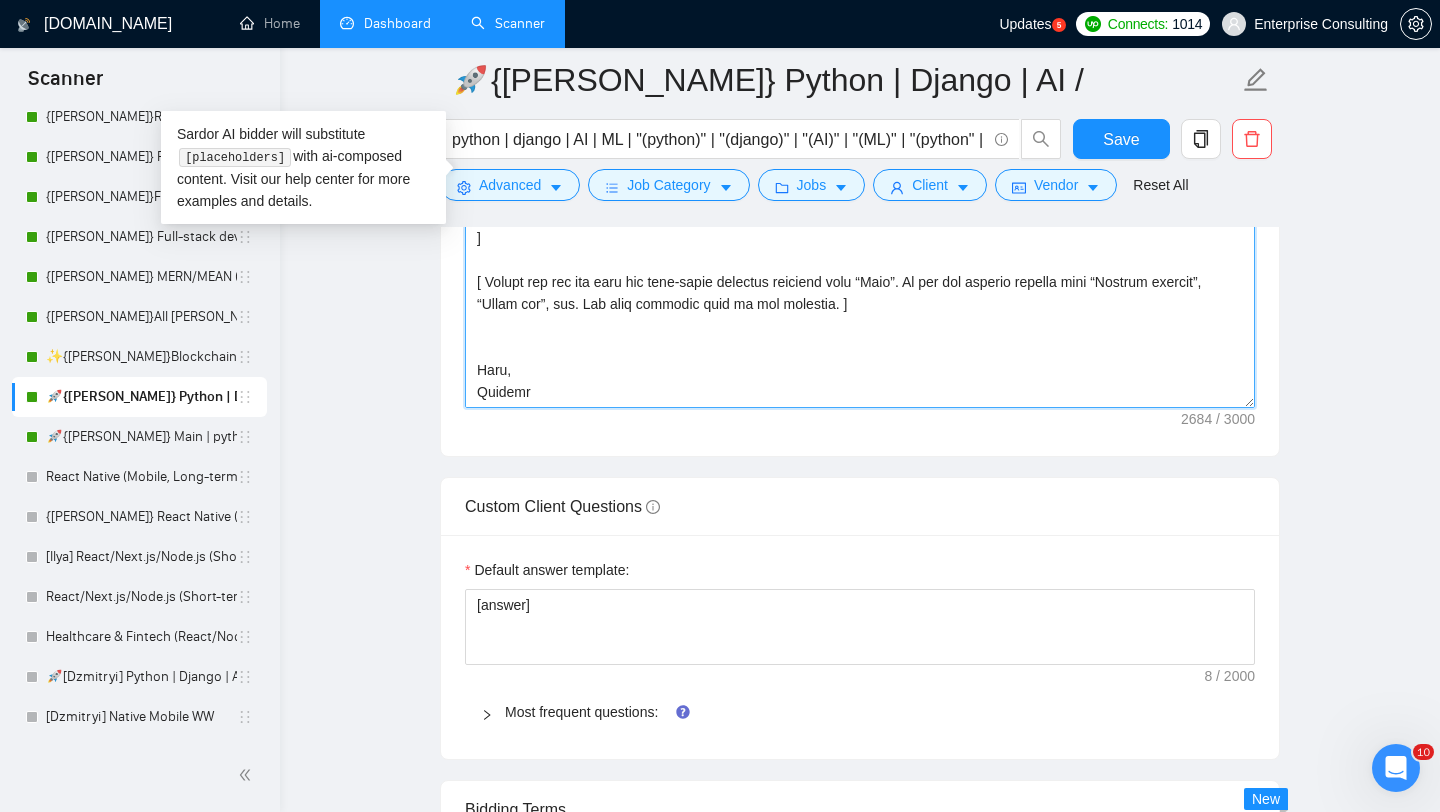 drag, startPoint x: 553, startPoint y: 371, endPoint x: 479, endPoint y: 370, distance: 74.00676 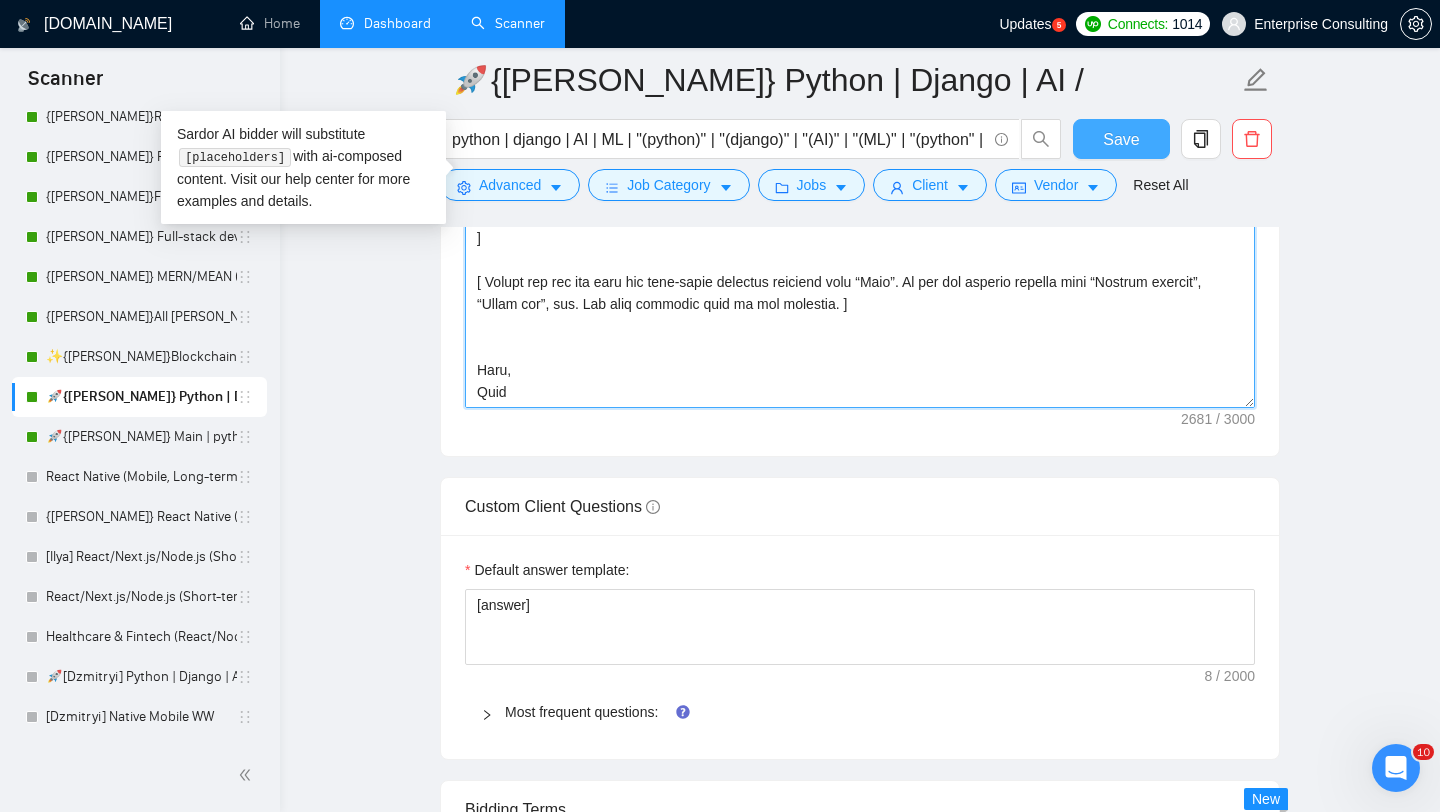 type on "[ Say hi and use the name of a person if listed in his proposal, if not - use the name of the company + team, if nothing is found don't use the name and don't make team mention ]
[ Use only simple English as a non-native speaker without complex phrases at all ]
[ The proposal shouldn't be longer than 6 sentences ]
[don't insert emoticons! ]
[ Do not call them sir/madam or client at all ]
[ The tone should sound natural and human-written ]
[ Check what is the main client's pain point and say that you see that the main thing to start is this point and how I  can help with it, try to make it a second sentence]
[ Use the style of the client, if it's formal - use formal language, if not - informal ]
[ If the client is using the lists - use the lists too ][ If the client is using a lot of epithets - use a lot of epithets too ]
[ In case the client is asking for the quote or estimate - answer as a question for more details ]
[ If the client mentioned his website or competitor's website - mention at the start that..." 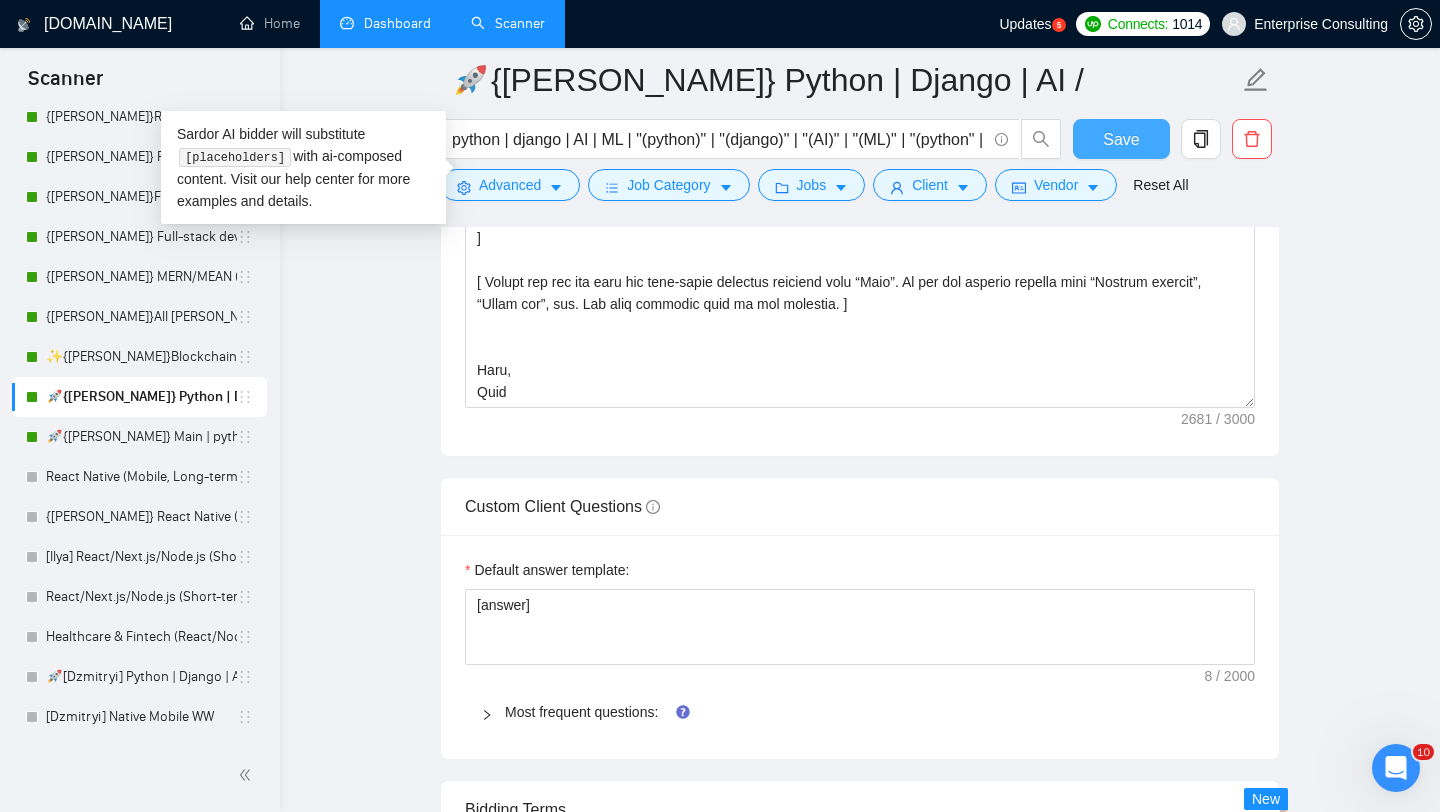 click on "Save" at bounding box center [1121, 139] 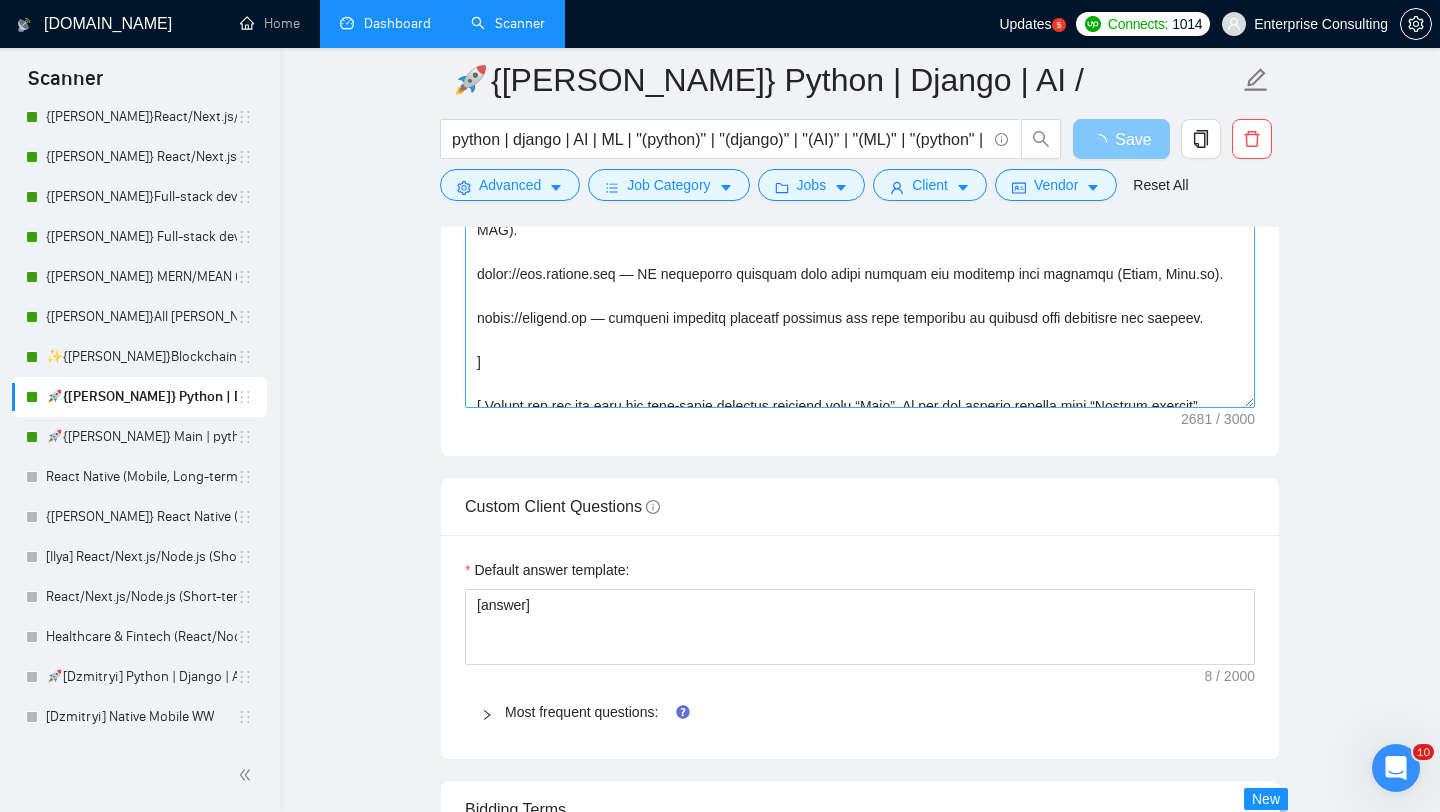 scroll, scrollTop: 638, scrollLeft: 0, axis: vertical 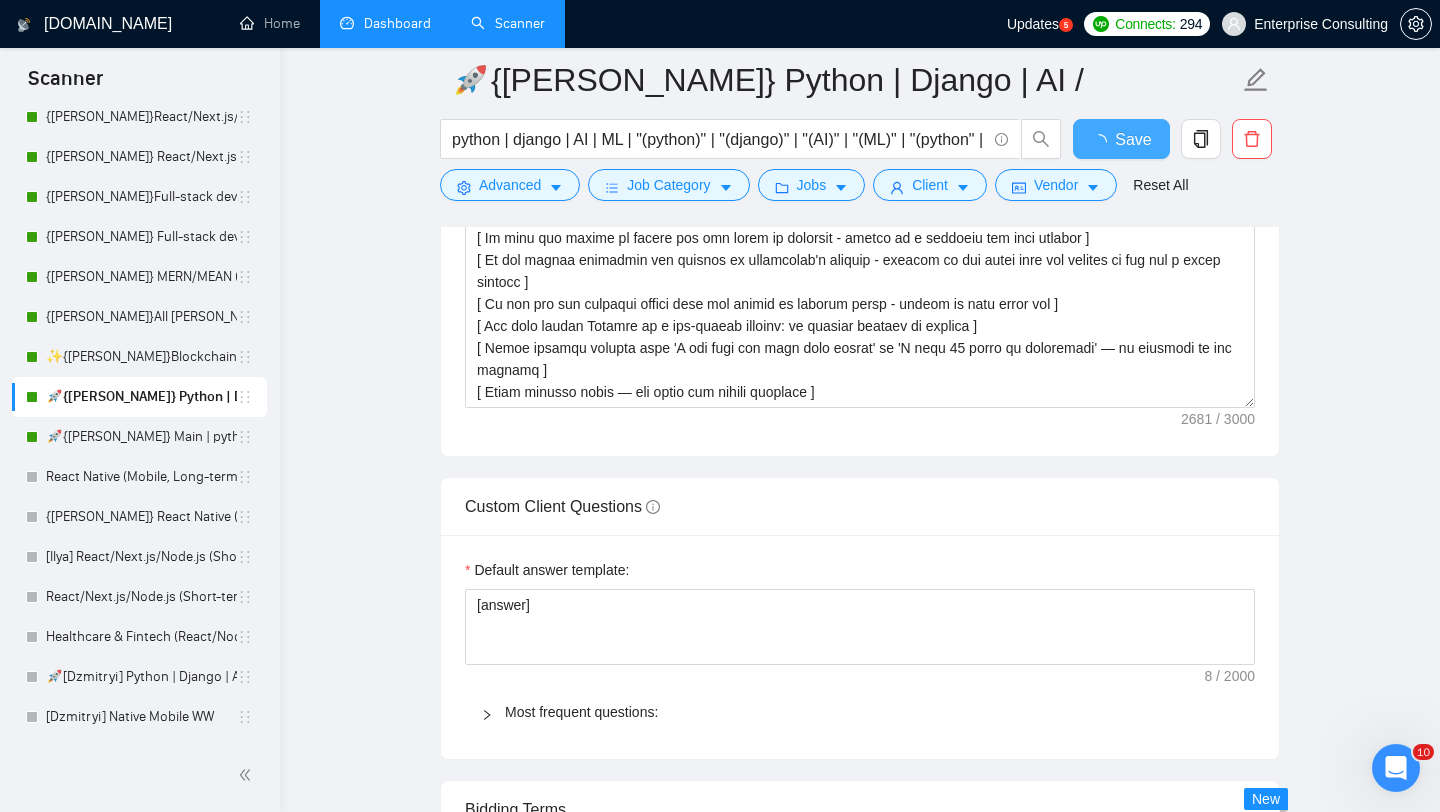 type 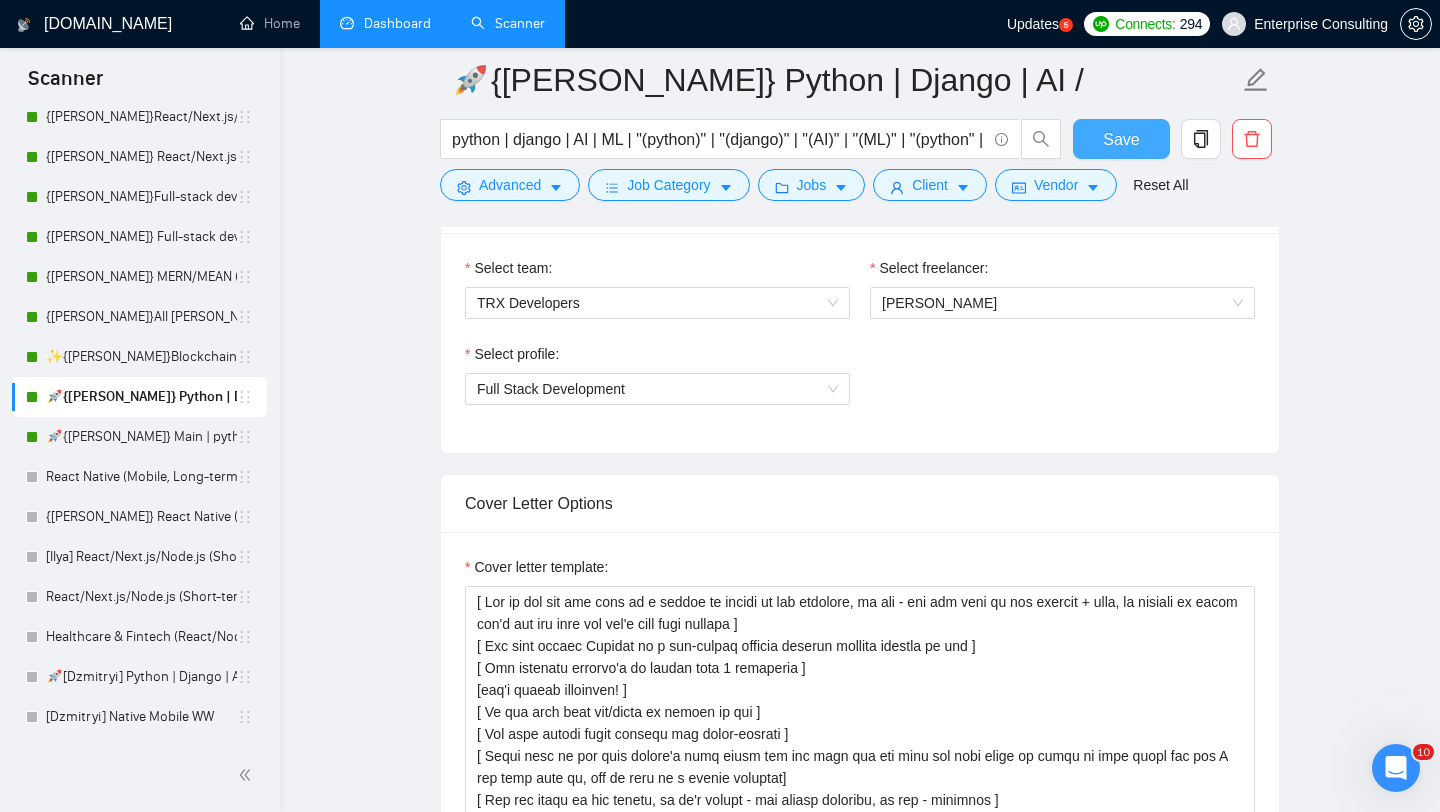 scroll, scrollTop: 1320, scrollLeft: 0, axis: vertical 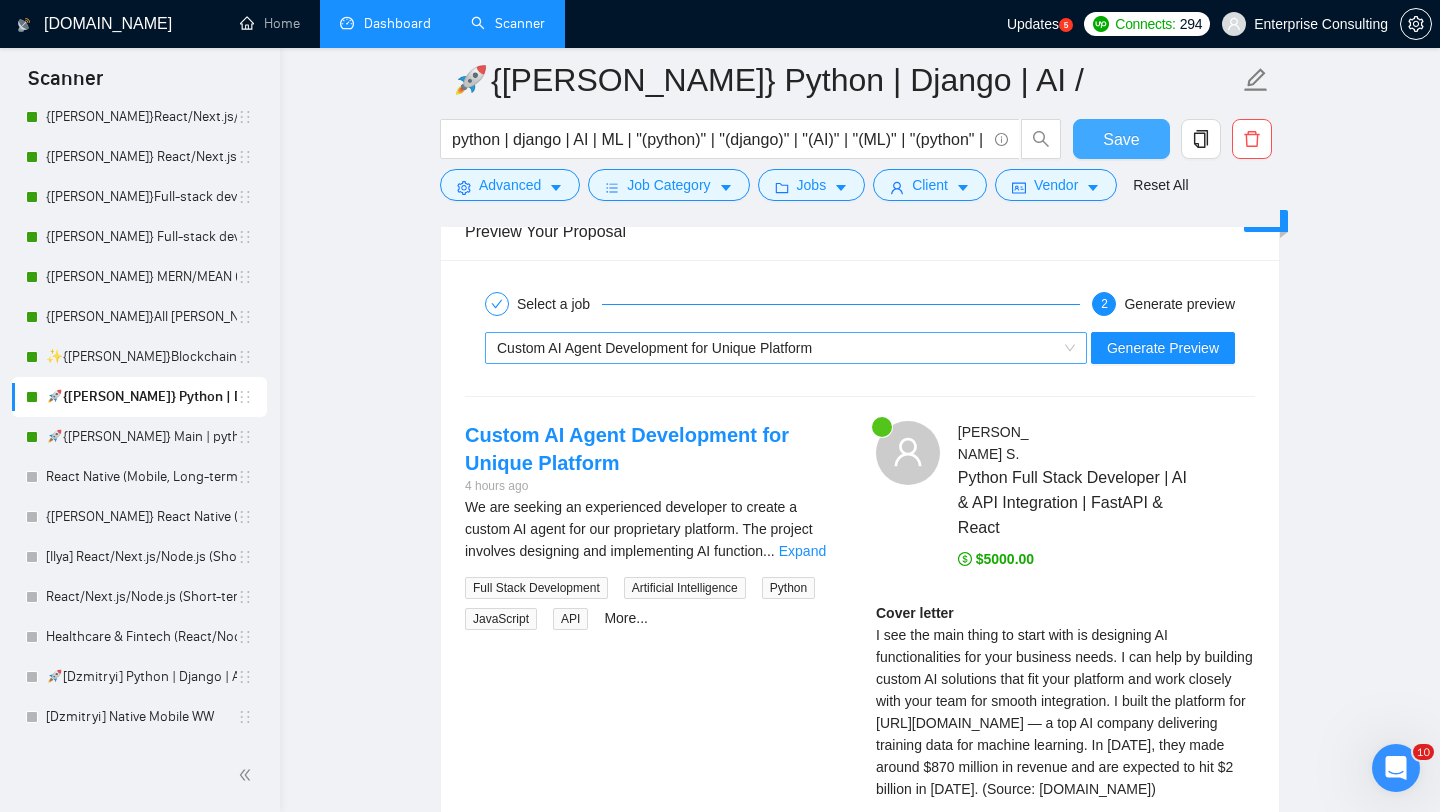 click on "Custom AI Agent Development for Unique Platform" at bounding box center (777, 348) 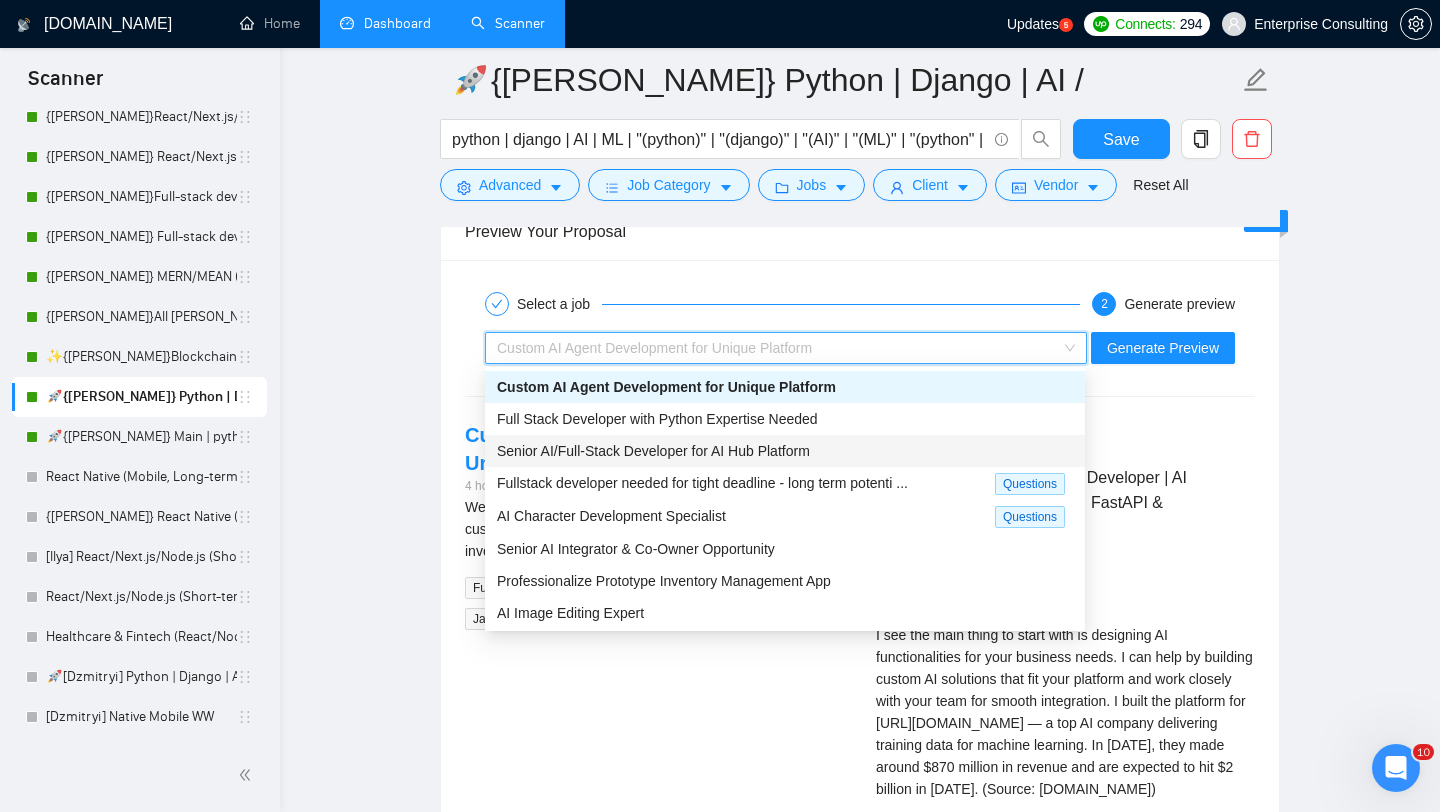click on "Senior AI/Full-Stack Developer for AI Hub Platform" at bounding box center [785, 451] 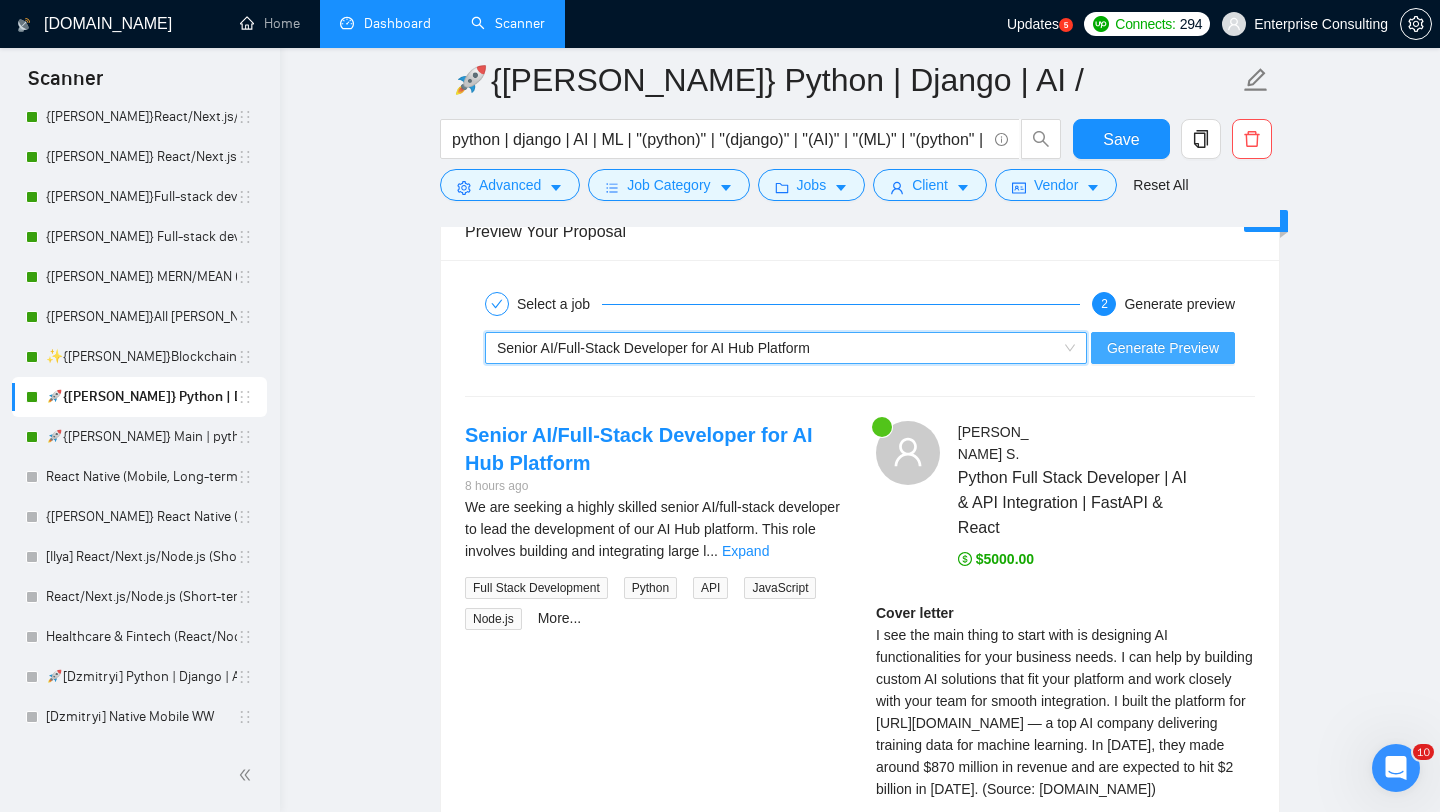 click on "Generate Preview" at bounding box center [1163, 348] 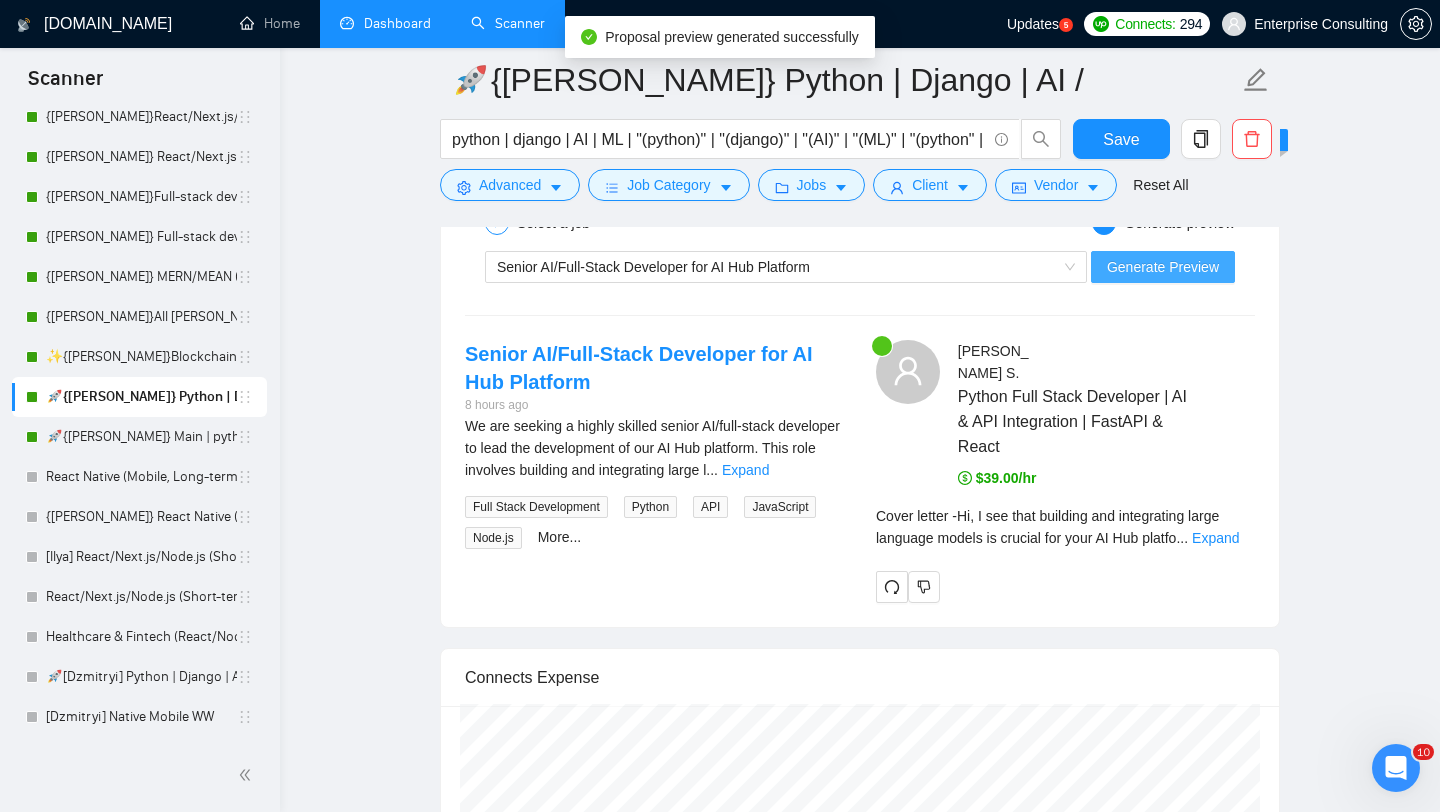 scroll, scrollTop: 3004, scrollLeft: 0, axis: vertical 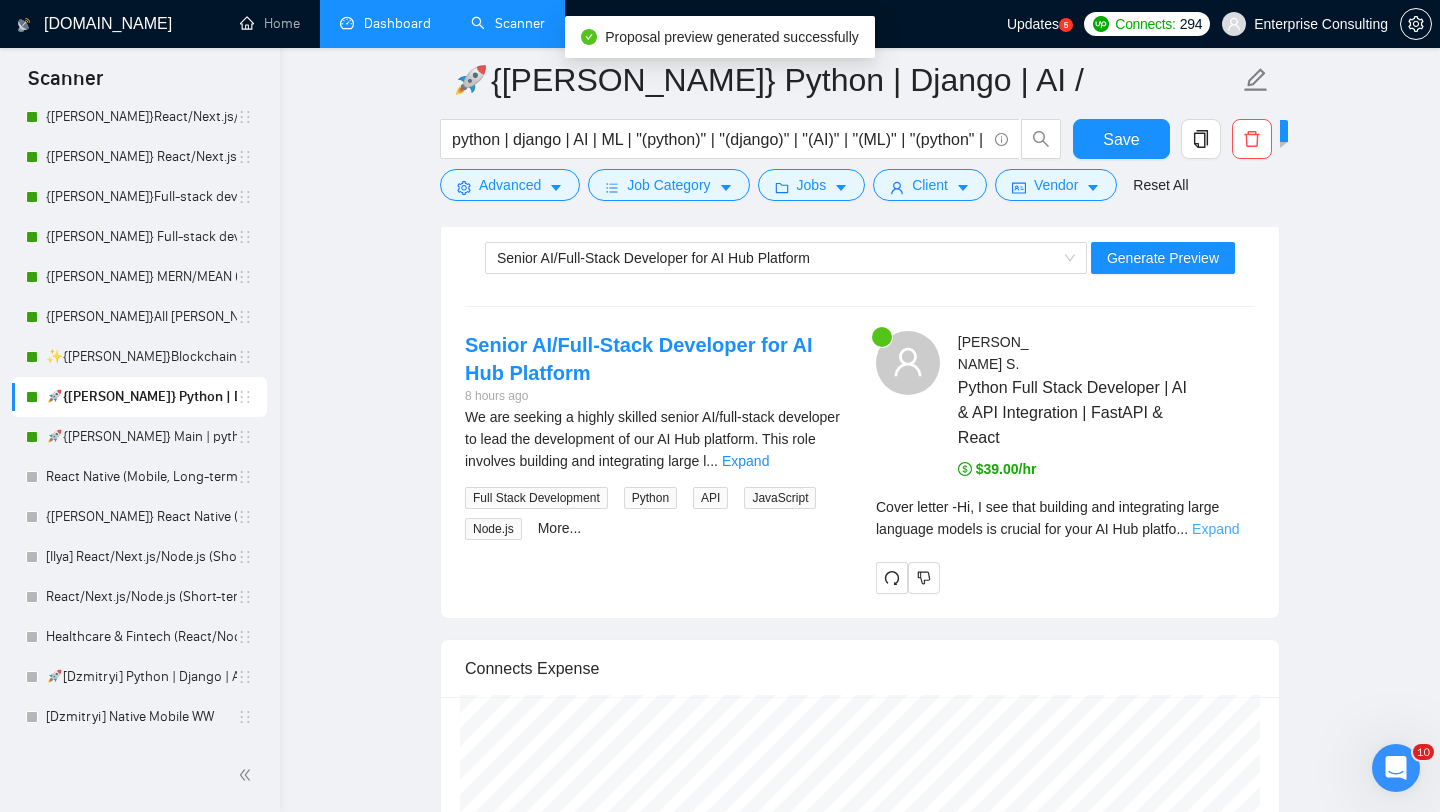 click on "Expand" at bounding box center (1215, 529) 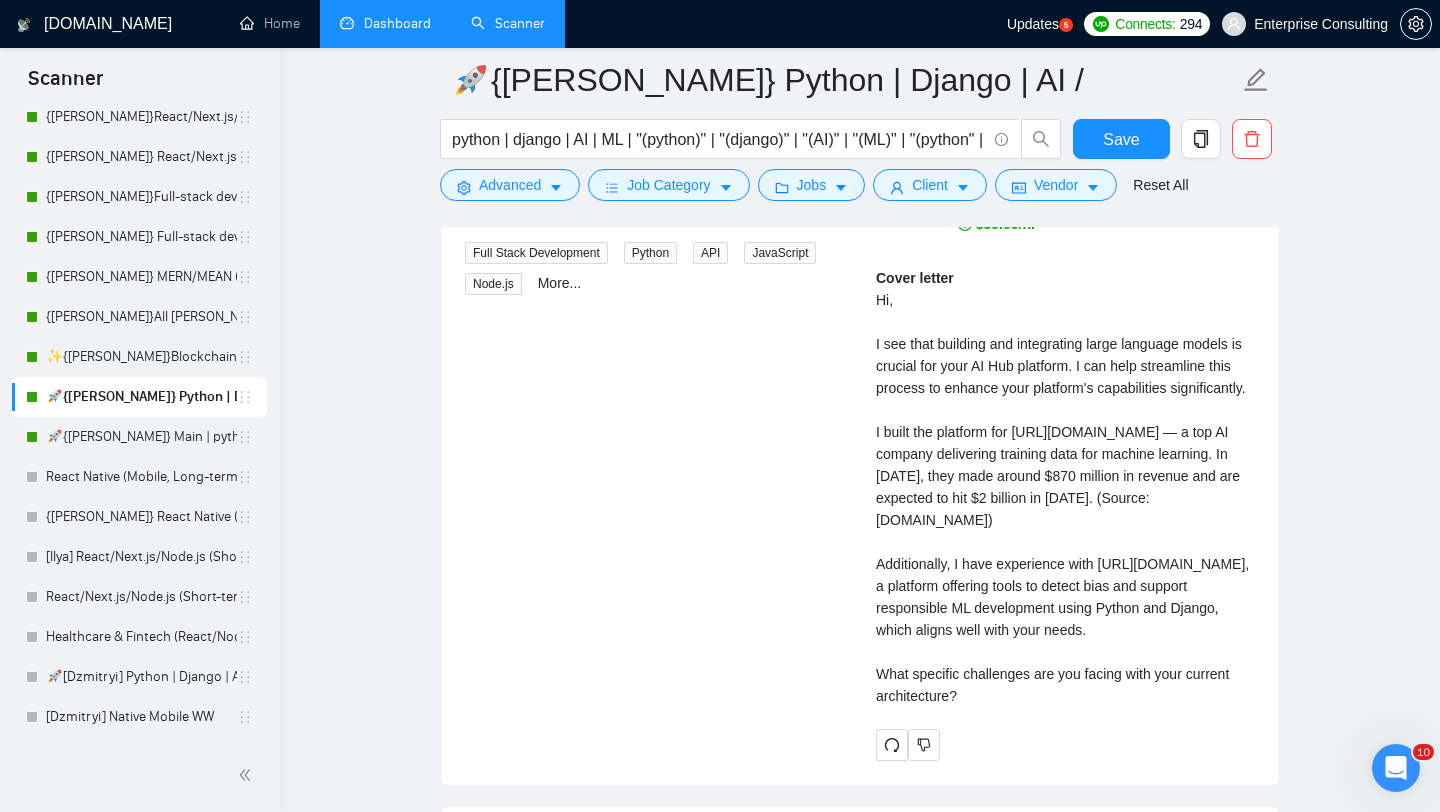 scroll, scrollTop: 3250, scrollLeft: 0, axis: vertical 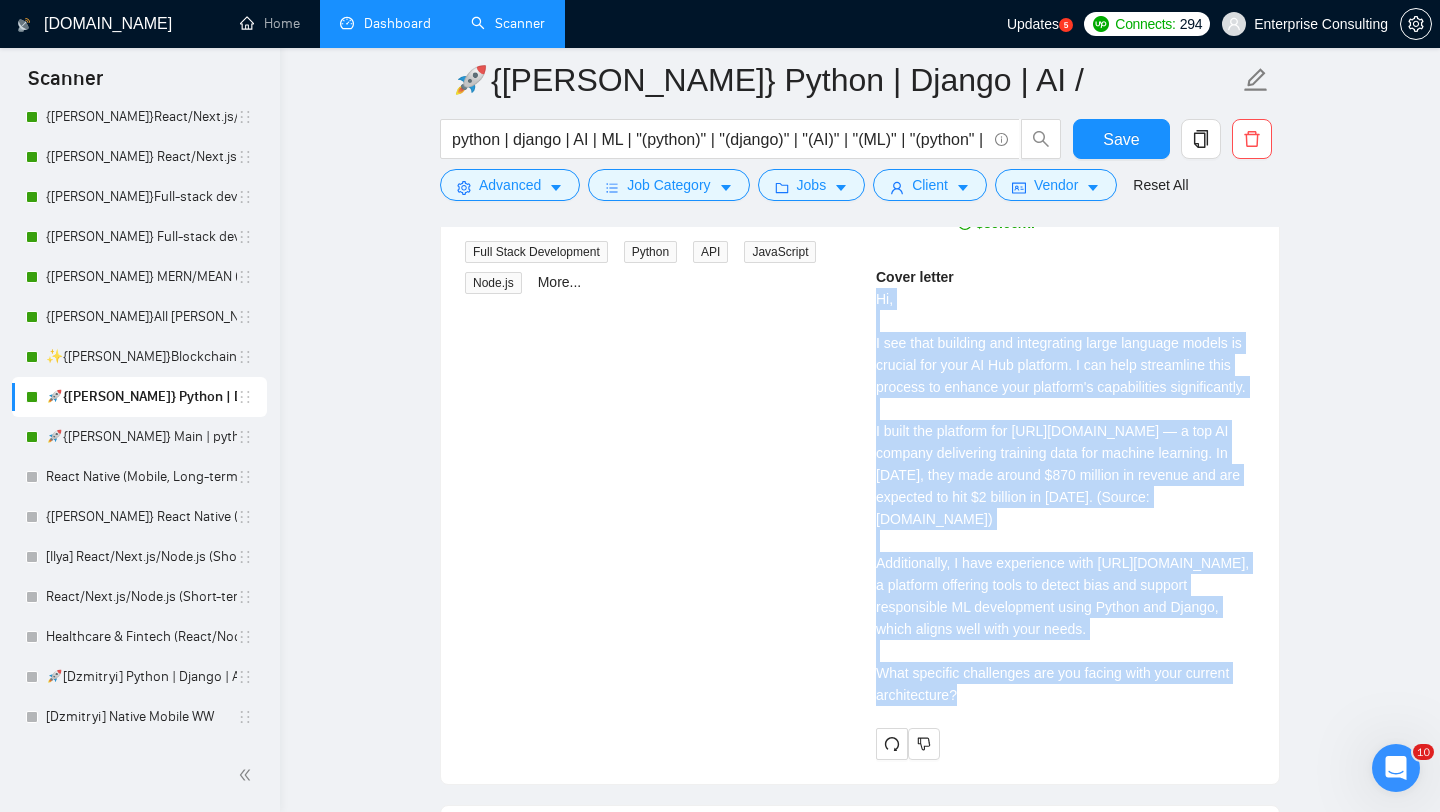 drag, startPoint x: 971, startPoint y: 719, endPoint x: 878, endPoint y: 278, distance: 450.69946 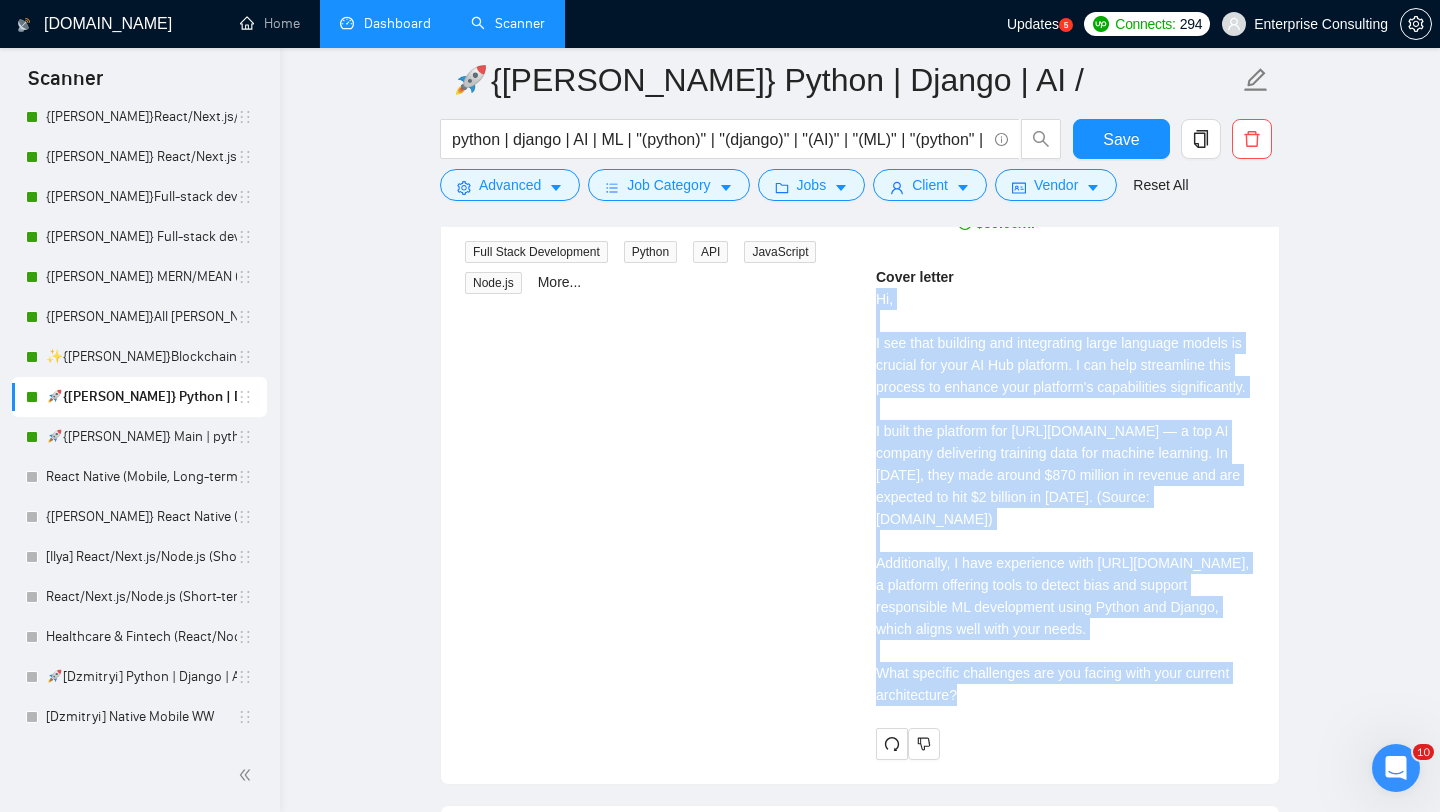 click on "Cover letter Hi,
I see that building and integrating large language models is crucial for your AI Hub platform. I can help streamline this process to enhance your platform's capabilities significantly.
I built the platform for [URL][DOMAIN_NAME] — a top AI company delivering training data for machine learning. In [DATE], they made around $870 million in revenue and are expected to hit $2 billion in [DATE]. (Source: [DOMAIN_NAME])
Additionally, I have experience with [URL][DOMAIN_NAME], a platform offering tools to detect bias and support responsible ML development using Python and Django, which aligns well with your needs.
What specific challenges are you facing with your current architecture?" at bounding box center [1065, 486] 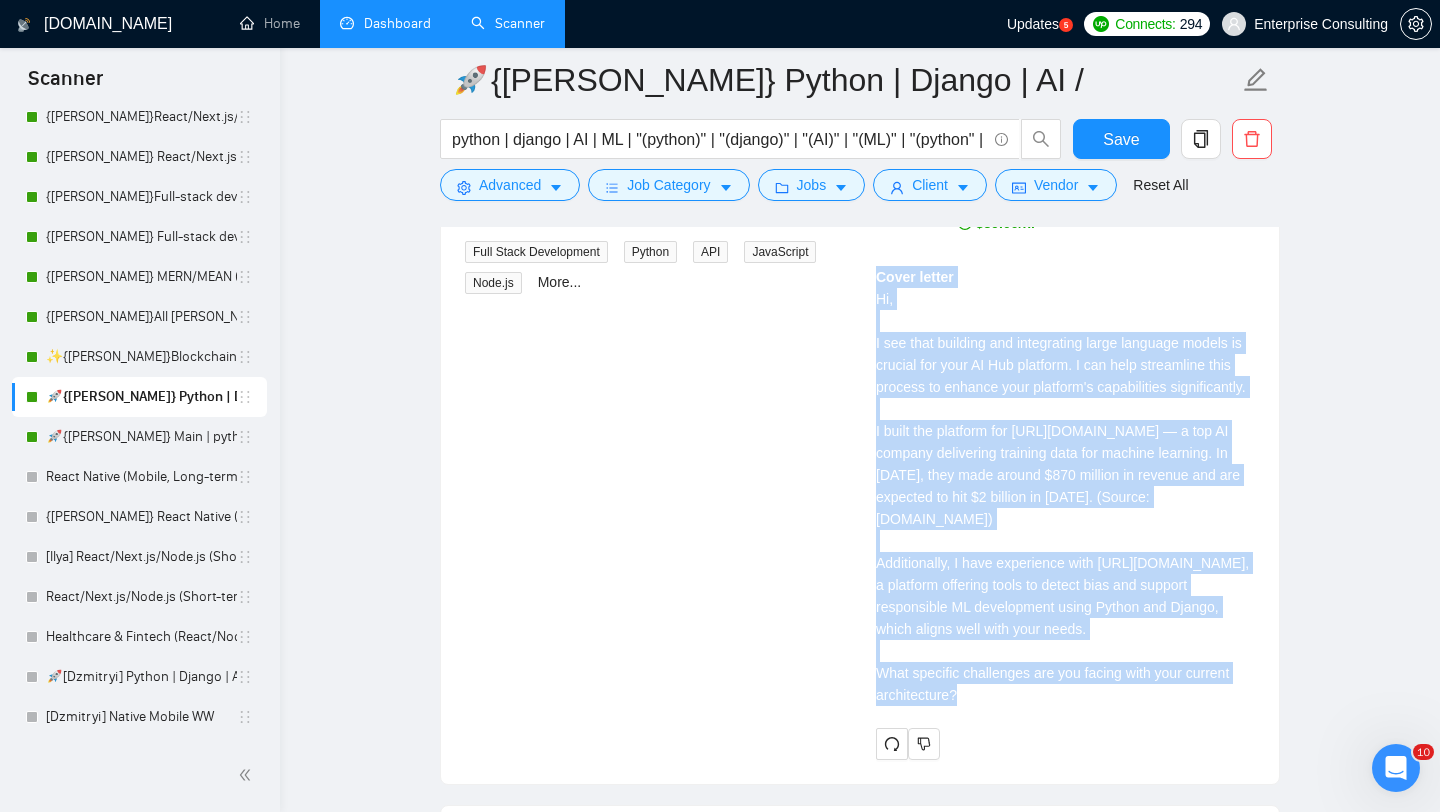 drag, startPoint x: 880, startPoint y: 255, endPoint x: 972, endPoint y: 720, distance: 474.0137 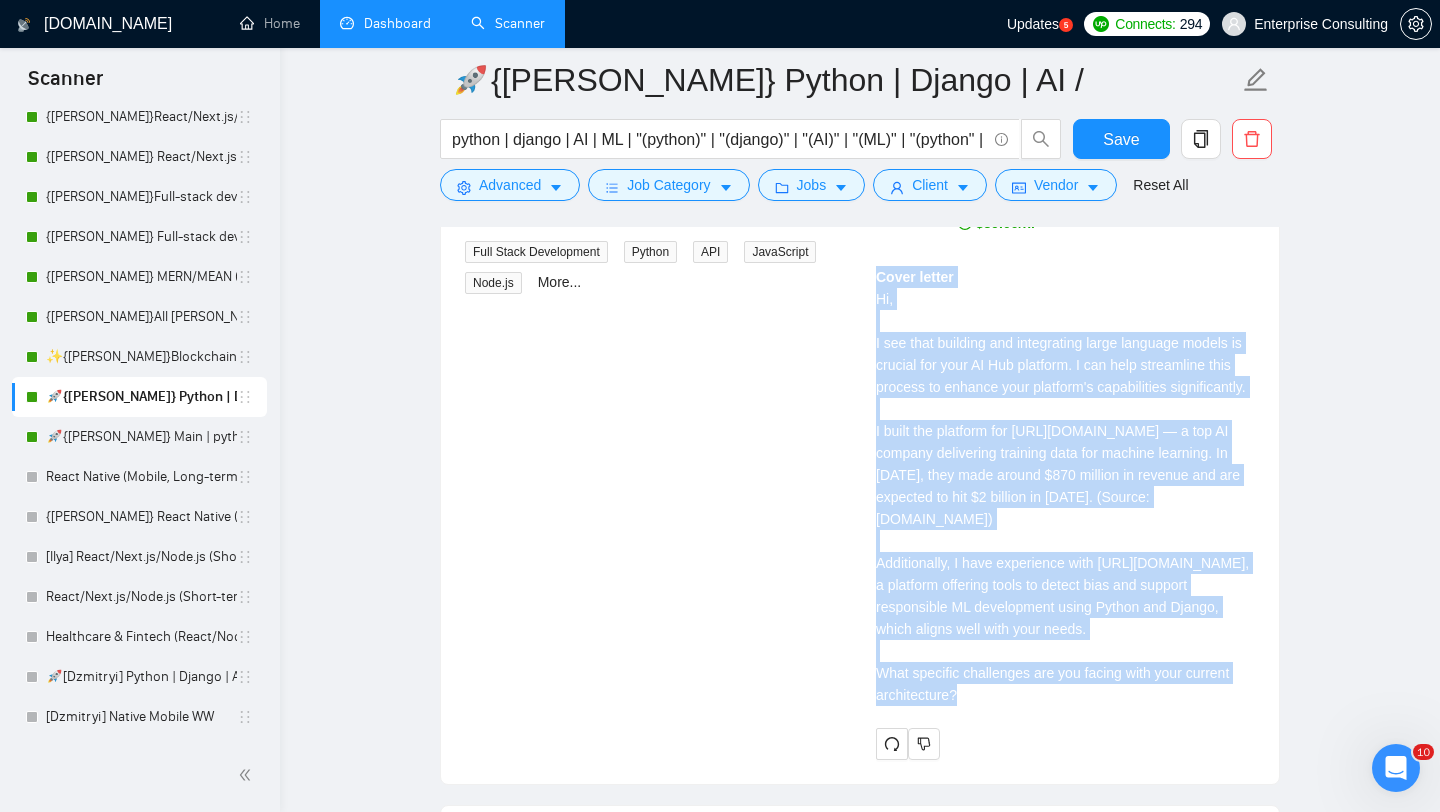 click on "Cover letter Hi,
I see that building and integrating large language models is crucial for your AI Hub platform. I can help streamline this process to enhance your platform's capabilities significantly.
I built the platform for [URL][DOMAIN_NAME] — a top AI company delivering training data for machine learning. In [DATE], they made around $870 million in revenue and are expected to hit $2 billion in [DATE]. (Source: [DOMAIN_NAME])
Additionally, I have experience with [URL][DOMAIN_NAME], a platform offering tools to detect bias and support responsible ML development using Python and Django, which aligns well with your needs.
What specific challenges are you facing with your current architecture?" at bounding box center (1065, 486) 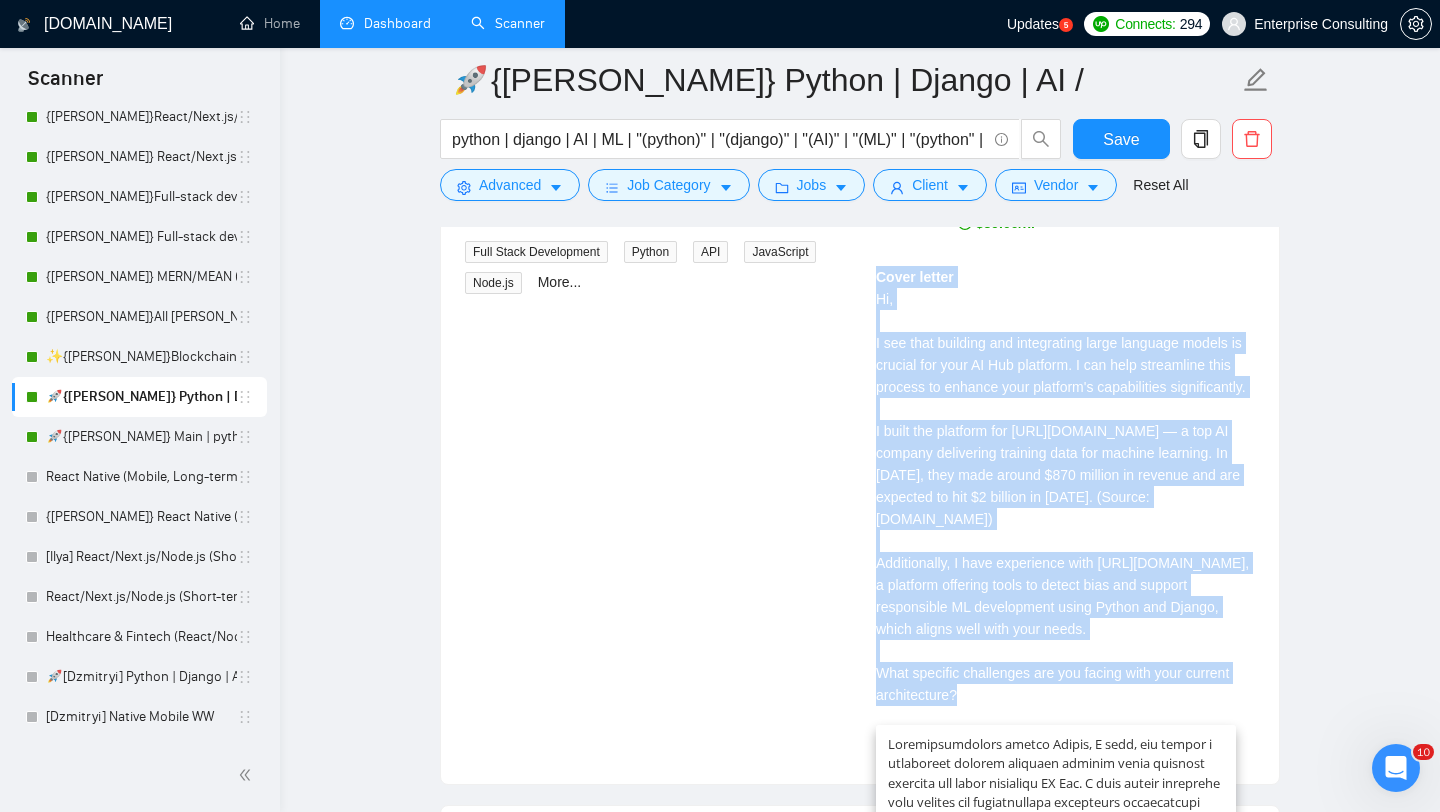 copy on "Cover letter Hi,
I see that building and integrating large language models is crucial for your AI Hub platform. I can help streamline this process to enhance your platform's capabilities significantly.
I built the platform for [URL][DOMAIN_NAME] — a top AI company delivering training data for machine learning. In [DATE], they made around $870 million in revenue and are expected to hit $2 billion in [DATE]. (Source: [DOMAIN_NAME])
Additionally, I have experience with [URL][DOMAIN_NAME], a platform offering tools to detect bias and support responsible ML development using Python and Django, which aligns well with your needs.
What specific challenges are you facing with your current architecture?" 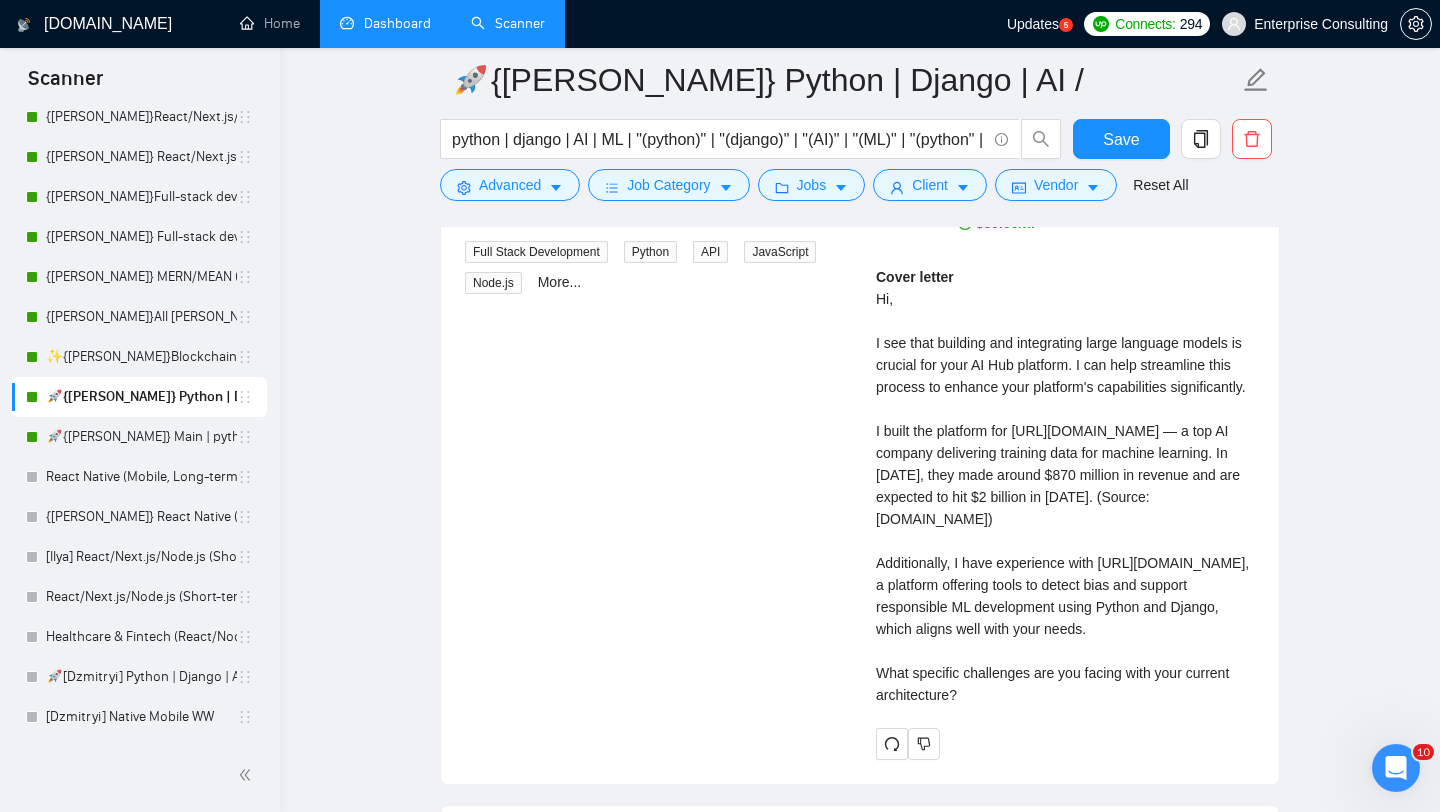 click on "Senior AI/Full-Stack Developer for AI Hub Platform 8 hours ago We are seeking a highly skilled senior AI/full-stack developer to lead the development of our AI Hub platform. This role involves building and integrating large l ... Expand Full Stack Development Python API JavaScript Node.js More...     [PERSON_NAME]      Python Full Stack Developer | AI & API Integration | FastAPI & React   $39.00/hr Cover letter" at bounding box center [860, 422] 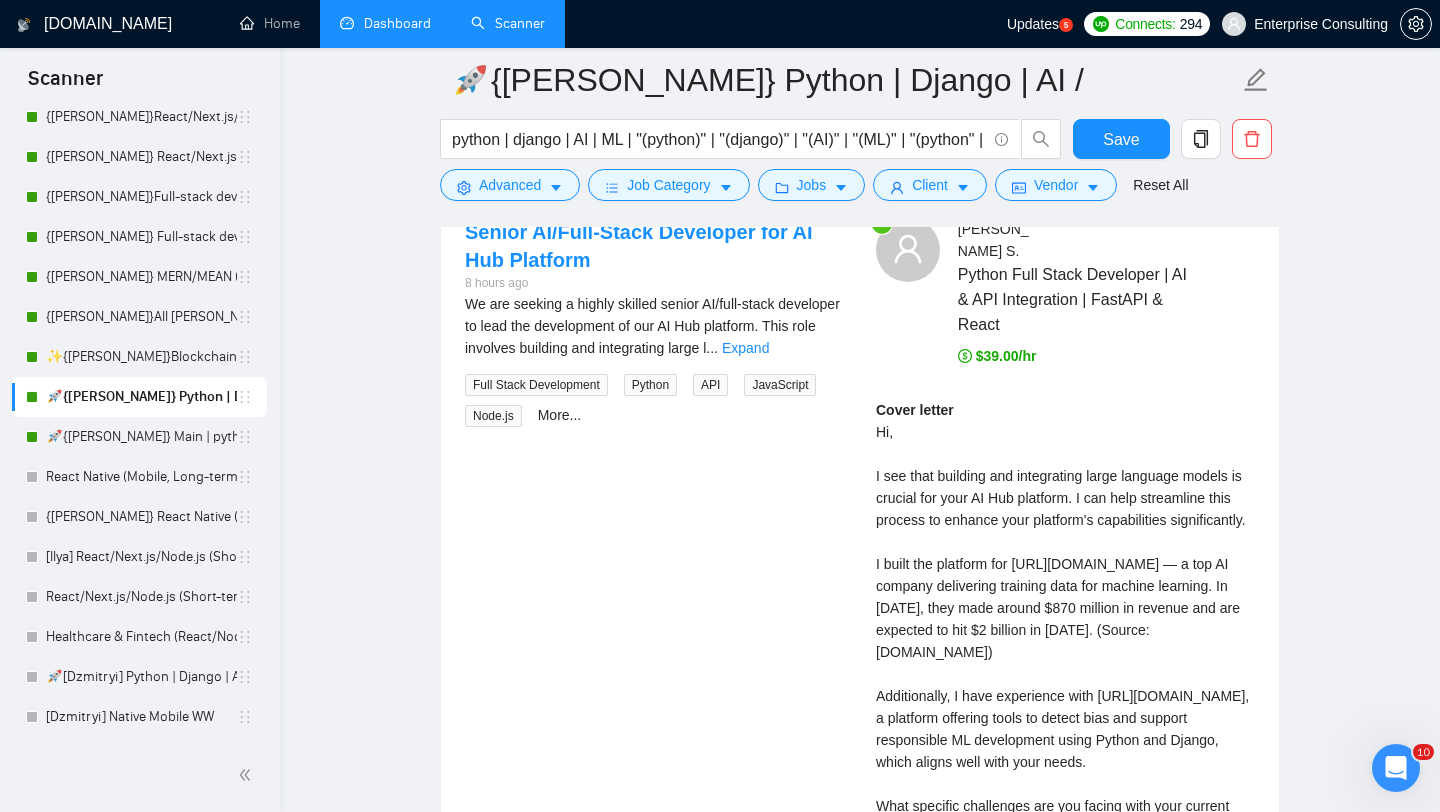 scroll, scrollTop: 3103, scrollLeft: 0, axis: vertical 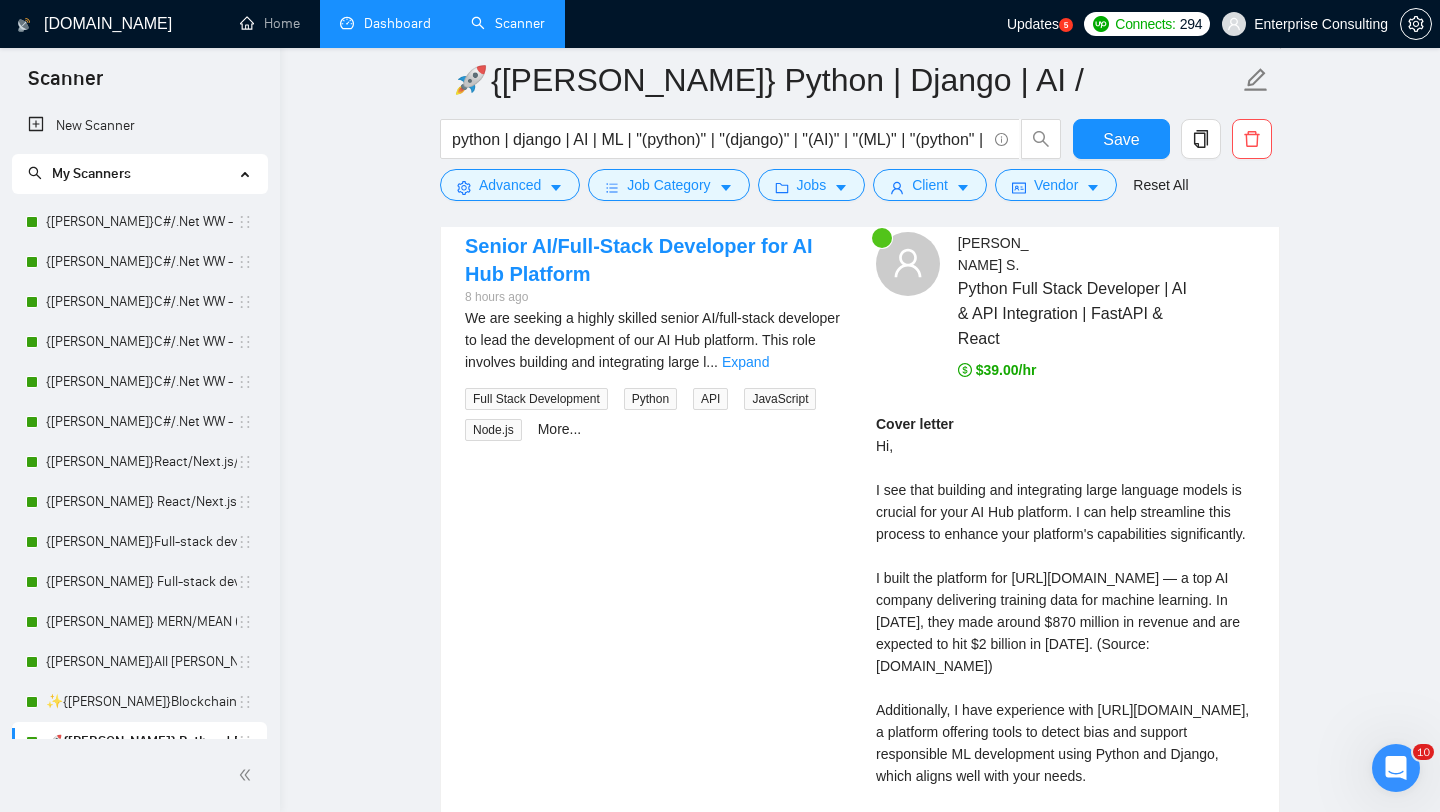click on "Dashboard" at bounding box center [385, 23] 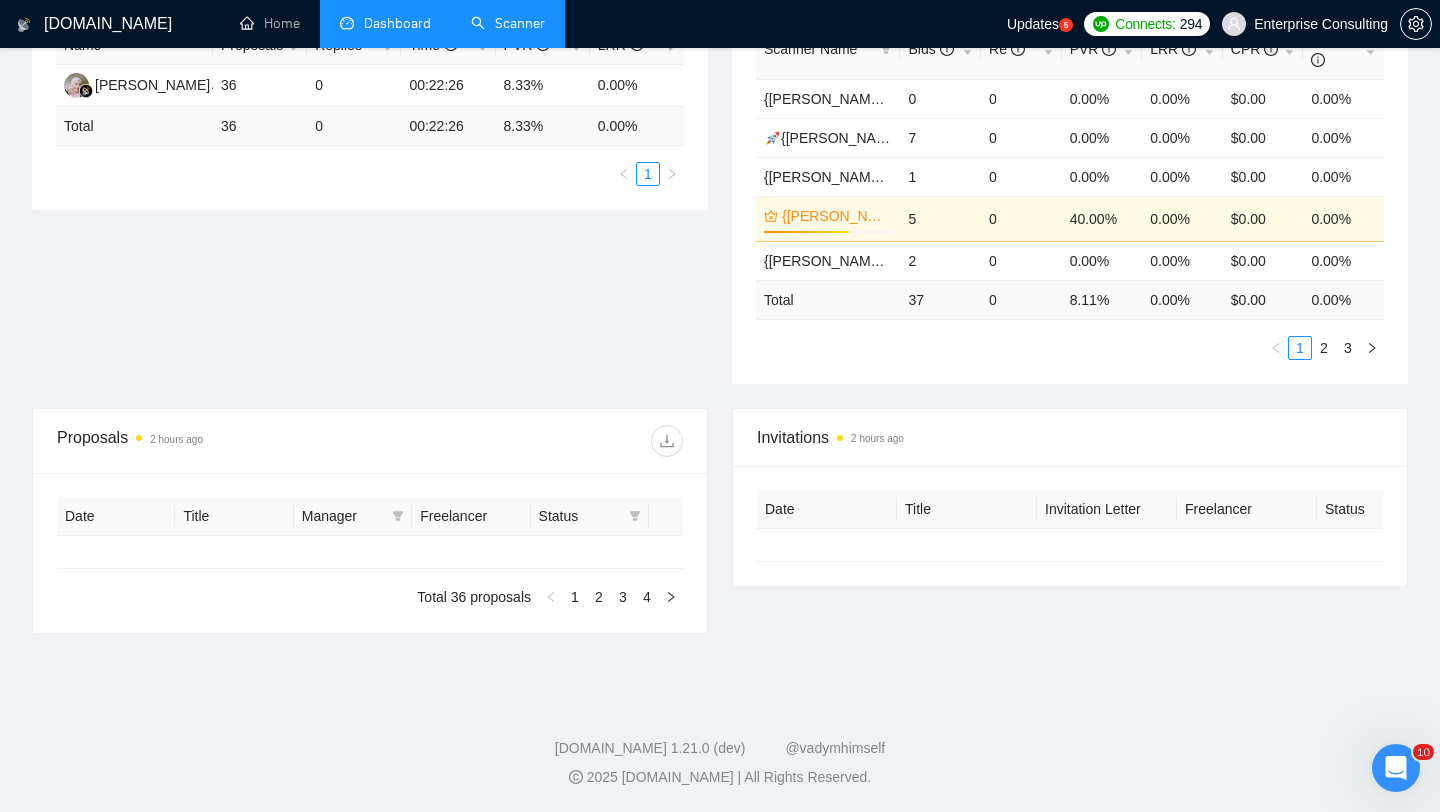 type on "[DATE]" 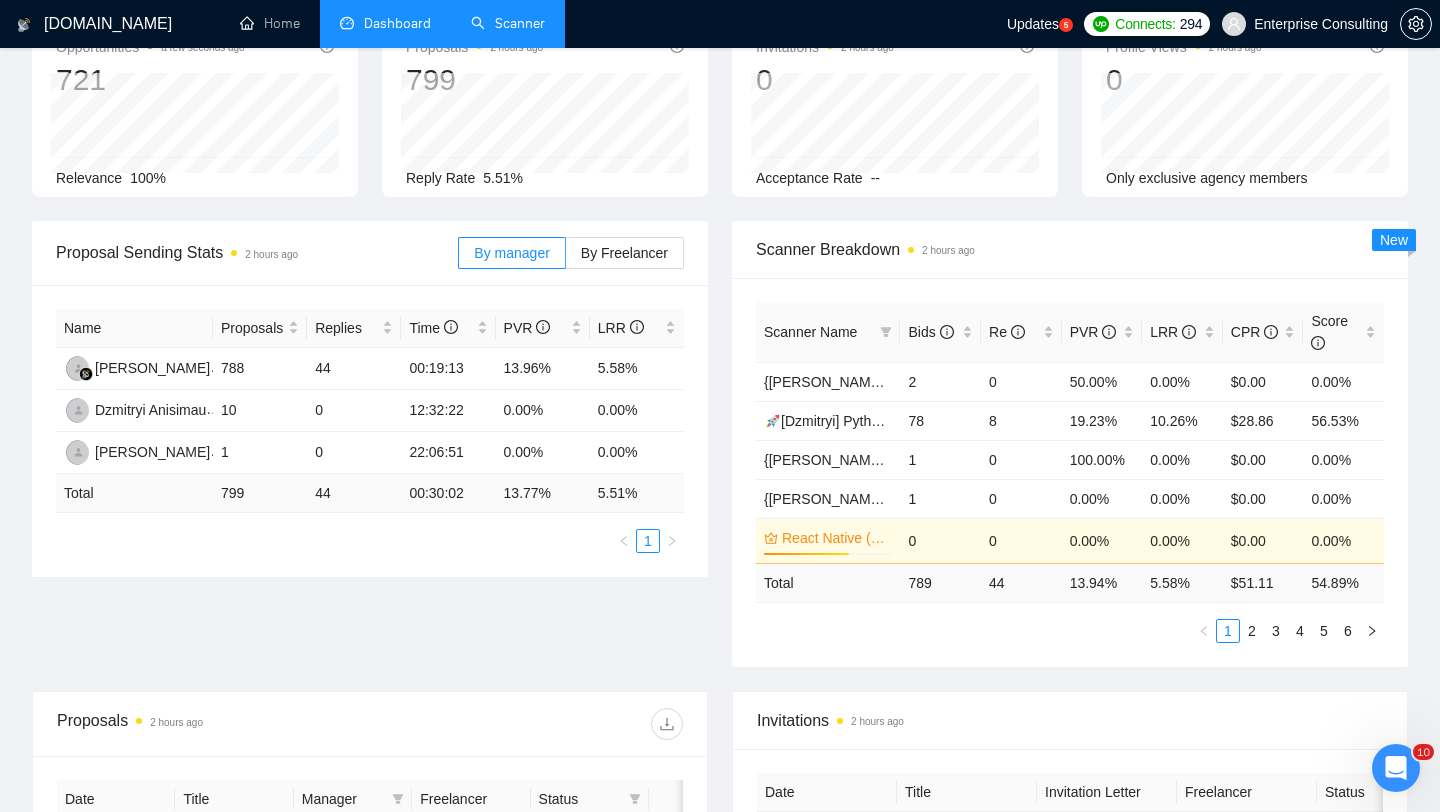 scroll, scrollTop: 0, scrollLeft: 0, axis: both 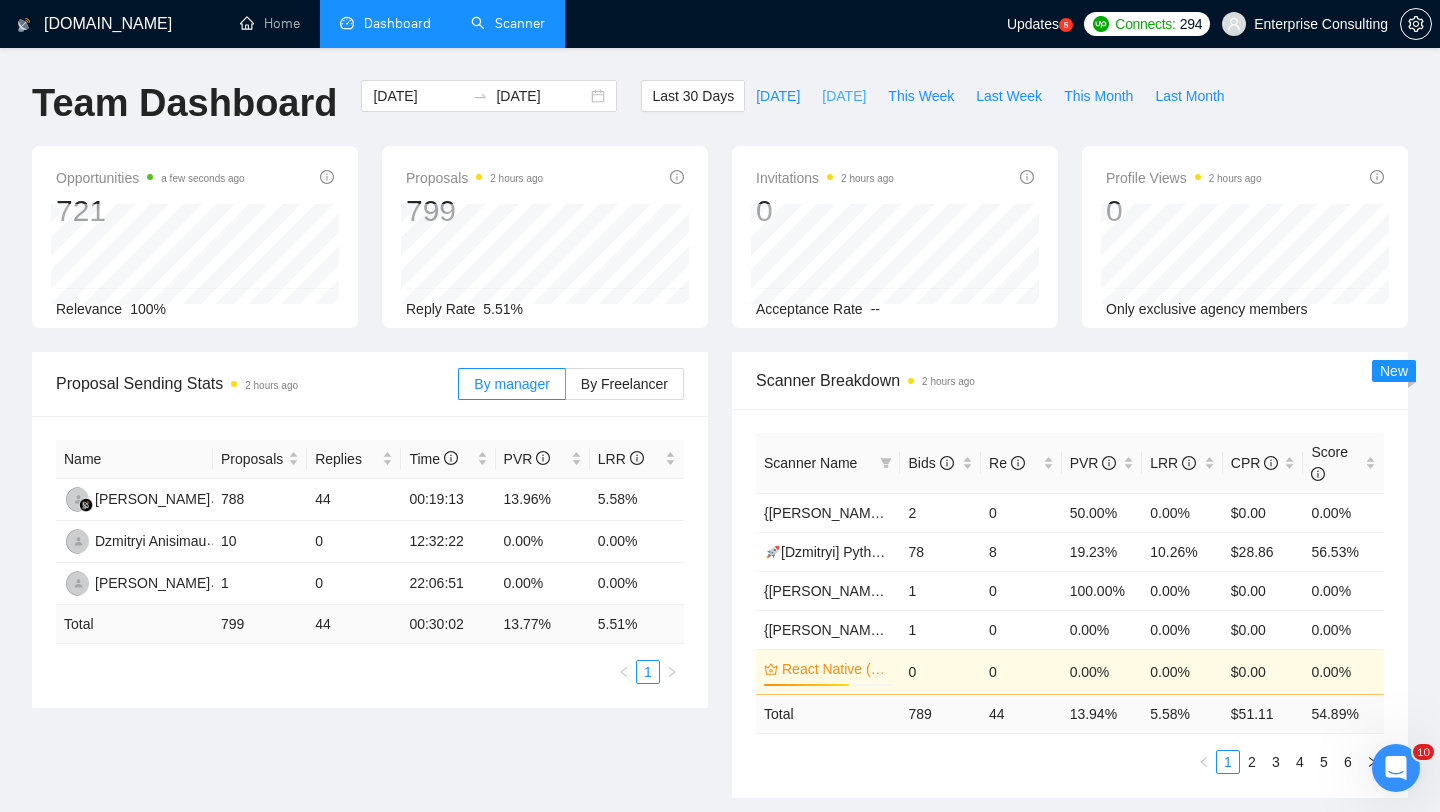 click on "[DATE]" at bounding box center [844, 96] 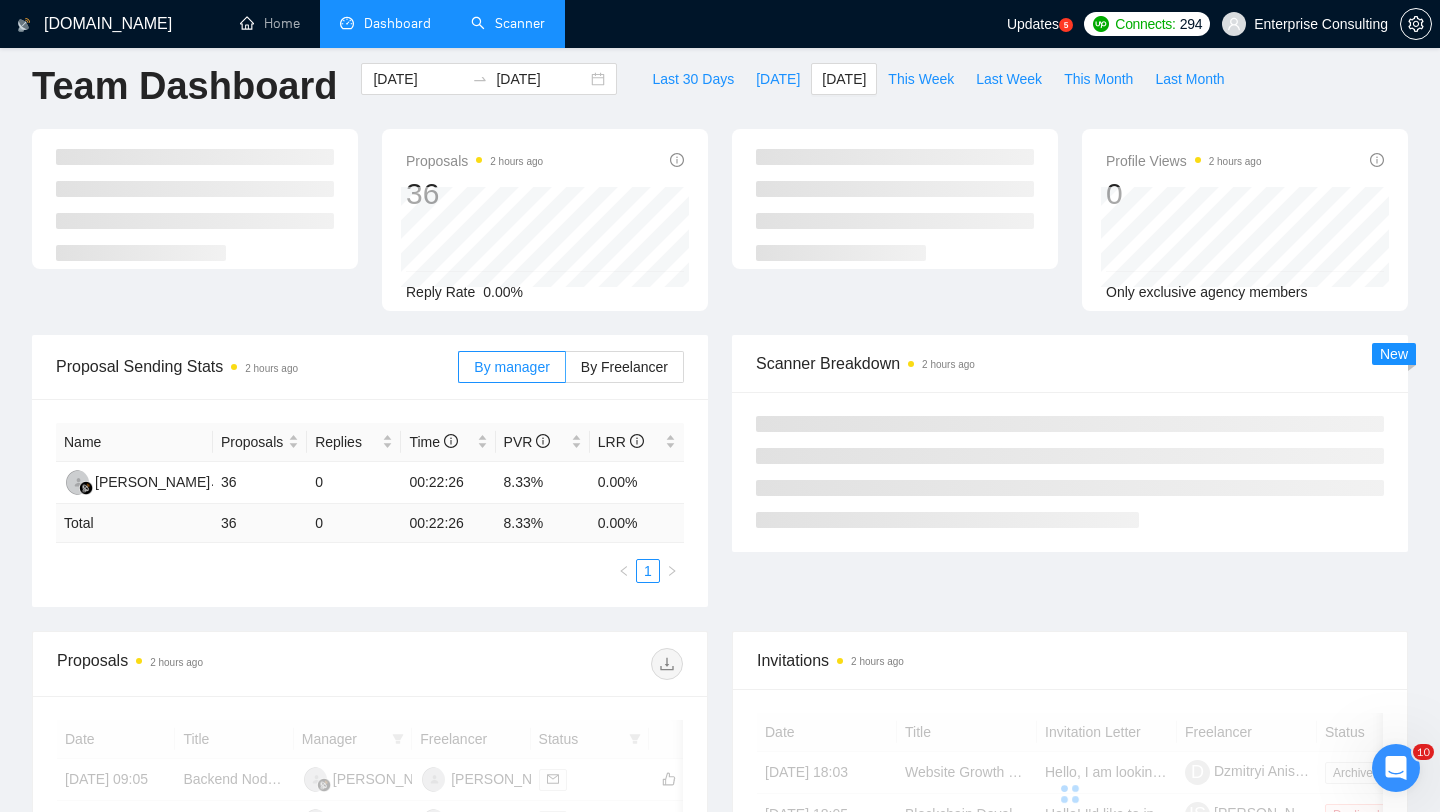 scroll, scrollTop: 24, scrollLeft: 0, axis: vertical 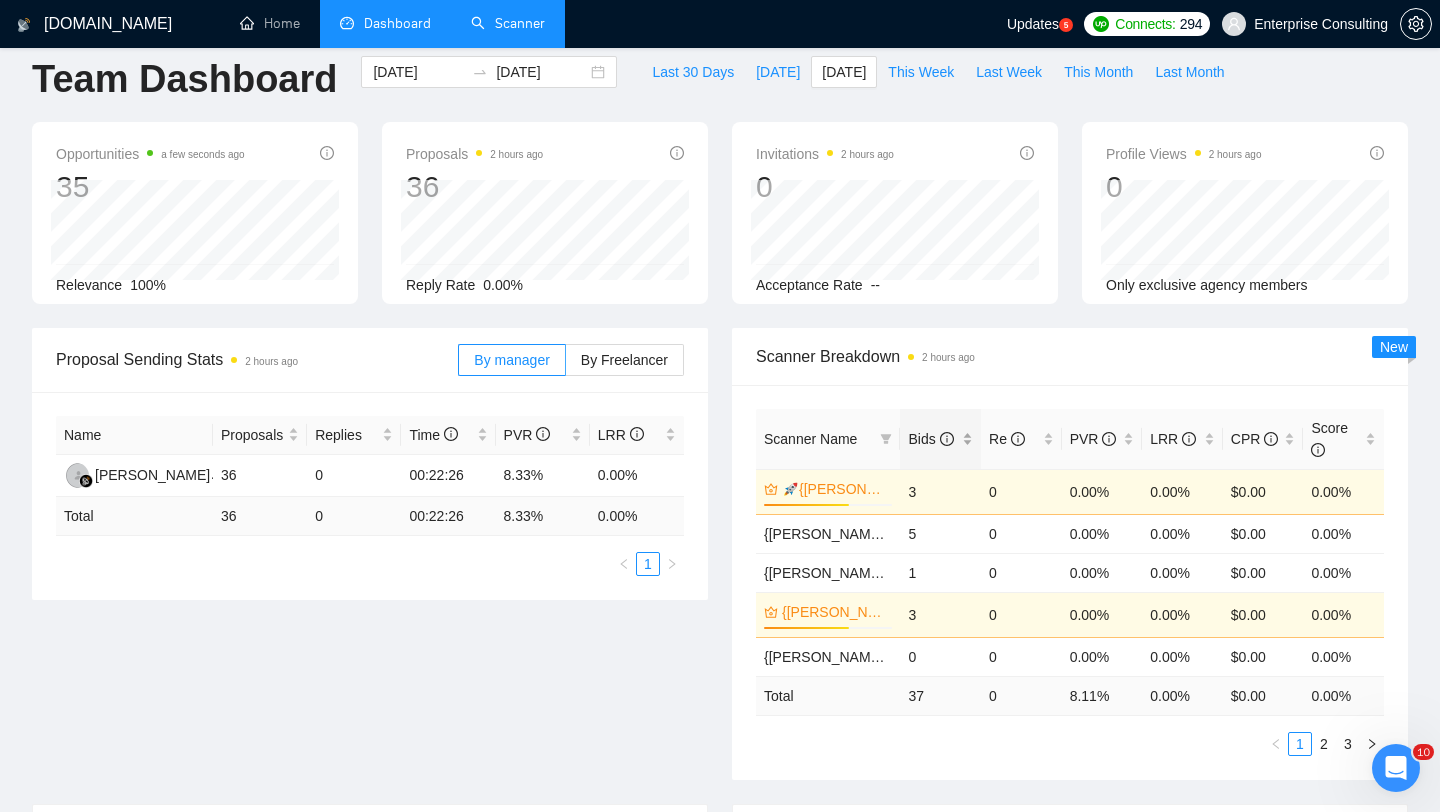 click on "Bids" at bounding box center [930, 439] 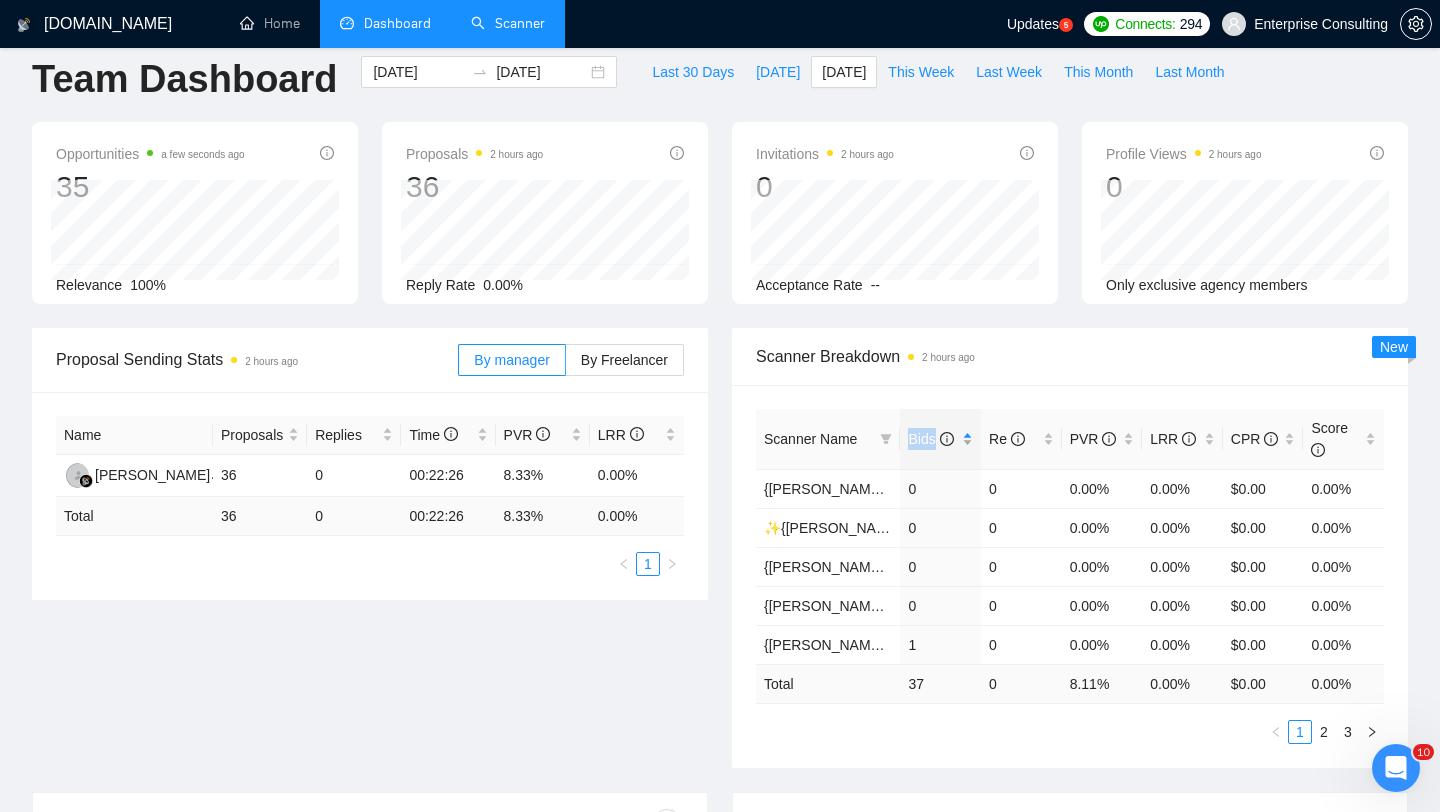click on "Bids" at bounding box center (930, 439) 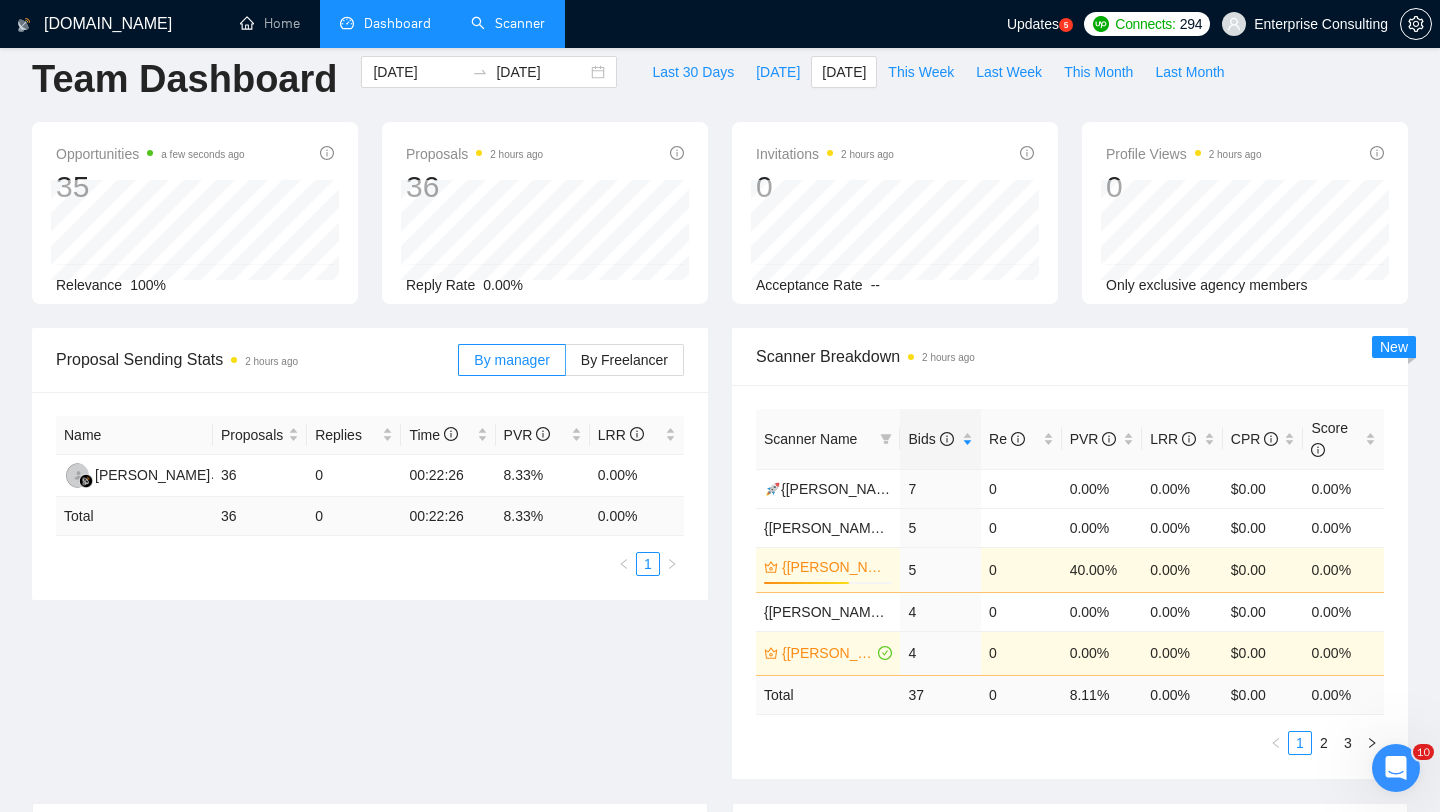 click on "Scanner Name Bids   Re   PVR   LRR   CPR   Score   🚀{[PERSON_NAME]} Python | Django | AI /  7 0 0.00% 0.00% $0.00 0.00% {[PERSON_NAME]} React/Next.js/Node.js (Long-term, All Niches) 5 0 0.00% 0.00% $0.00 0.00% {[PERSON_NAME]}C#/.Net WW - best match  66% 5 0 40.00% 0.00% $0.00 0.00% {[PERSON_NAME]}All [PERSON_NAME] - web 4 0 0.00% 0.00% $0.00 0.00% {[PERSON_NAME]}React/Next.js/Node.js (Long-term, All Niches) 4 0 0.00% 0.00% $0.00 0.00% Total 37 0 8.11 % 0.00 % $ 0.00 0.00 % 1 2 3" at bounding box center (1070, 582) 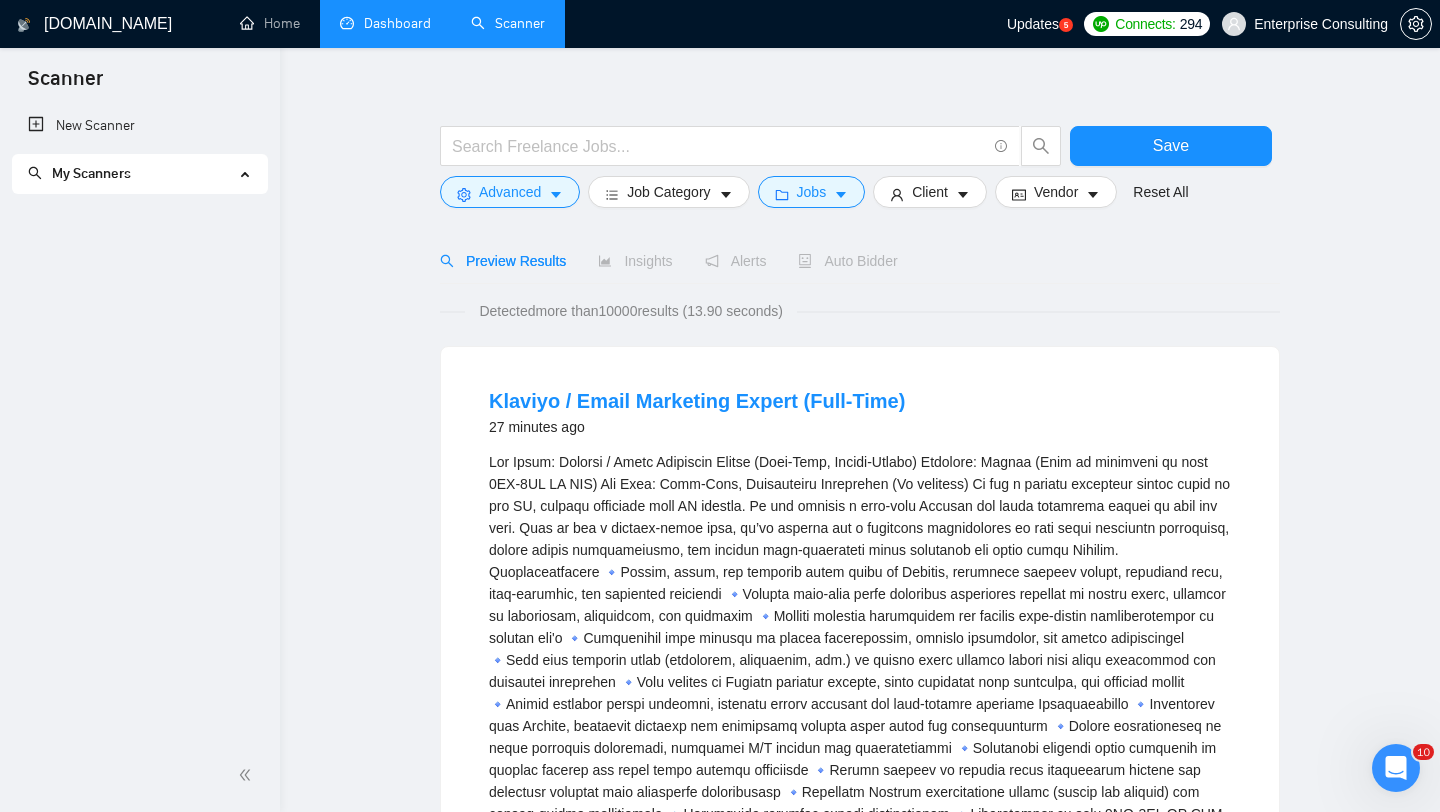 scroll, scrollTop: 0, scrollLeft: 0, axis: both 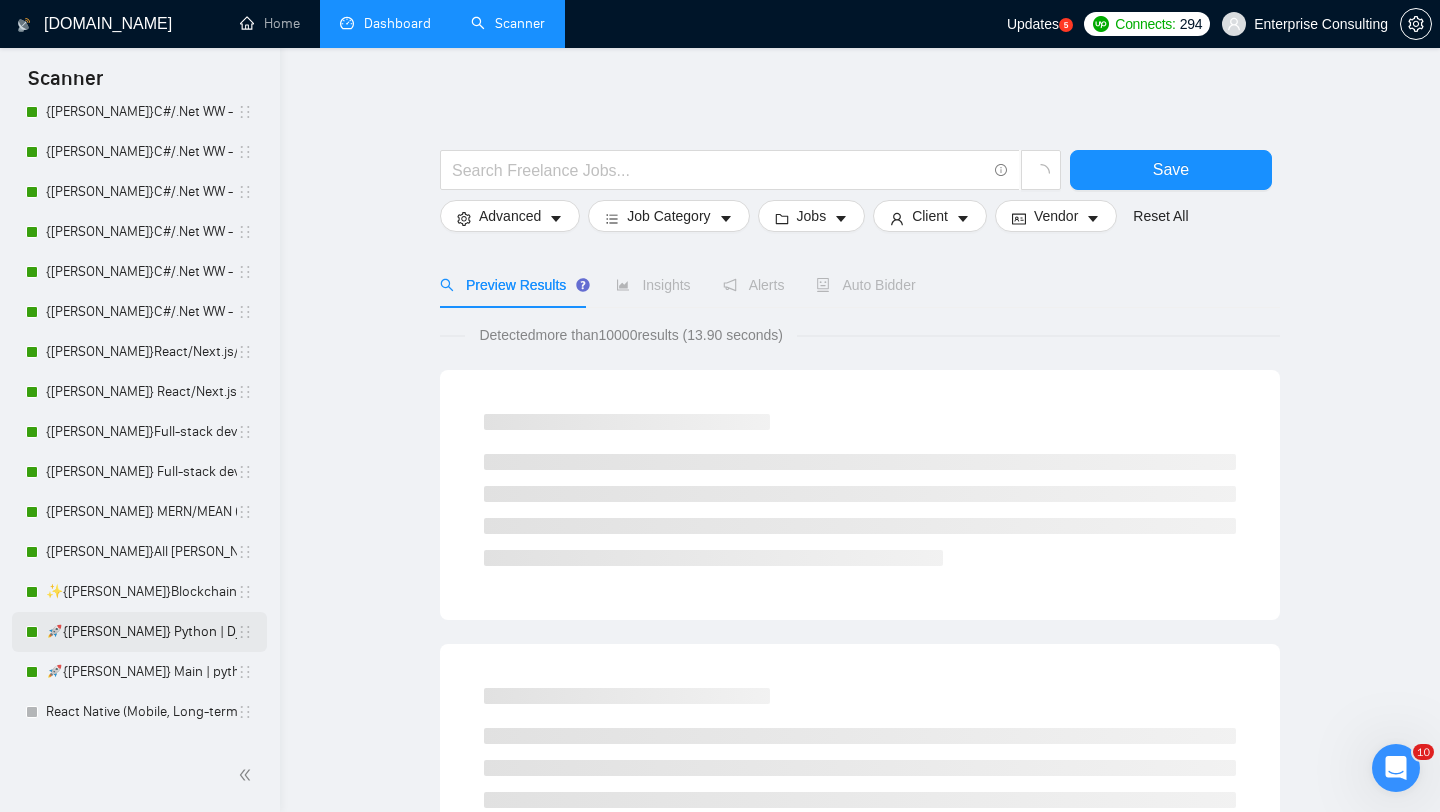 click on "🚀{[PERSON_NAME]} Python | Django | AI /" at bounding box center (141, 632) 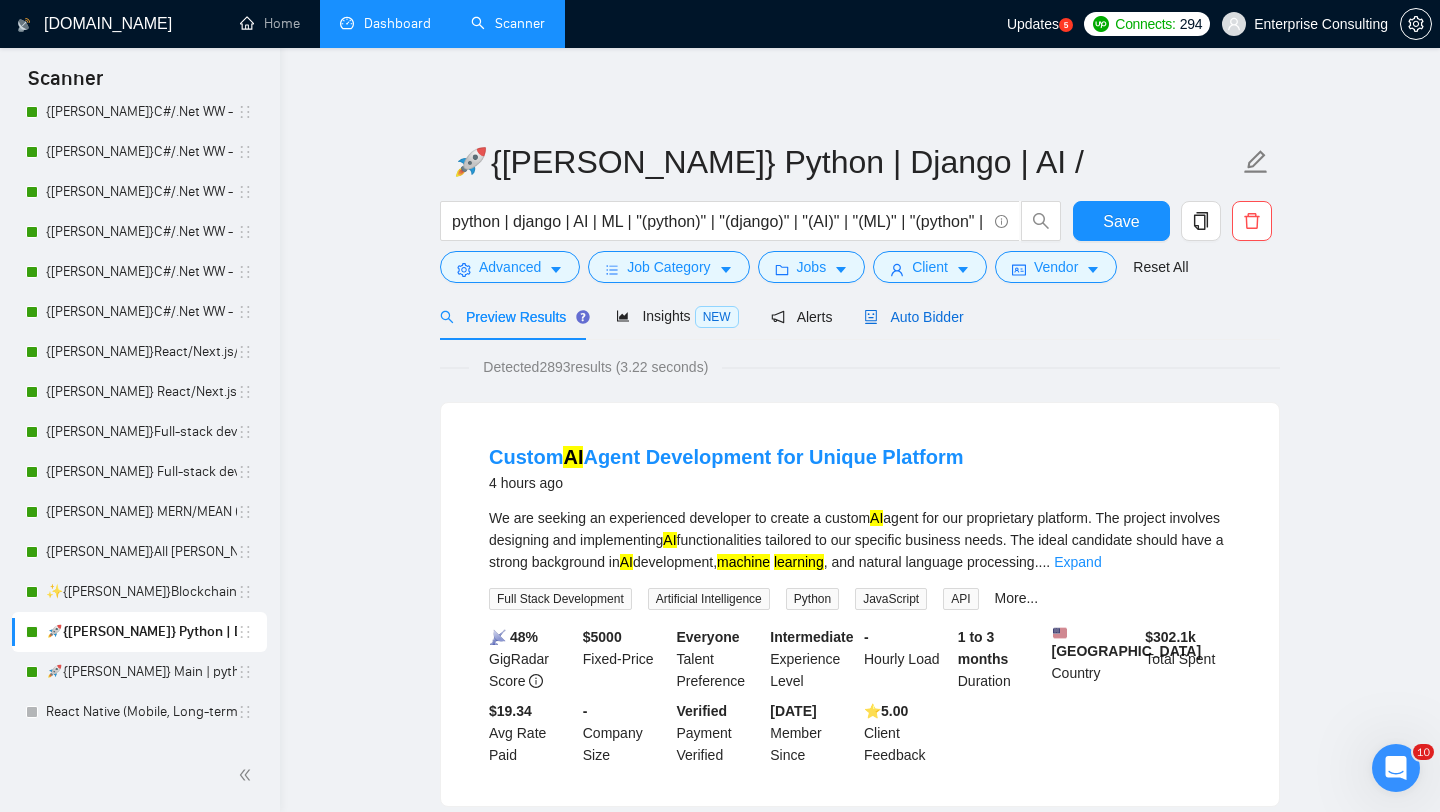 click on "Auto Bidder" at bounding box center [913, 317] 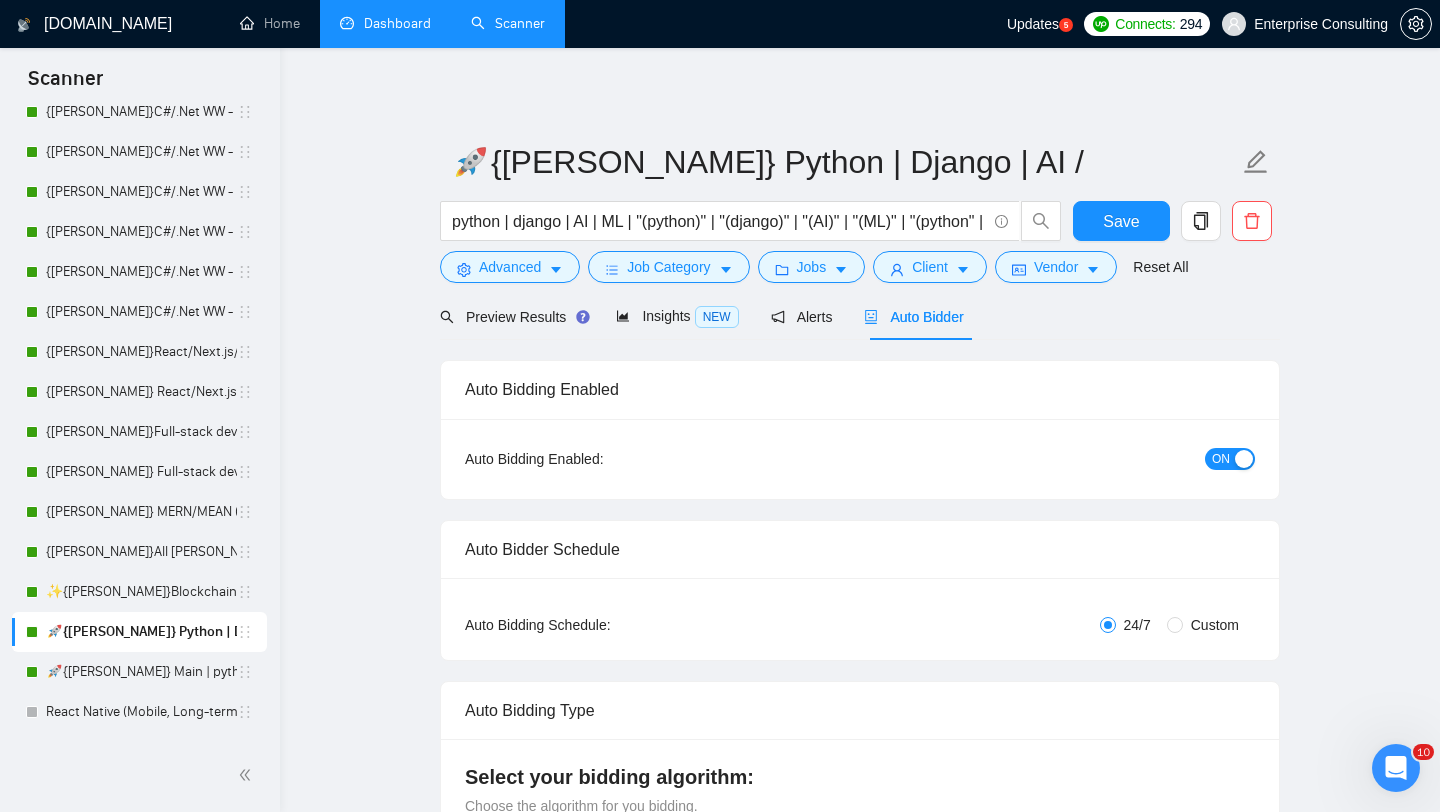 type 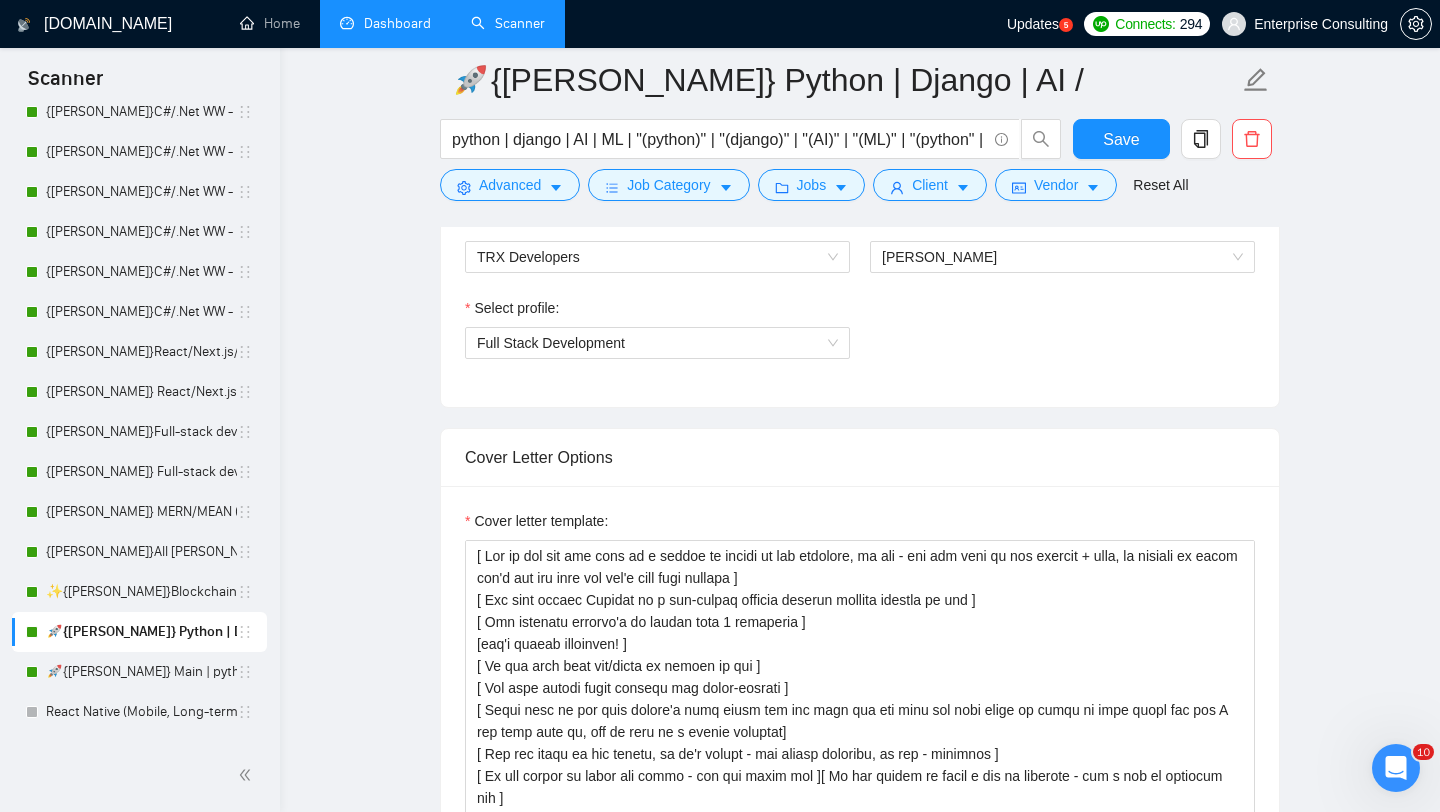 scroll, scrollTop: 1112, scrollLeft: 0, axis: vertical 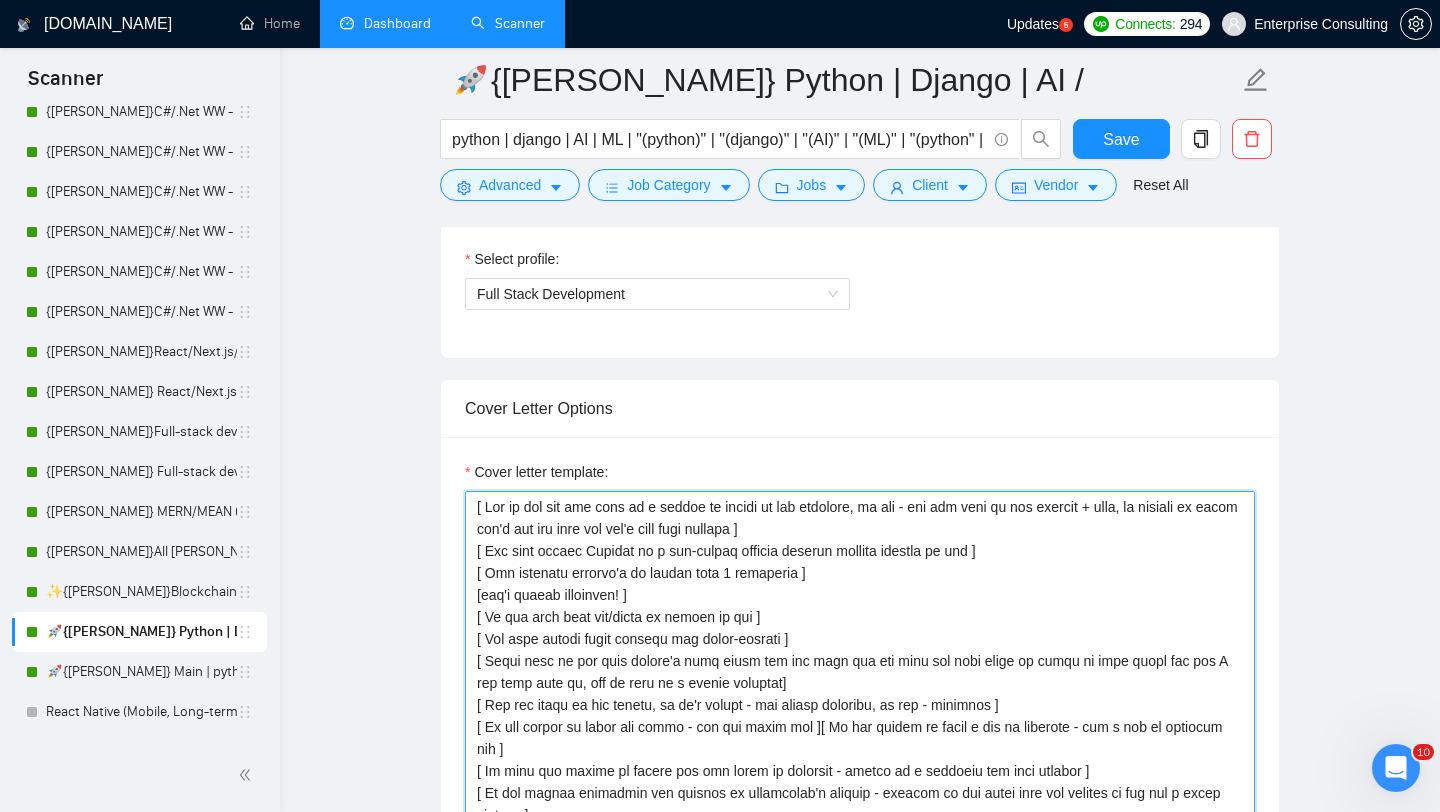 click on "Cover letter template:" at bounding box center [860, 716] 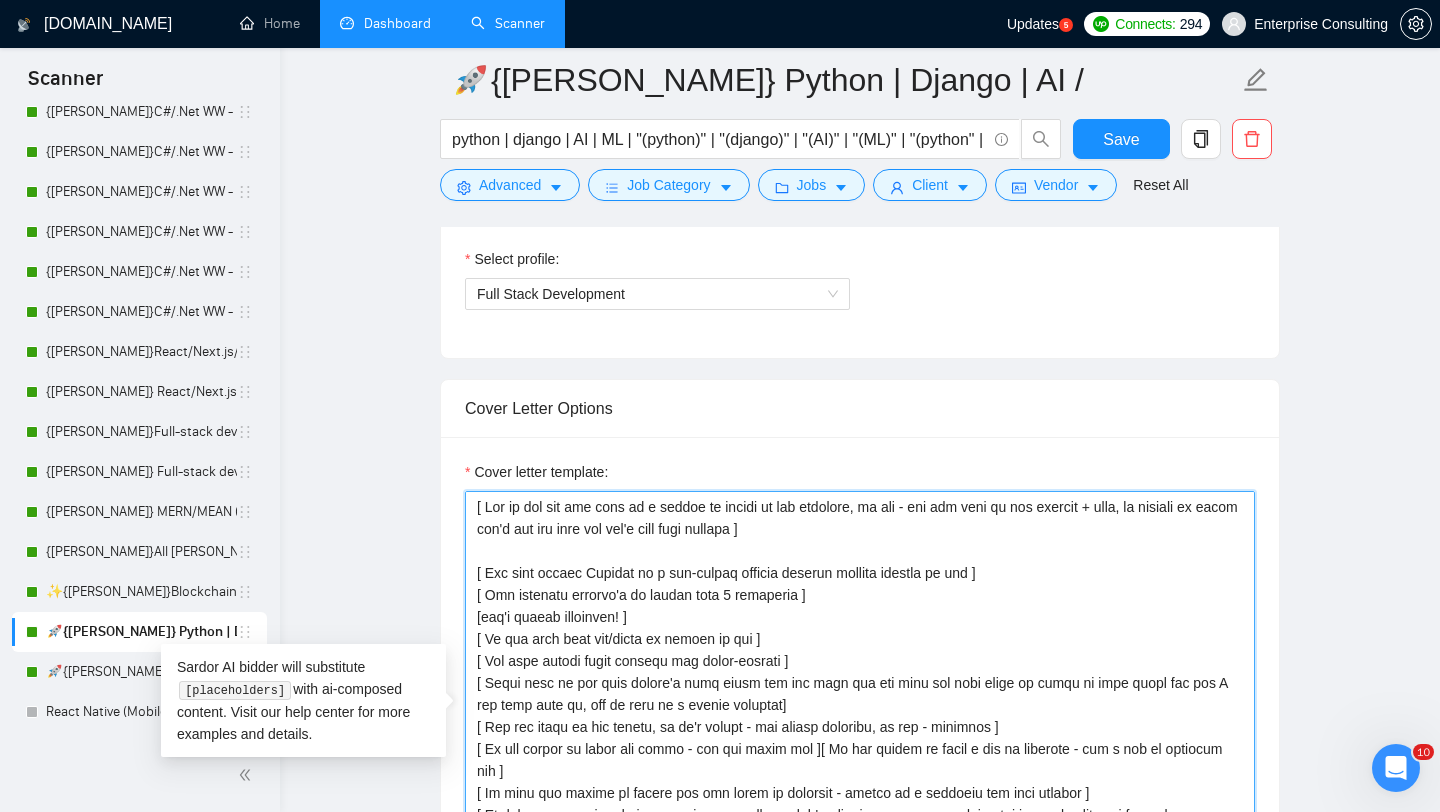 paste on "[grab attention. write the best proposal to get best match from UMA and upwork algo. text must give the lead value - e.g. metrics or numbers. text must show the lead how you'd solve his pains and improve his project]" 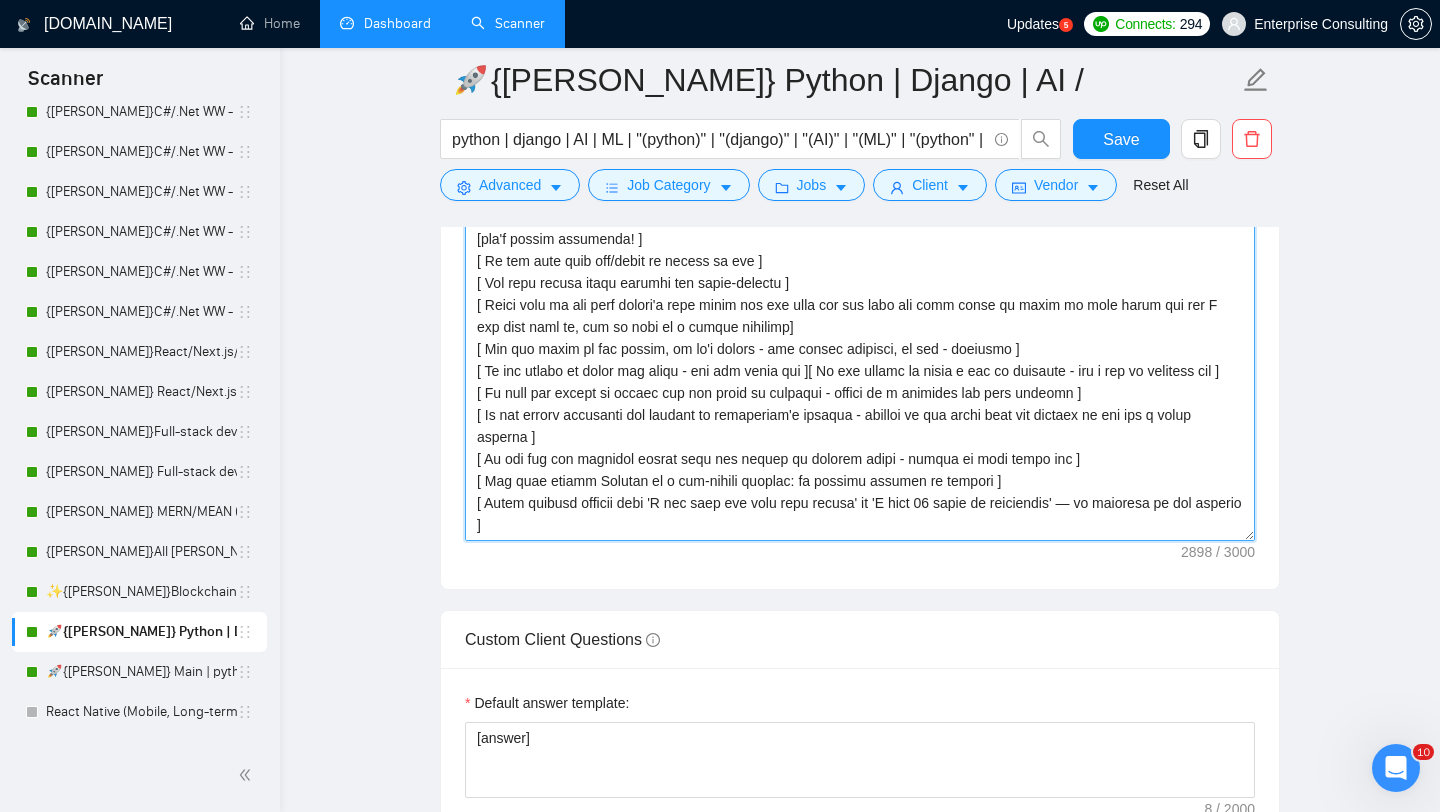 scroll, scrollTop: 1460, scrollLeft: 0, axis: vertical 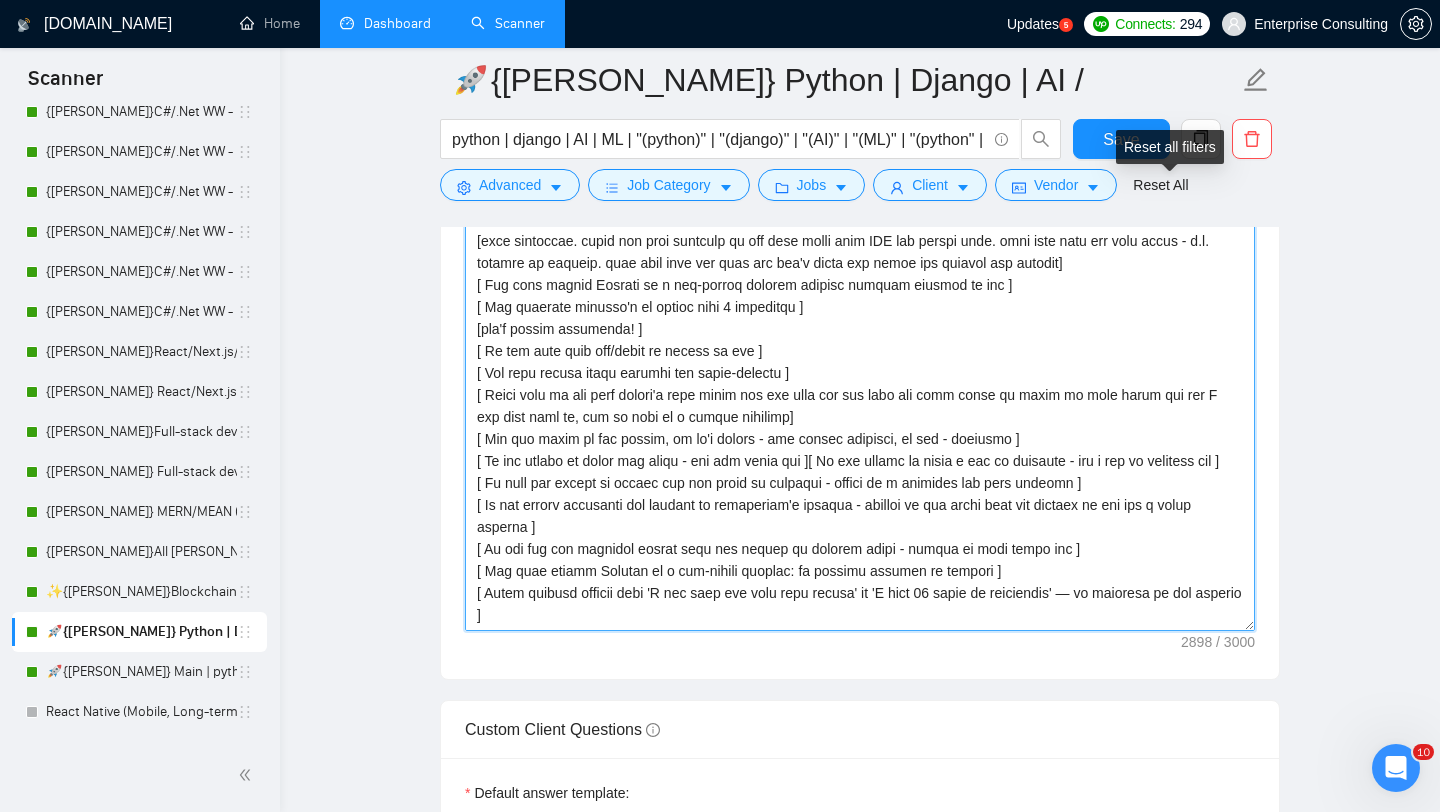 type on "[ Say hi and use the name of a person if listed in his proposal, if not - use the name of the company + team, if nothing is found don't use the name and don't make team mention ]
[grab attention. write the best proposal to get best match from UMA and upwork algo. text must give the lead value - e.g. metrics or numbers. text must show the lead how you'd solve his pains and improve his project]
[ Use only simple English as a non-native speaker without complex phrases at all ]
[ The proposal shouldn't be longer than 6 sentences ]
[don't insert emoticons! ]
[ Do not call them sir/madam or client at all ]
[ The tone should sound natural and human-written ]
[ Check what is the main client's pain point and say that you see that the main thing to start is this point and how I  can help with it, try to make it a second sentence]
[ Use the style of the client, if it's formal - use formal language, if not - informal ]
[ If the client is using the lists - use the lists too ][ If the client is using a lot of epithets -..." 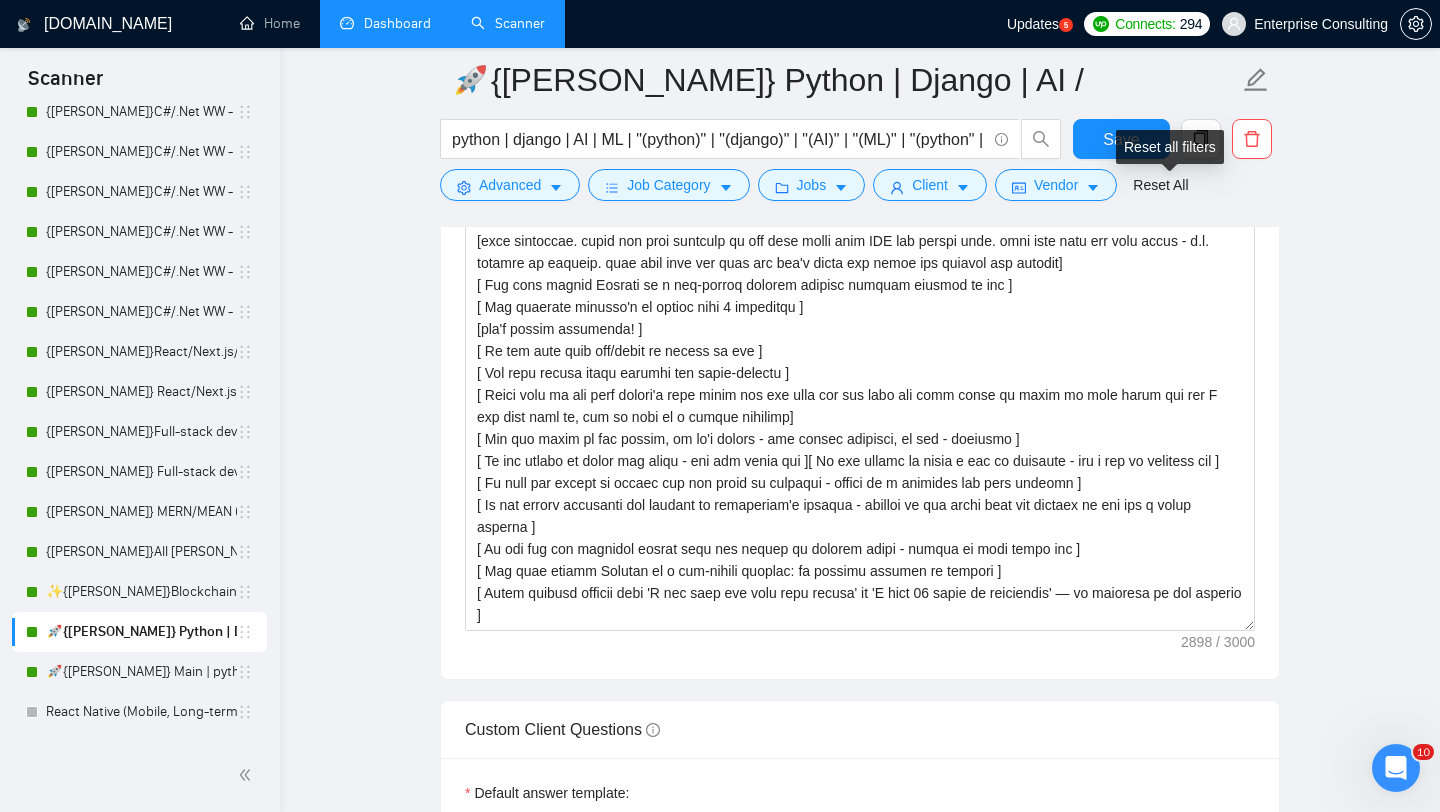 click on "Reset all filters" at bounding box center (1170, 147) 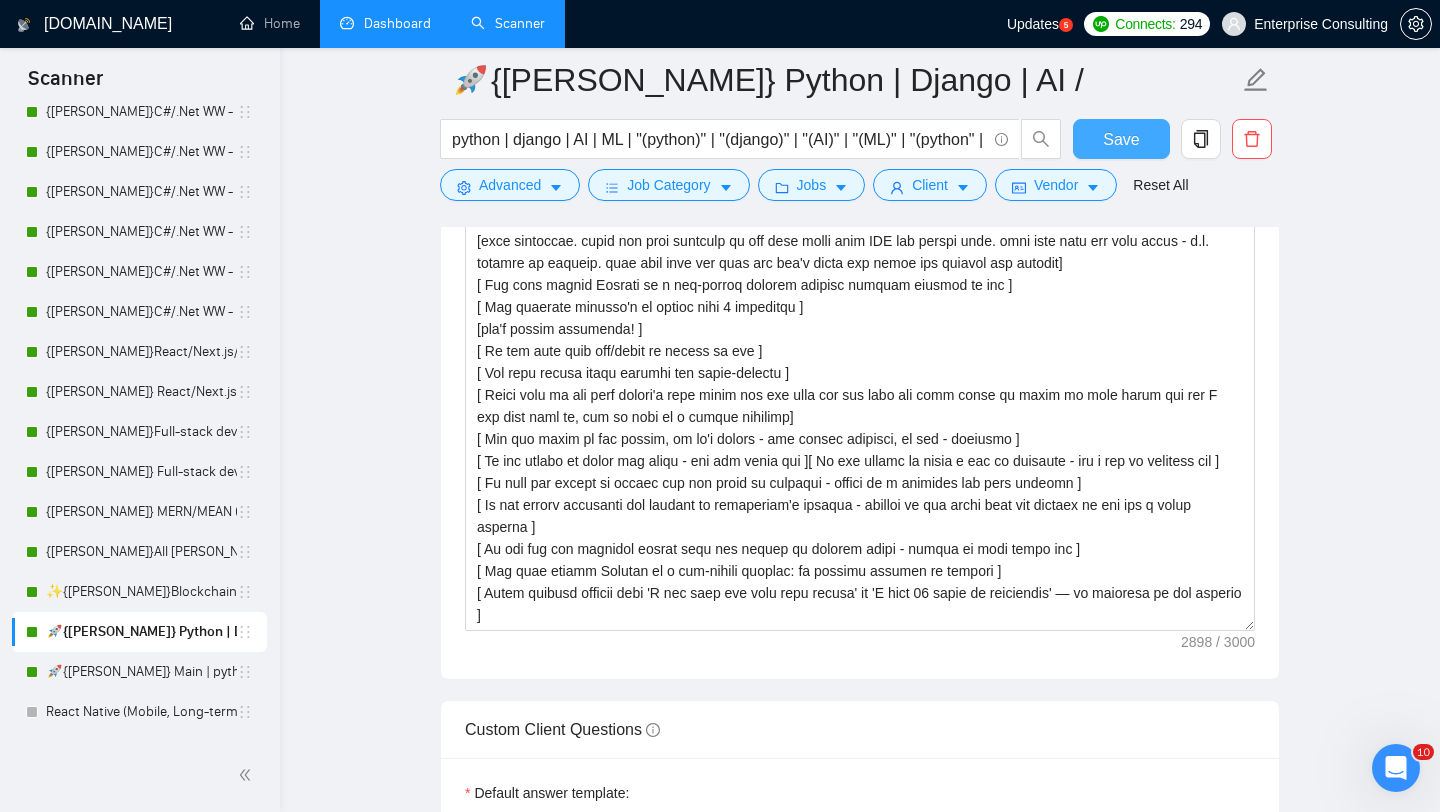 click on "Save" at bounding box center [1121, 139] 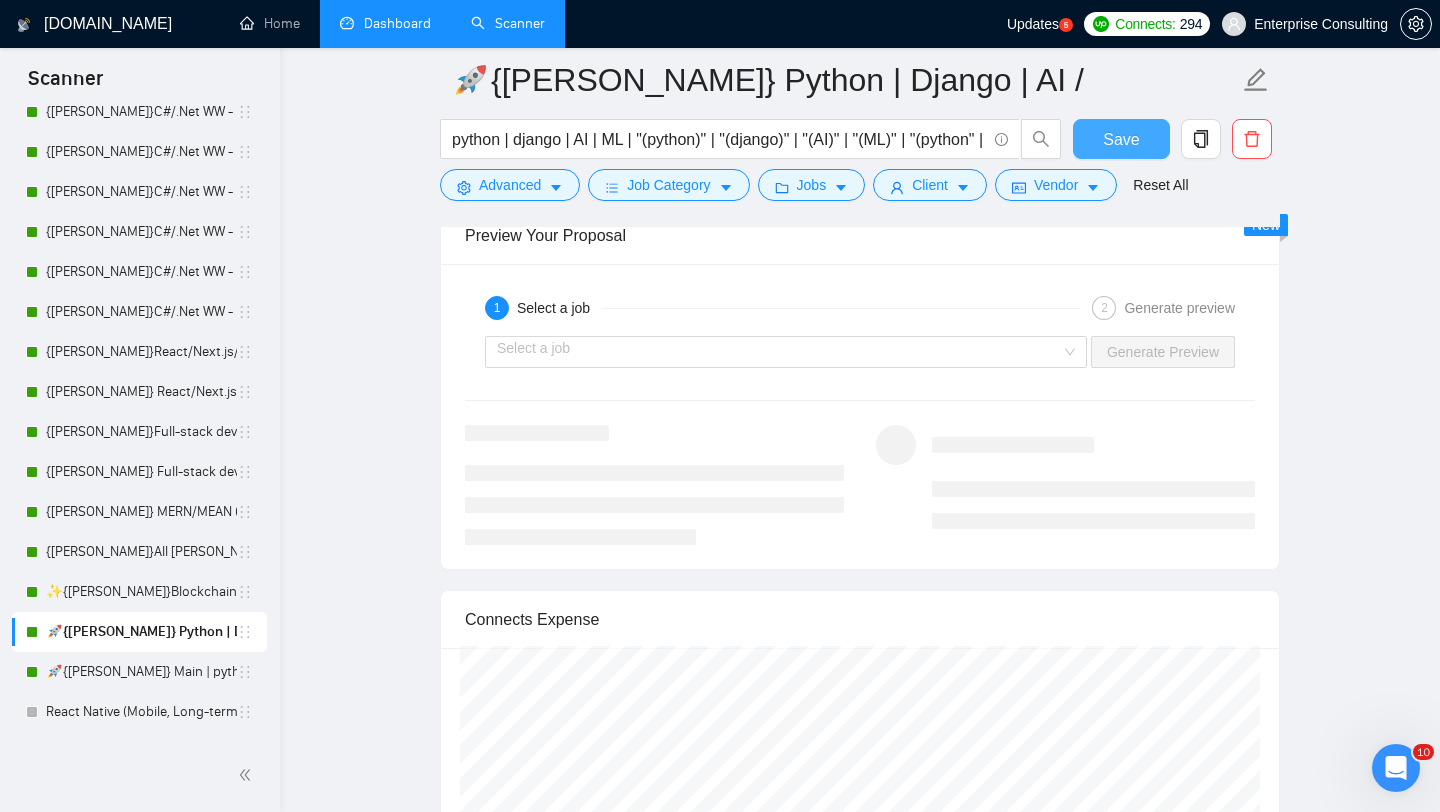 scroll, scrollTop: 2853, scrollLeft: 0, axis: vertical 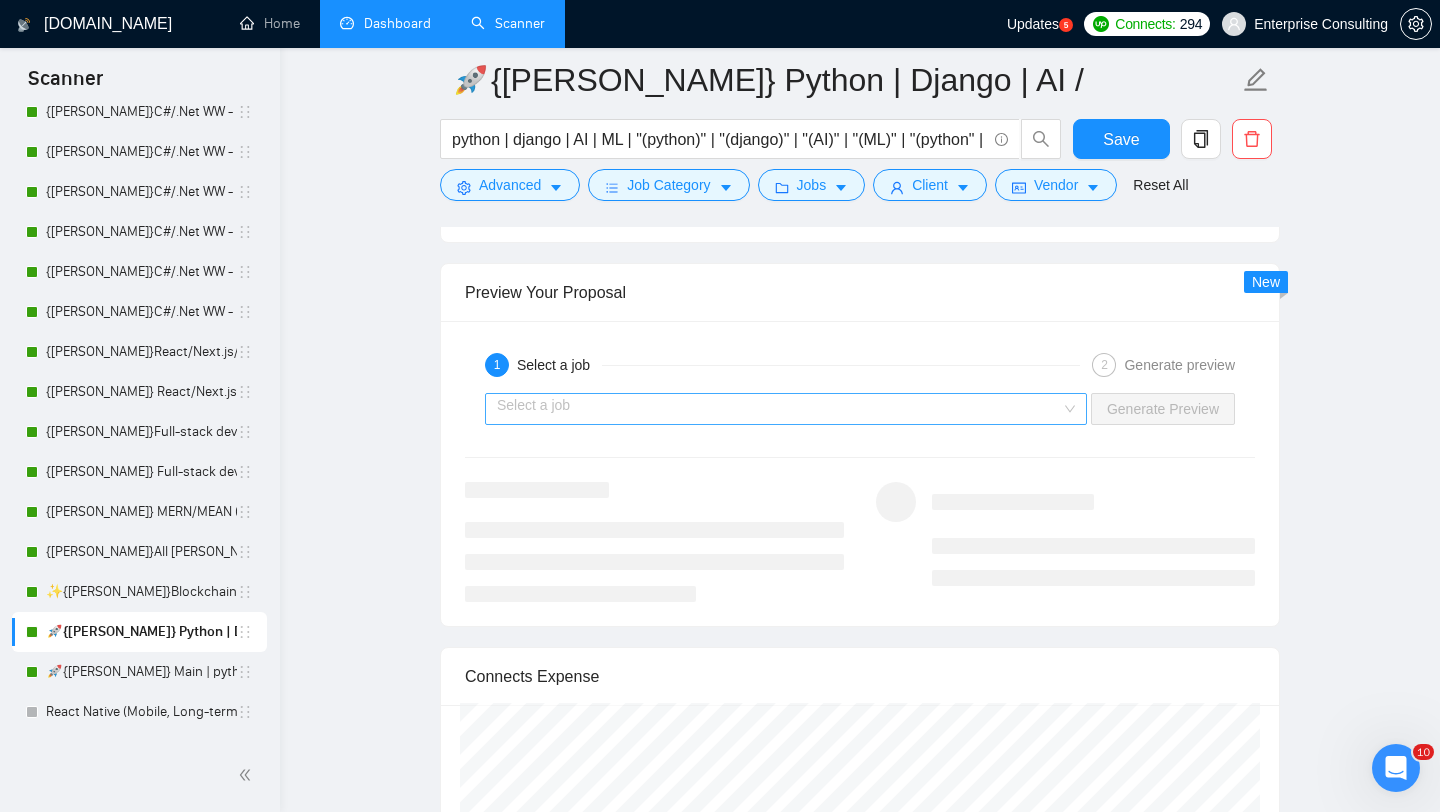 click at bounding box center [779, 409] 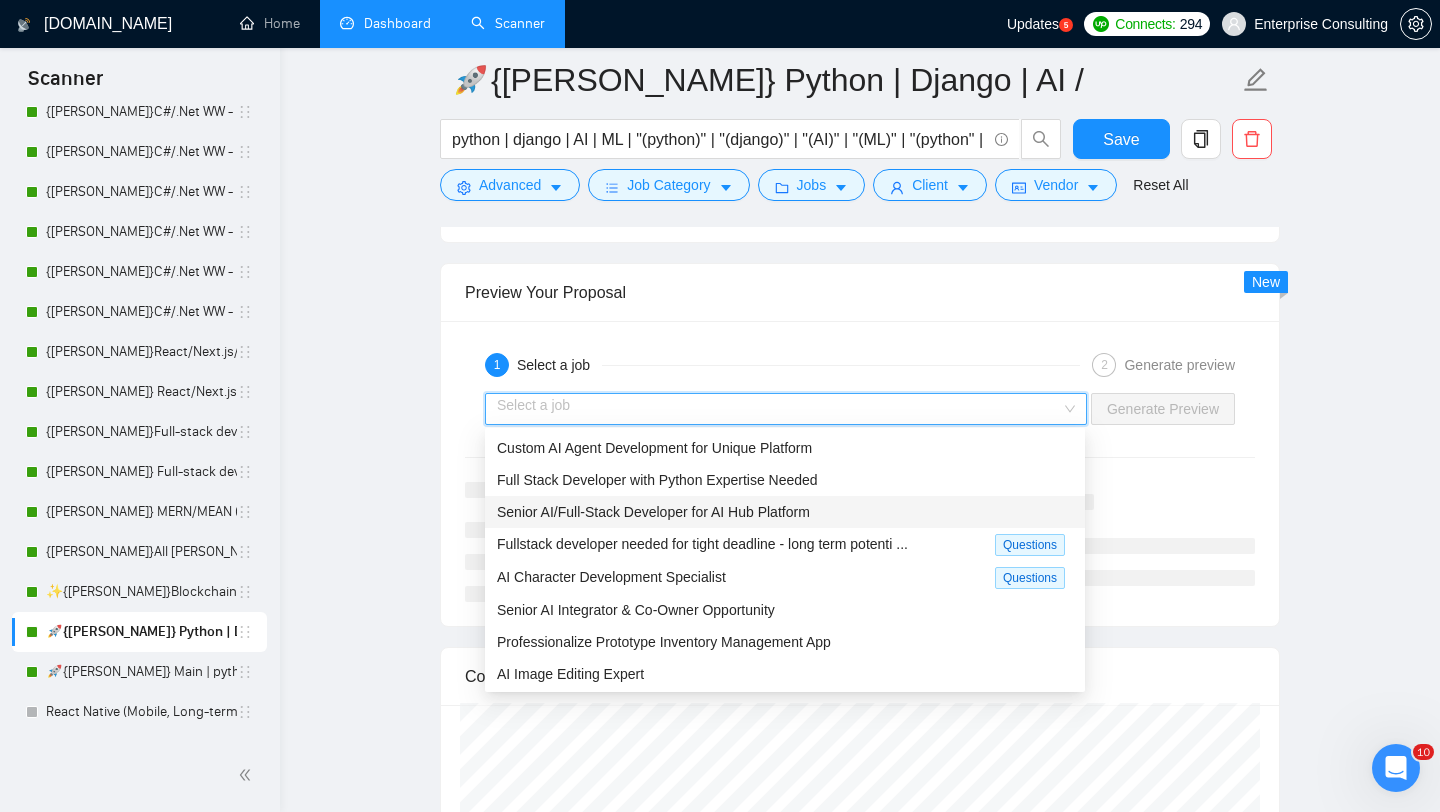 click on "Senior AI/Full-Stack Developer for AI Hub Platform" at bounding box center (785, 512) 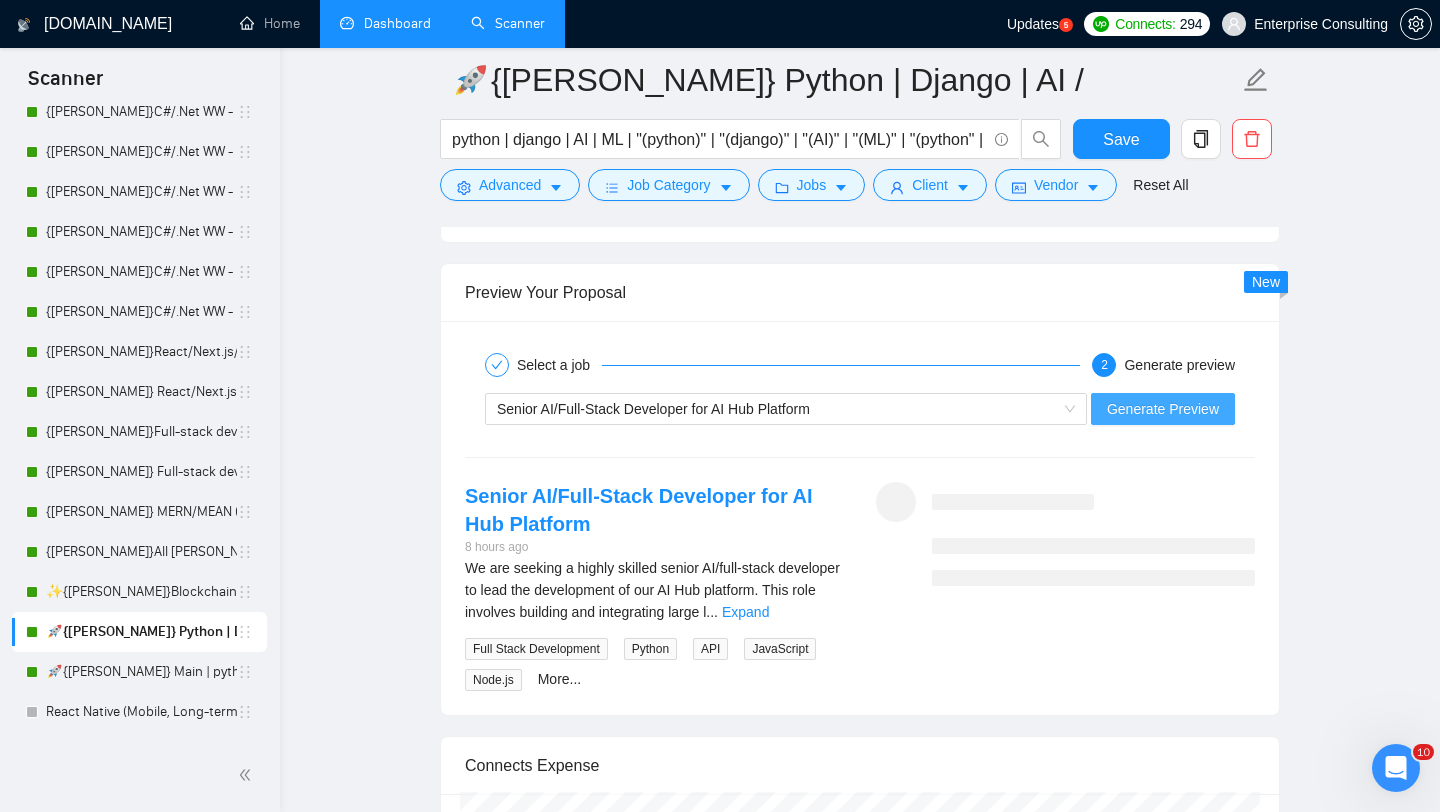 click on "Generate Preview" at bounding box center [1163, 409] 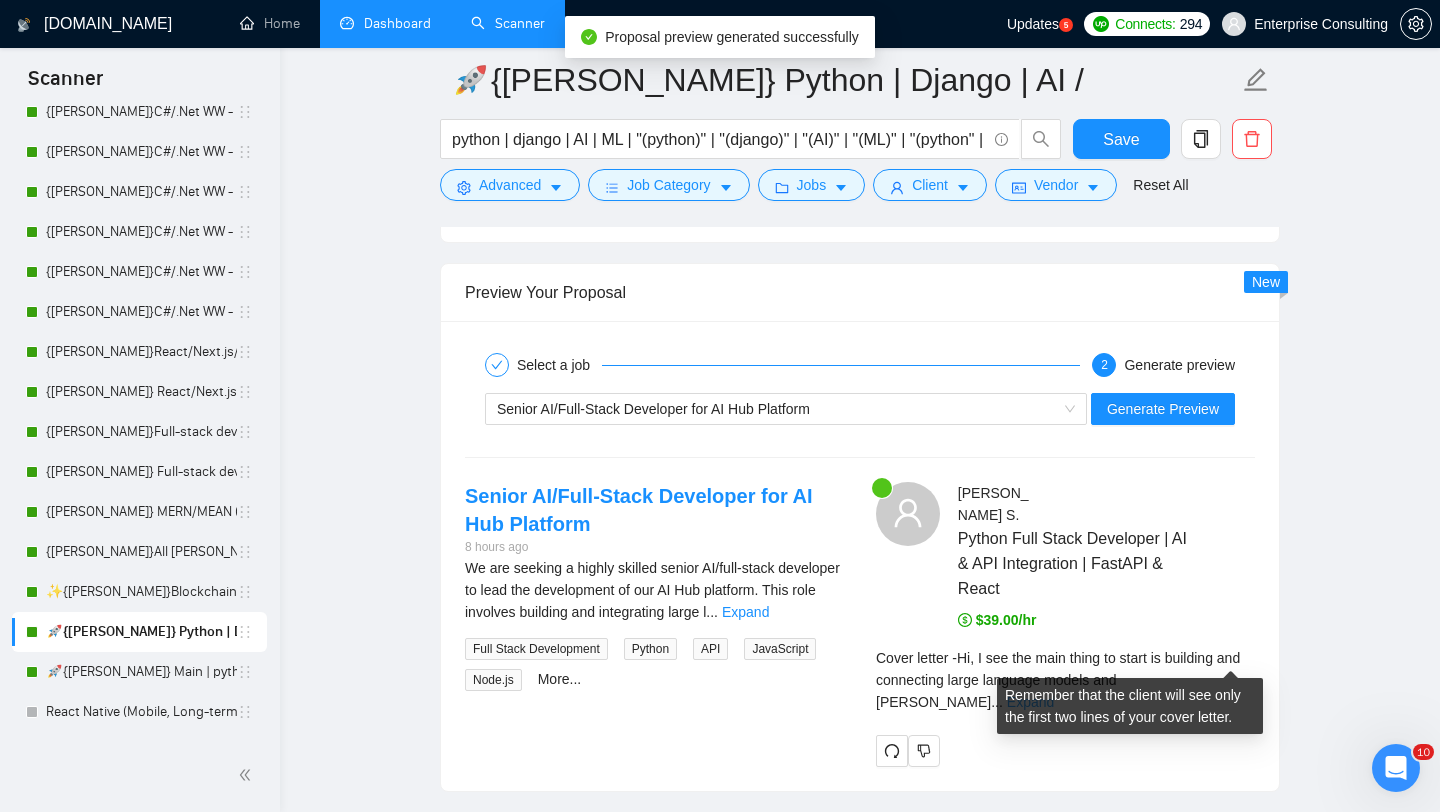 click on "Expand" at bounding box center (1030, 702) 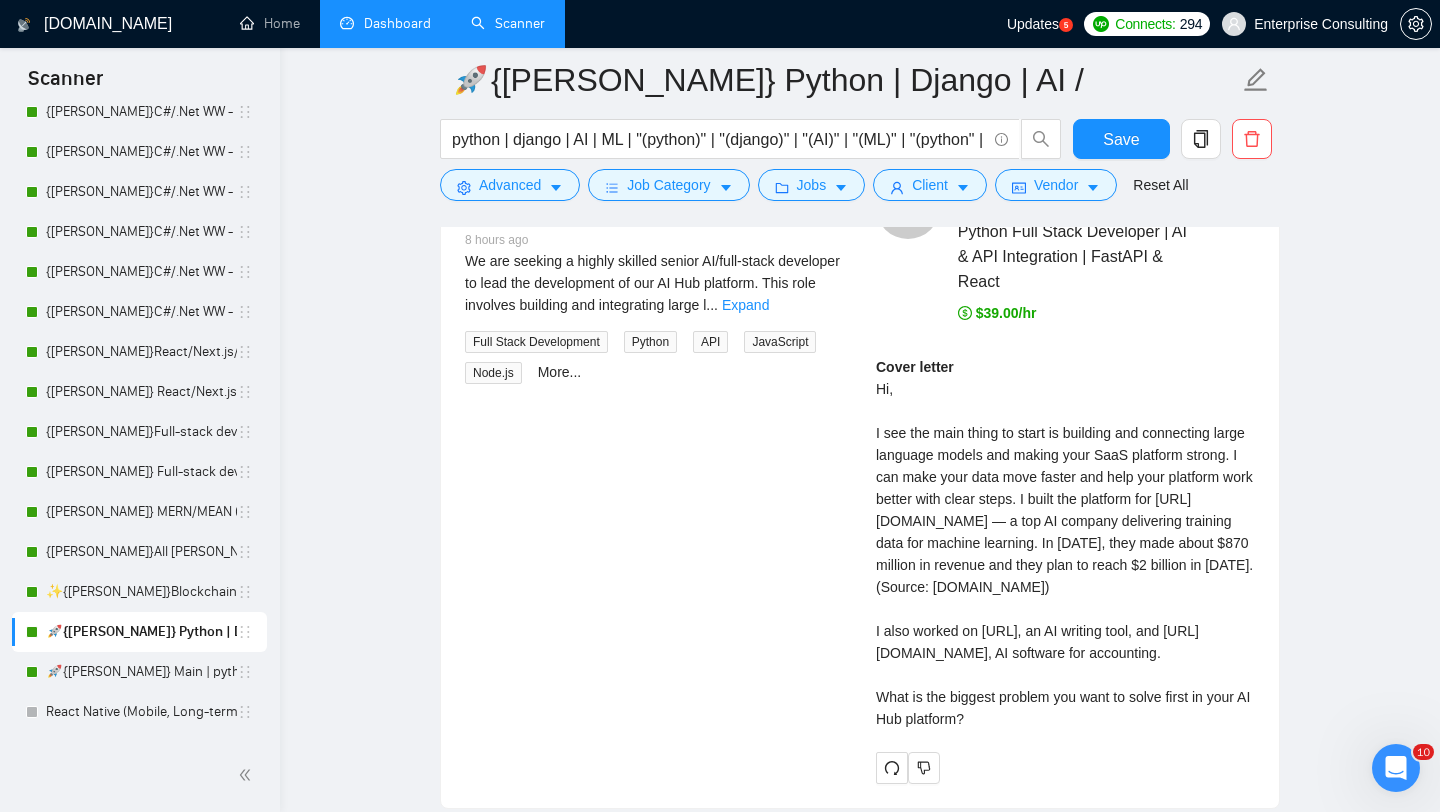 scroll, scrollTop: 3165, scrollLeft: 0, axis: vertical 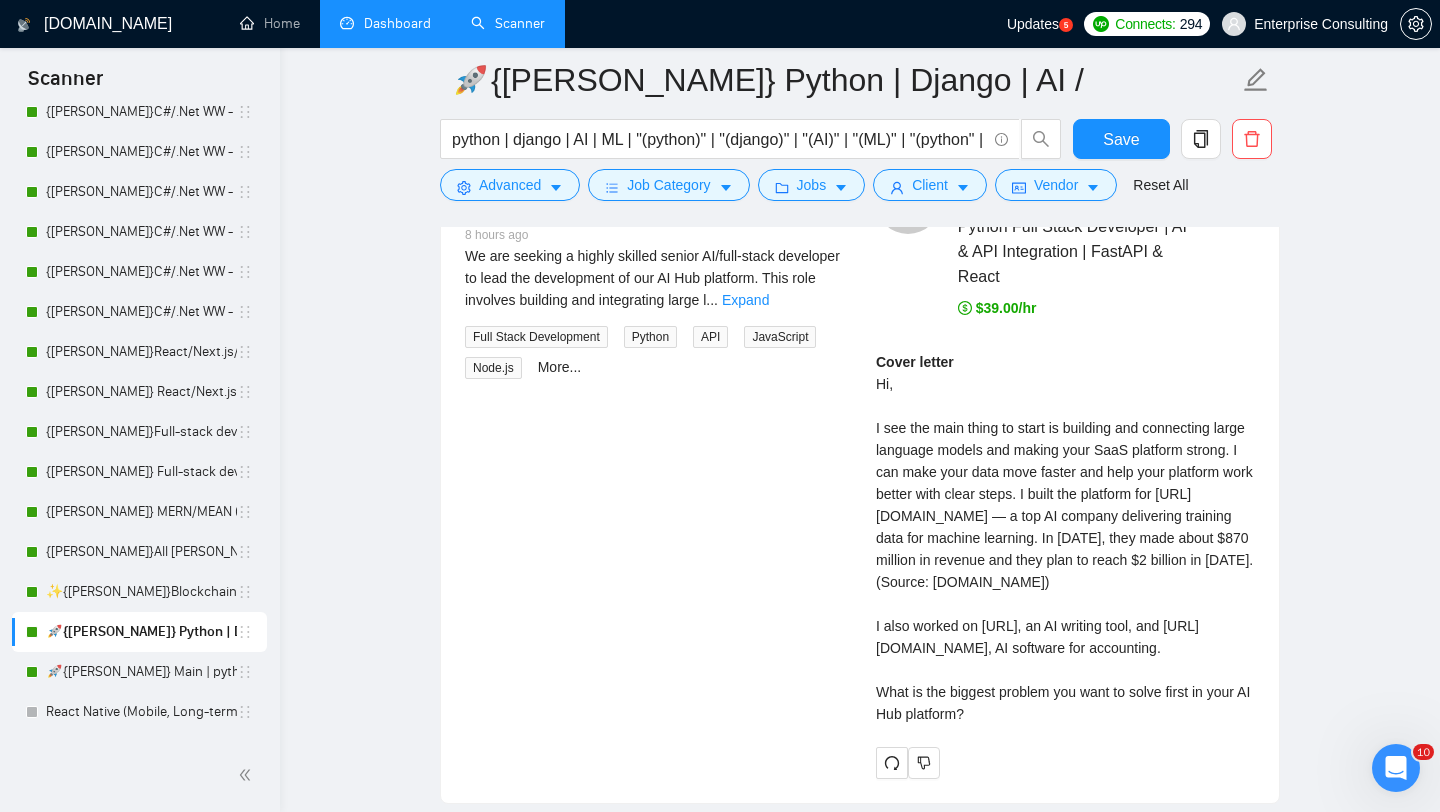 drag, startPoint x: 1001, startPoint y: 693, endPoint x: 869, endPoint y: 369, distance: 349.85712 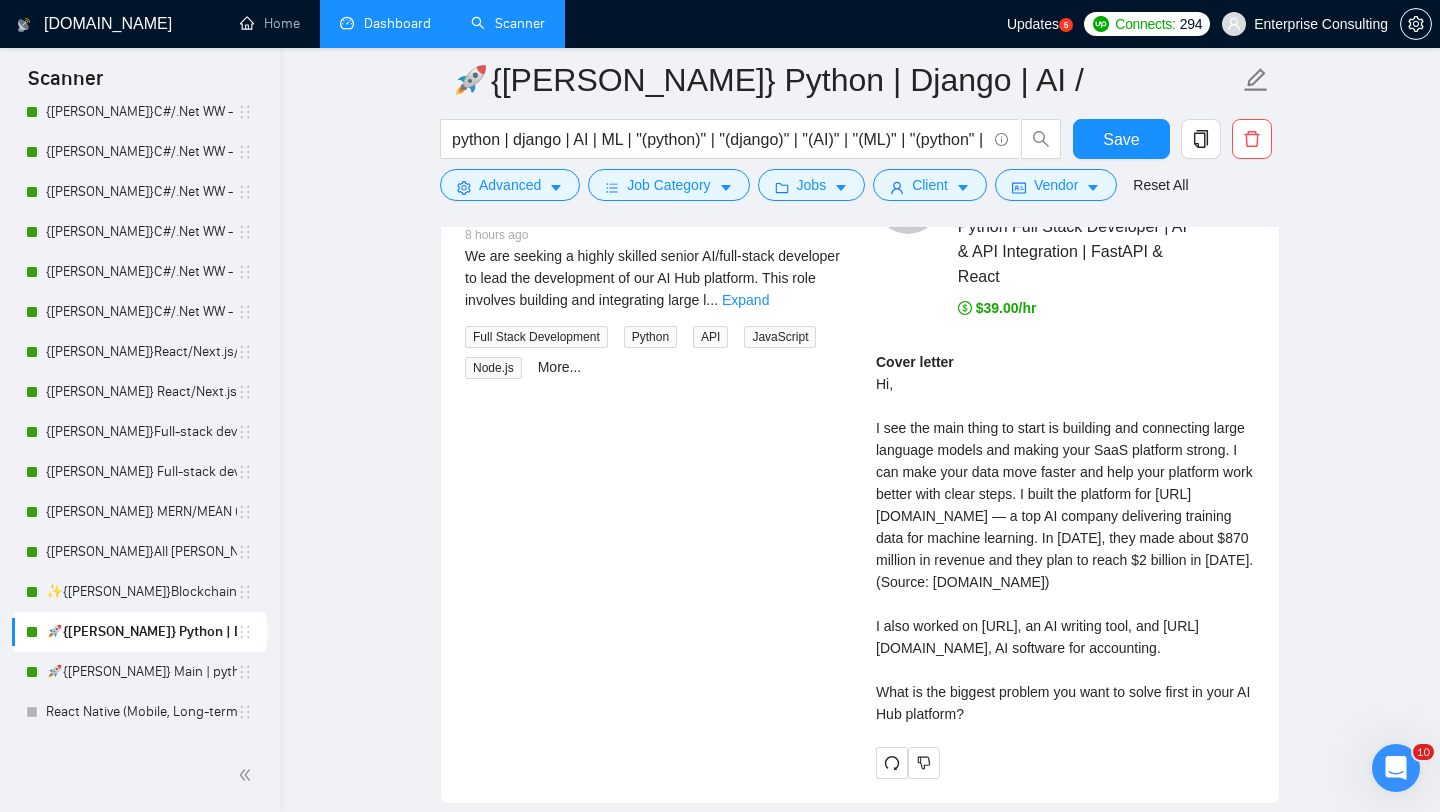 click on "[PERSON_NAME]      Python Full Stack Developer | AI & API Integration | FastAPI & React   $39.00/hr Cover letter Hi,
I see the main thing to start is building and connecting large language models and making your SaaS platform strong. I can make your data move faster and help your platform work better with clear steps. I built the platform for [URL][DOMAIN_NAME] — a top AI company delivering training data for machine learning. In [DATE], they made about $870 million in revenue and they plan to reach $2 billion in [DATE]. (Source: [DOMAIN_NAME])
I also worked on [URL], an AI writing tool, and [URL][DOMAIN_NAME], AI software for accounting.
What is the biggest problem you want to solve first in your AI Hub platform?" at bounding box center [1065, 474] 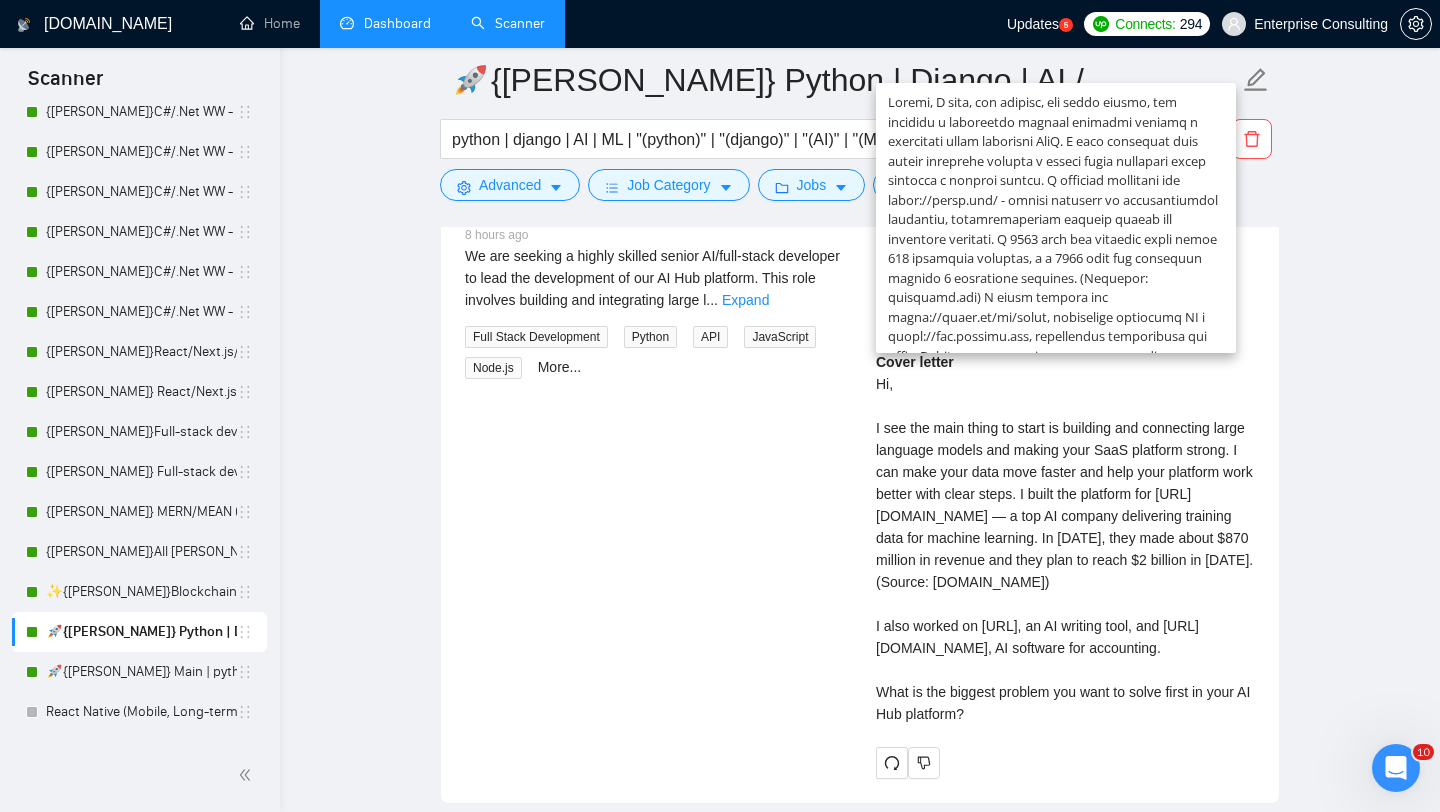 copy on "Hi,
I see the main thing to start is building and connecting large language models and making your SaaS platform strong. I can make your data move faster and help your platform work better with clear steps. I built the platform for [URL][DOMAIN_NAME] — a top AI company delivering training data for machine learning. In [DATE], they made about $870 million in revenue and they plan to reach $2 billion in [DATE]. (Source: [DOMAIN_NAME])
I also worked on [URL], an AI writing tool, and [URL][DOMAIN_NAME], AI software for accounting.
What is the biggest problem you want to solve first in your AI Hub platform?" 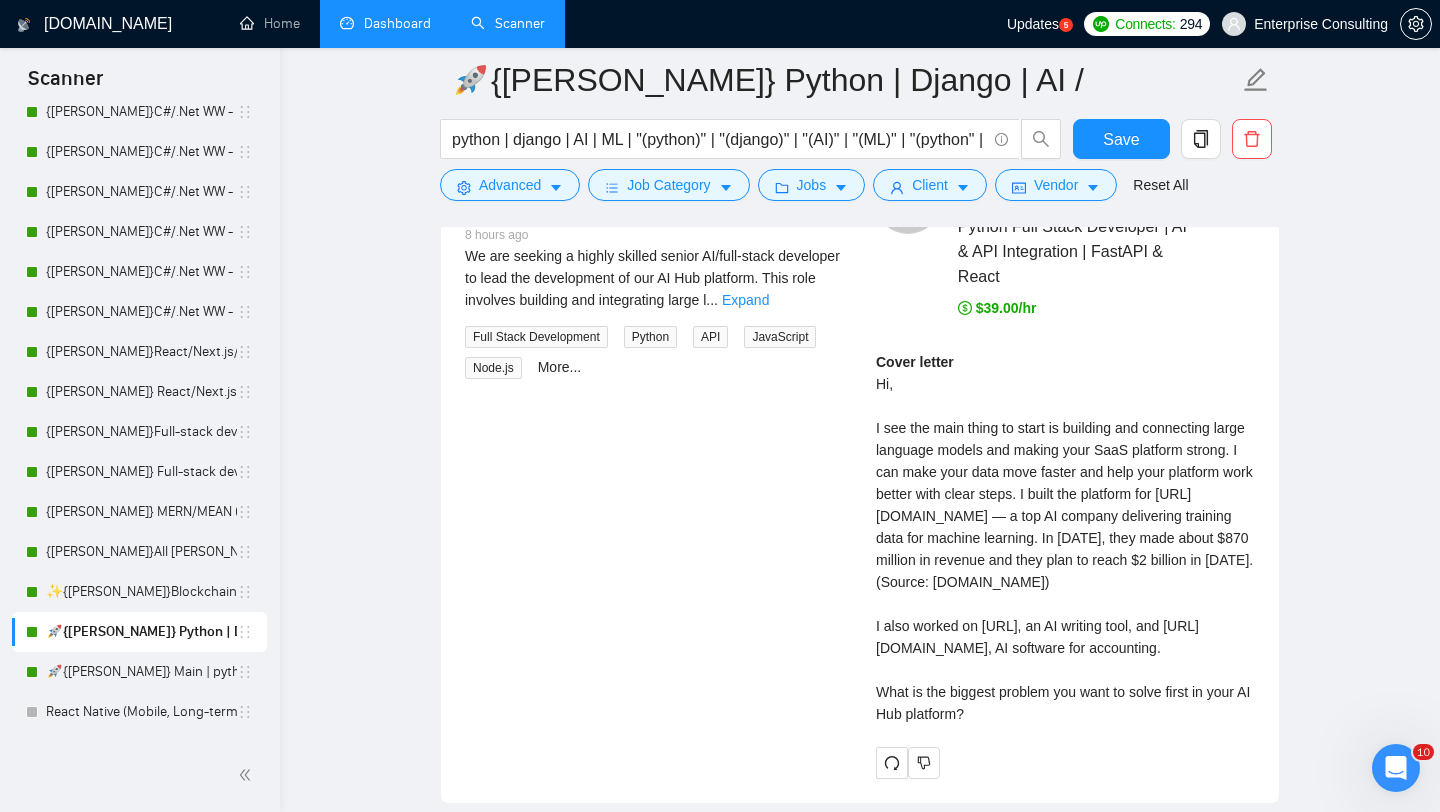 click on "Cover letter Hi,
I see the main thing to start is building and connecting large language models and making your SaaS platform strong. I can make your data move faster and help your platform work better with clear steps. I built the platform for [URL][DOMAIN_NAME] — a top AI company delivering training data for machine learning. In [DATE], they made about $870 million in revenue and they plan to reach $2 billion in [DATE]. (Source: [DOMAIN_NAME])
I also worked on [URL], an AI writing tool, and [URL][DOMAIN_NAME], AI software for accounting.
What is the biggest problem you want to solve first in your AI Hub platform?" at bounding box center [1065, 538] 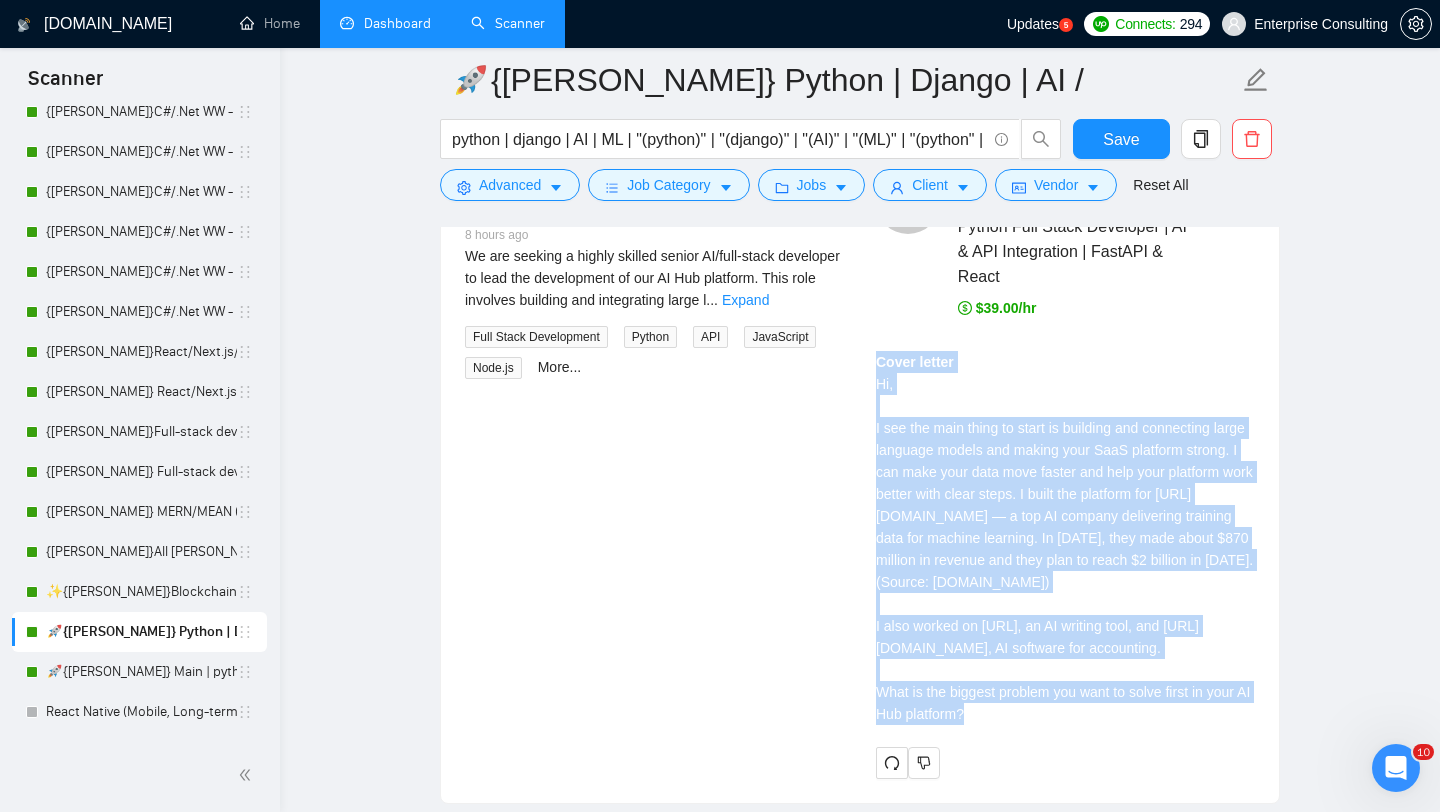 drag, startPoint x: 988, startPoint y: 686, endPoint x: 881, endPoint y: 337, distance: 365.03424 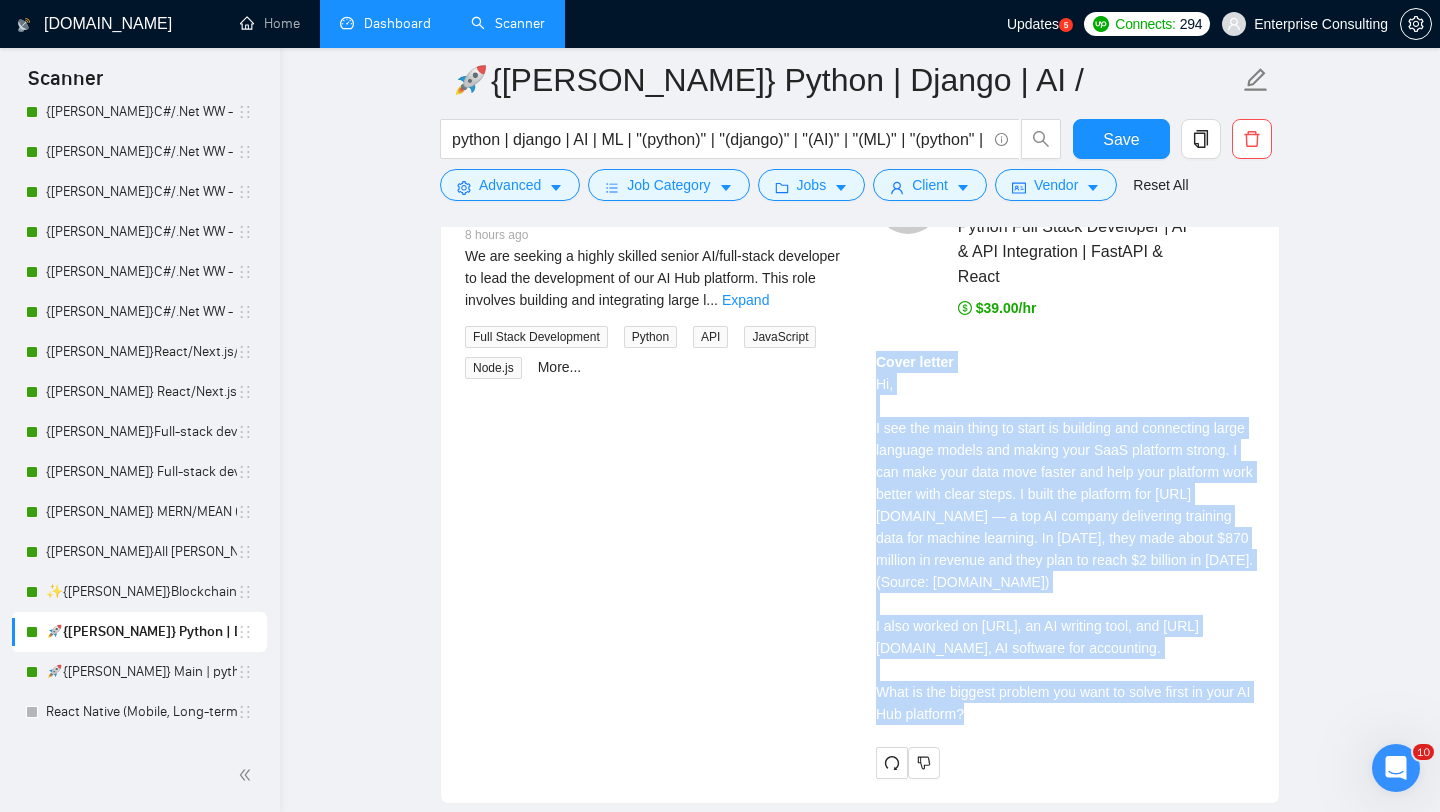 click on "Cover letter Hi,
I see the main thing to start is building and connecting large language models and making your SaaS platform strong. I can make your data move faster and help your platform work better with clear steps. I built the platform for [URL][DOMAIN_NAME] — a top AI company delivering training data for machine learning. In [DATE], they made about $870 million in revenue and they plan to reach $2 billion in [DATE]. (Source: [DOMAIN_NAME])
I also worked on [URL], an AI writing tool, and [URL][DOMAIN_NAME], AI software for accounting.
What is the biggest problem you want to solve first in your AI Hub platform?" at bounding box center [1065, 538] 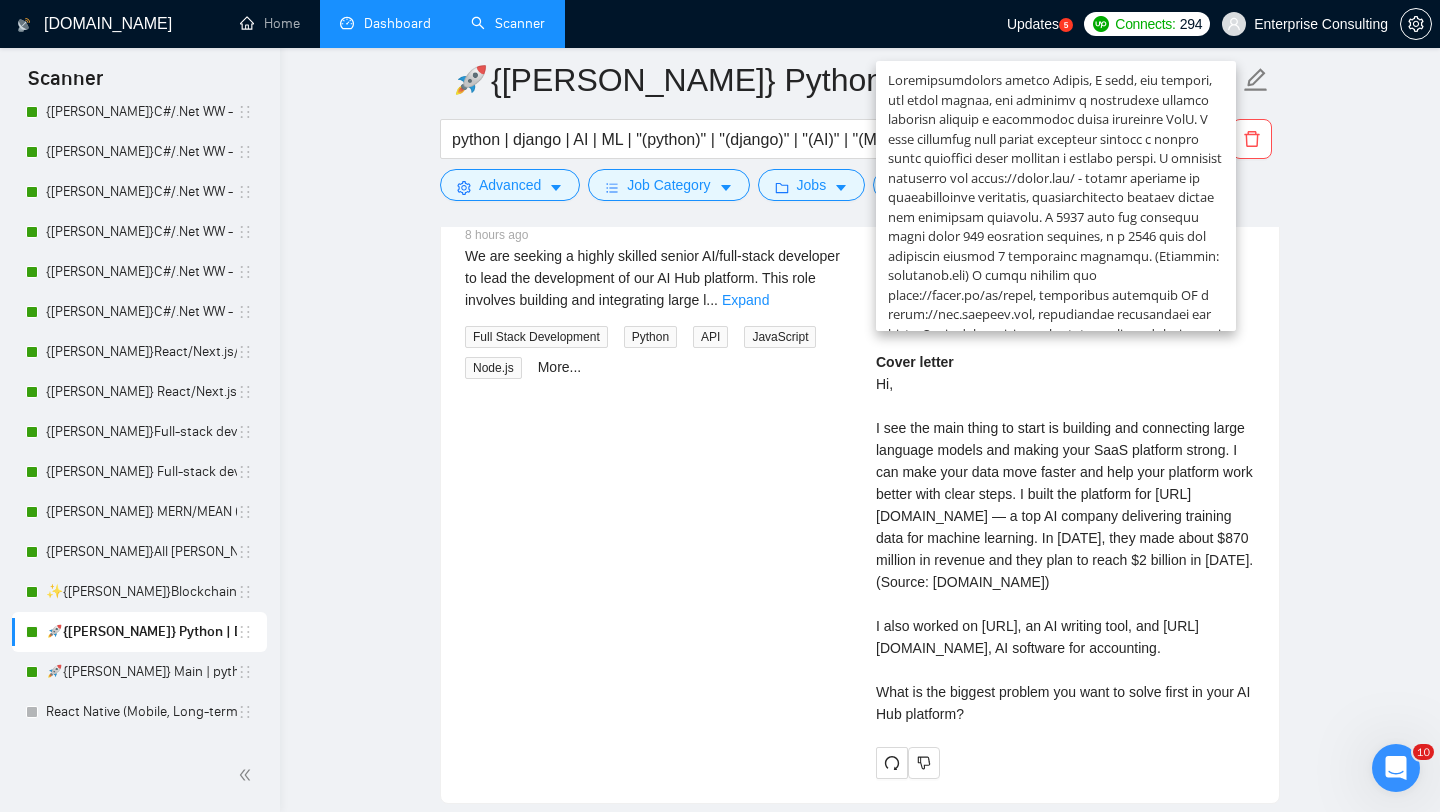 click on "Senior AI/Full-Stack Developer for AI Hub Platform 8 hours ago We are seeking a highly skilled senior AI/full-stack developer to lead the development of our AI Hub platform. This role involves building and integrating large l ... Expand Full Stack Development Python API JavaScript Node.js More...     [PERSON_NAME]      Python Full Stack Developer | AI & API Integration | FastAPI & React   $39.00/hr Cover letter" at bounding box center (860, 474) 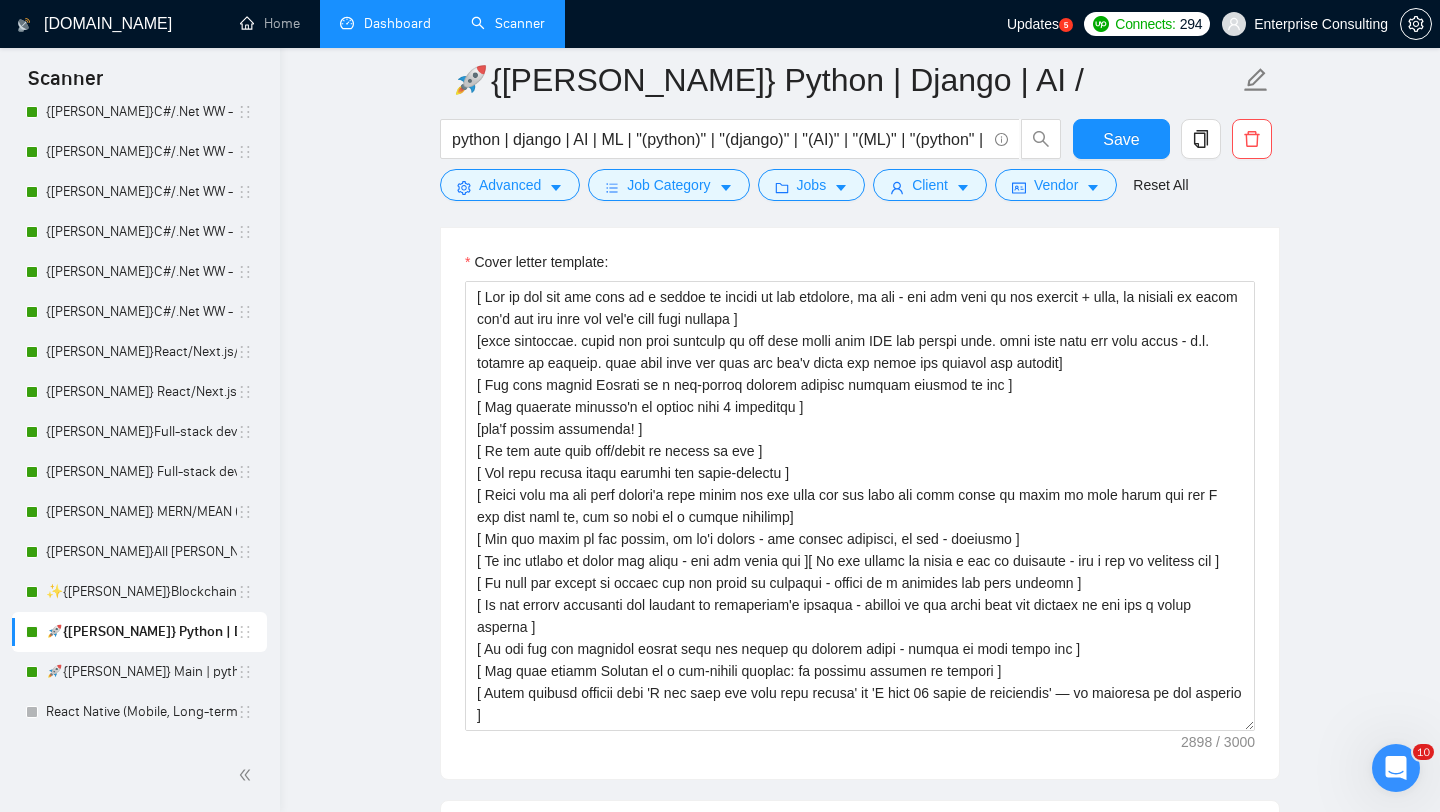 scroll, scrollTop: 1313, scrollLeft: 0, axis: vertical 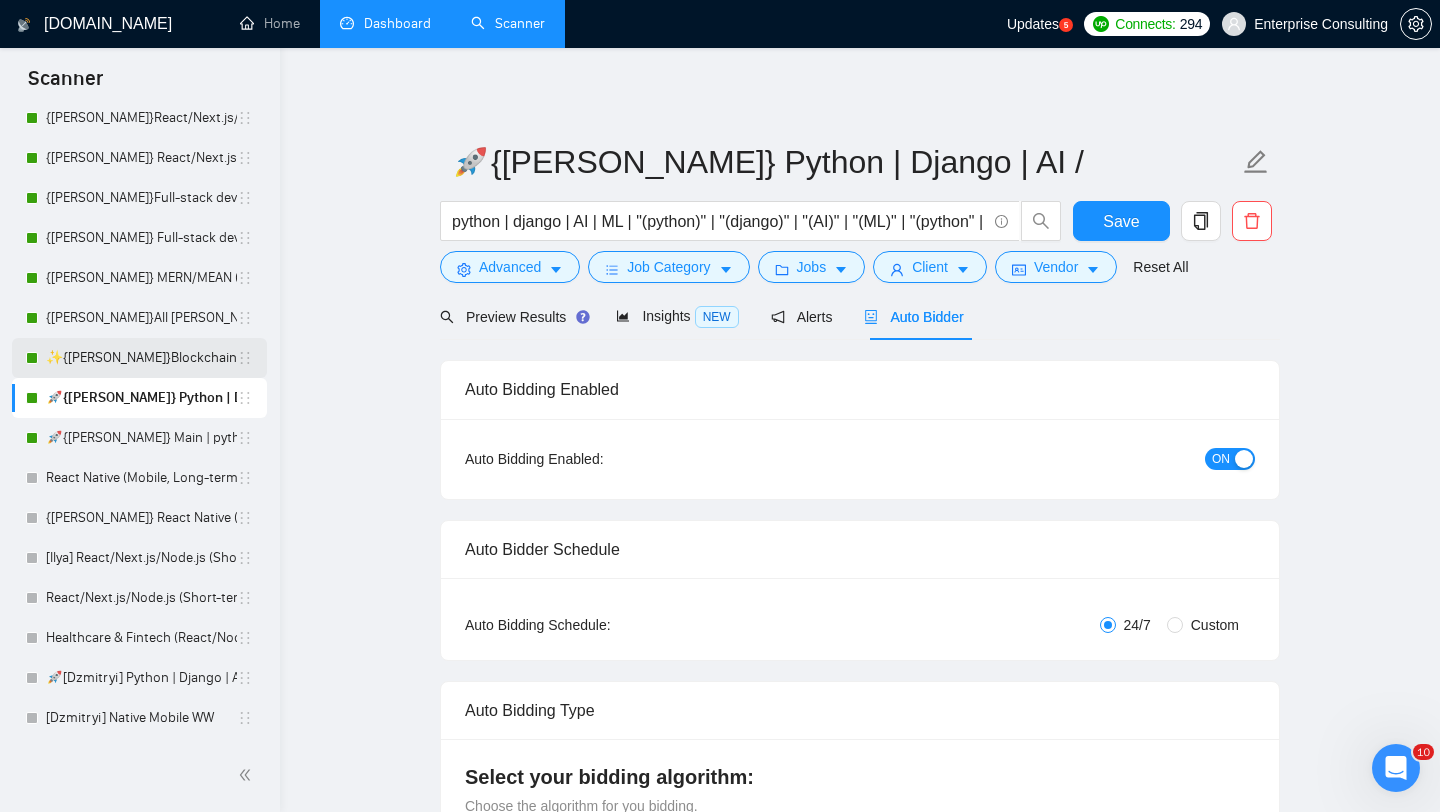 click on "✨{[PERSON_NAME]}Blockchain WW" at bounding box center [141, 358] 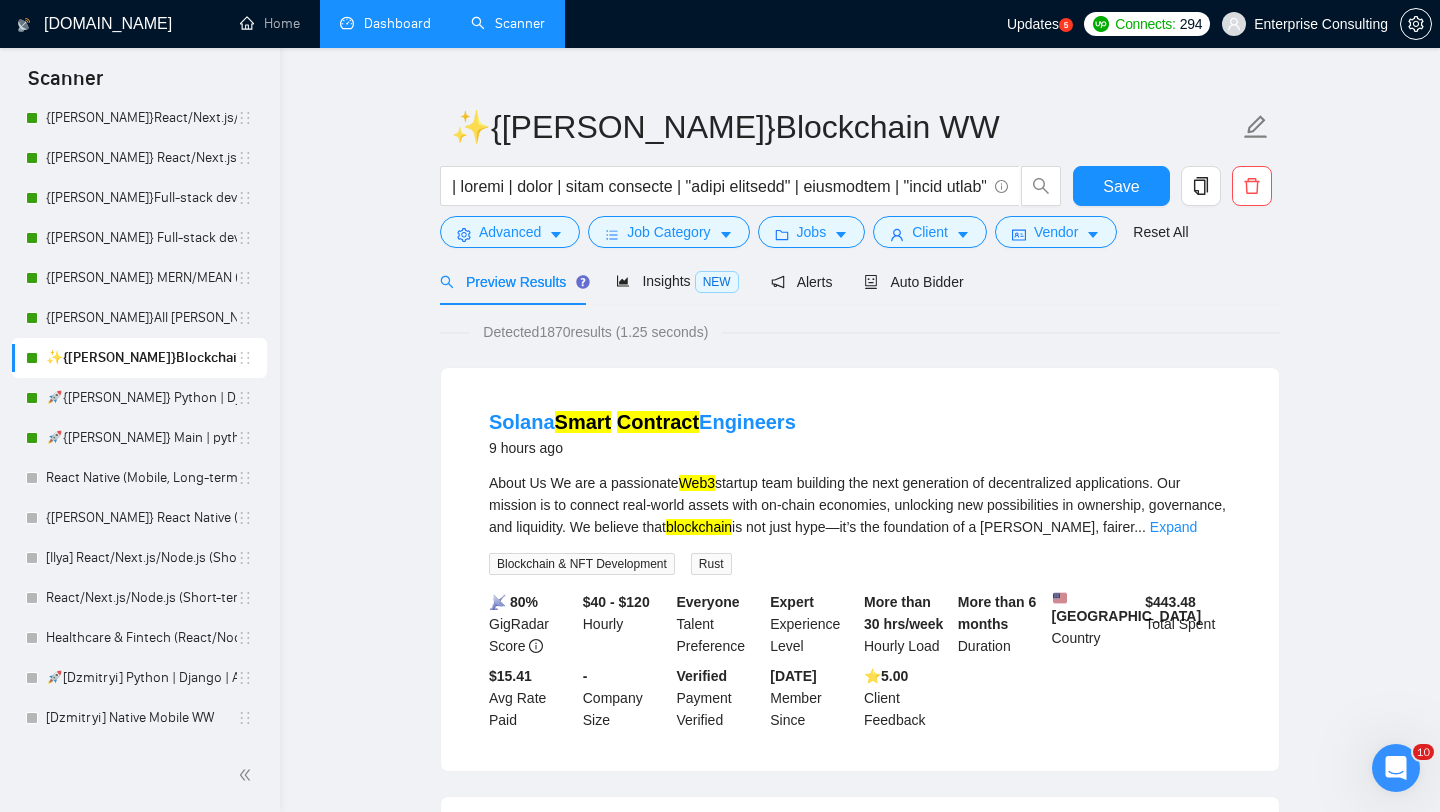 scroll, scrollTop: 44, scrollLeft: 0, axis: vertical 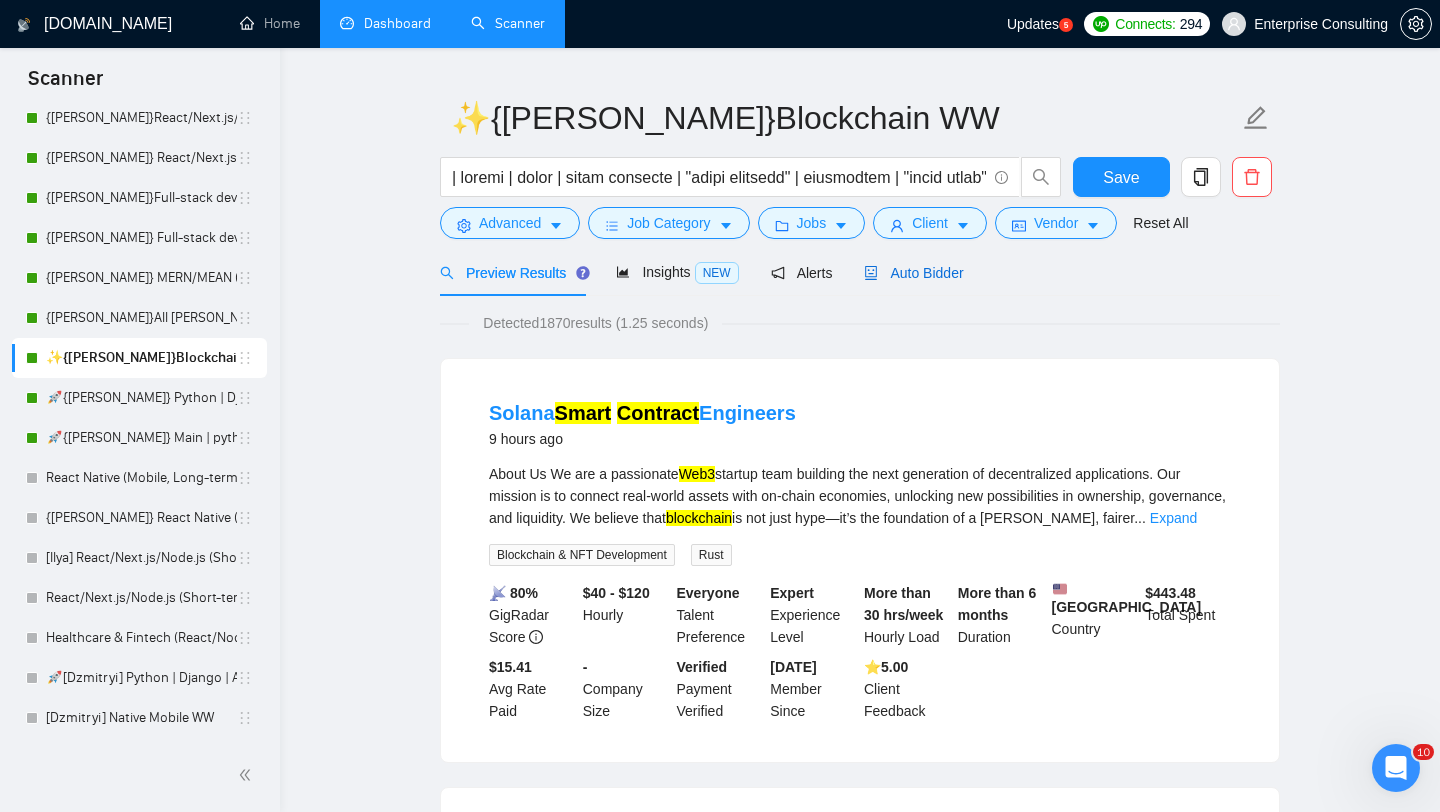 click on "Auto Bidder" at bounding box center (913, 273) 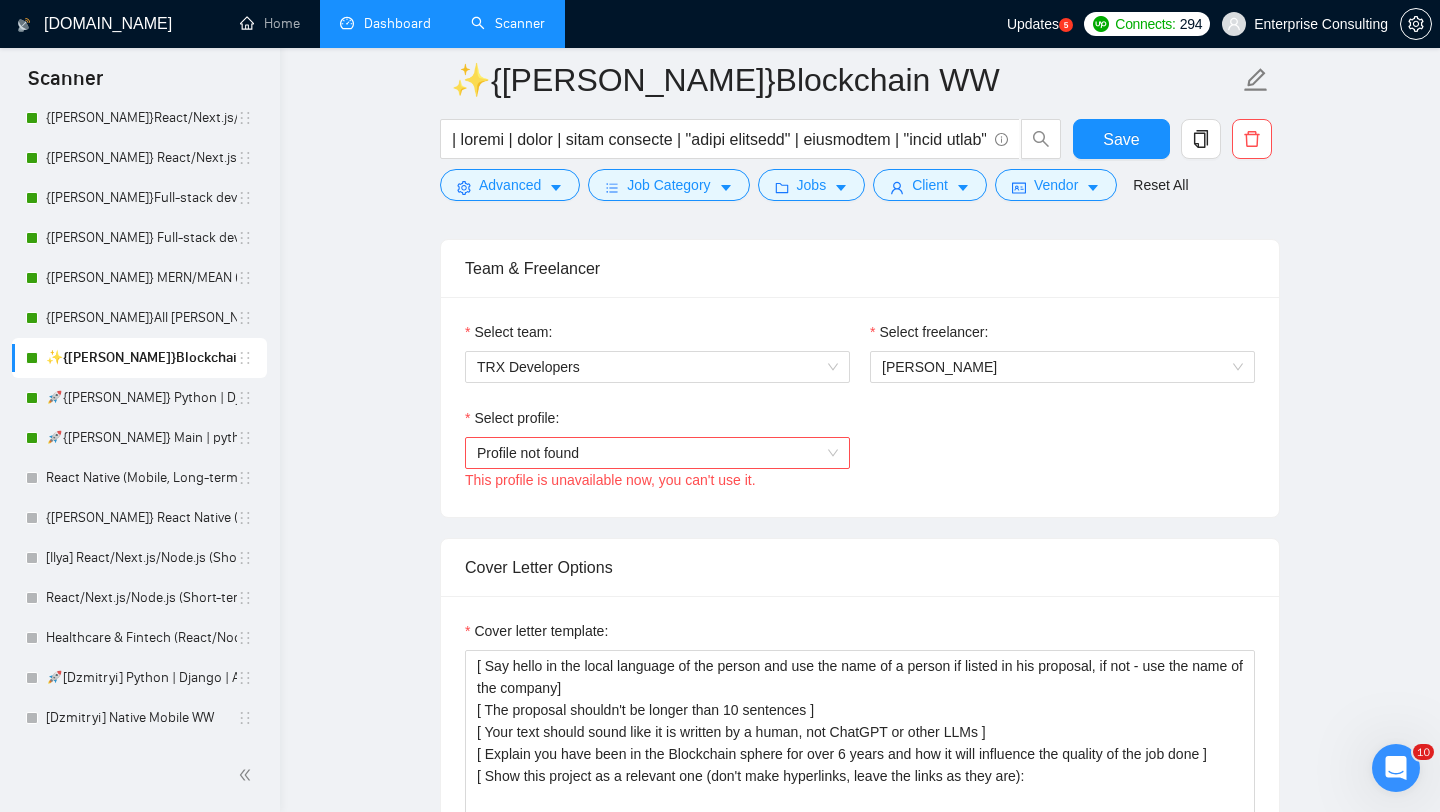 scroll, scrollTop: 1082, scrollLeft: 0, axis: vertical 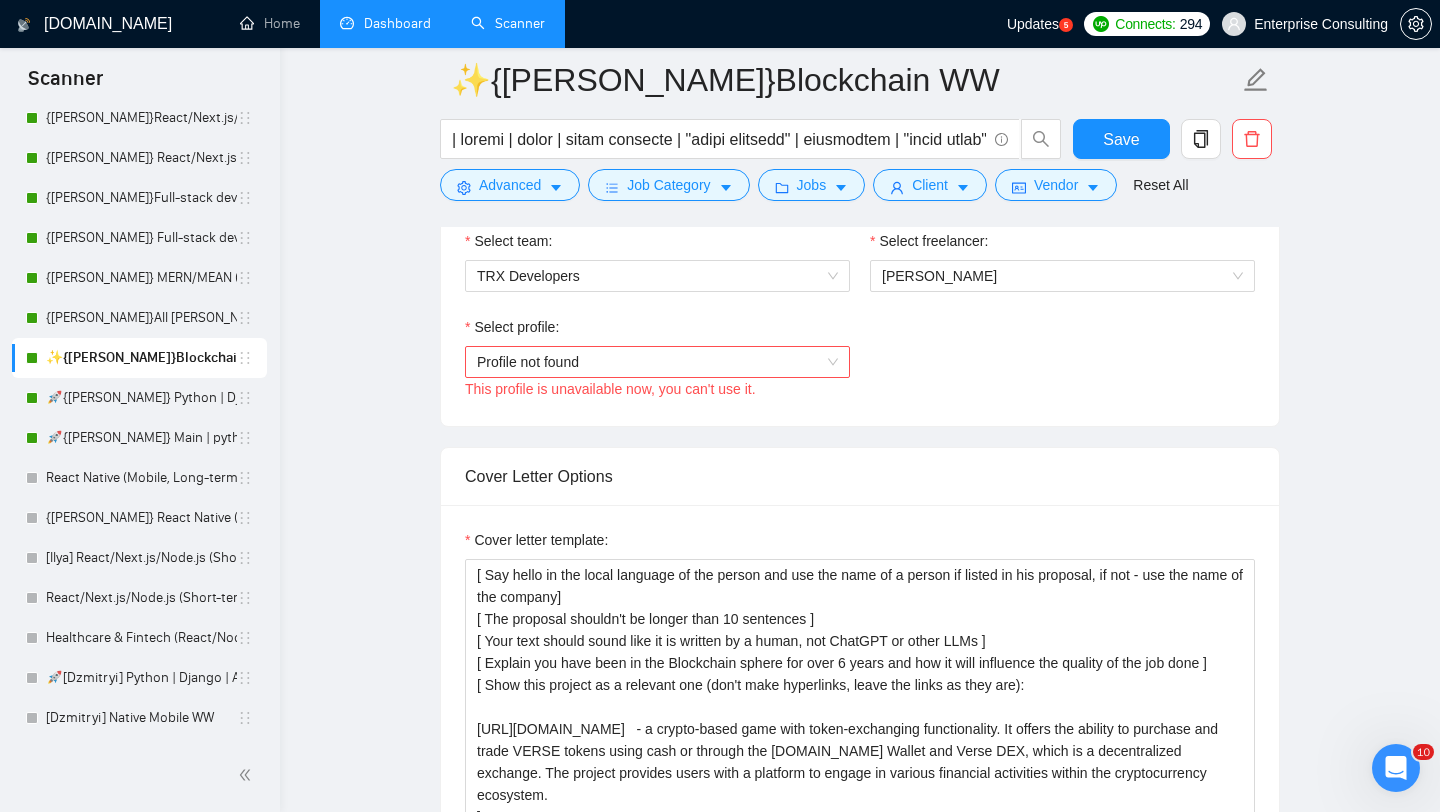 click on "Profile not found" at bounding box center [657, 362] 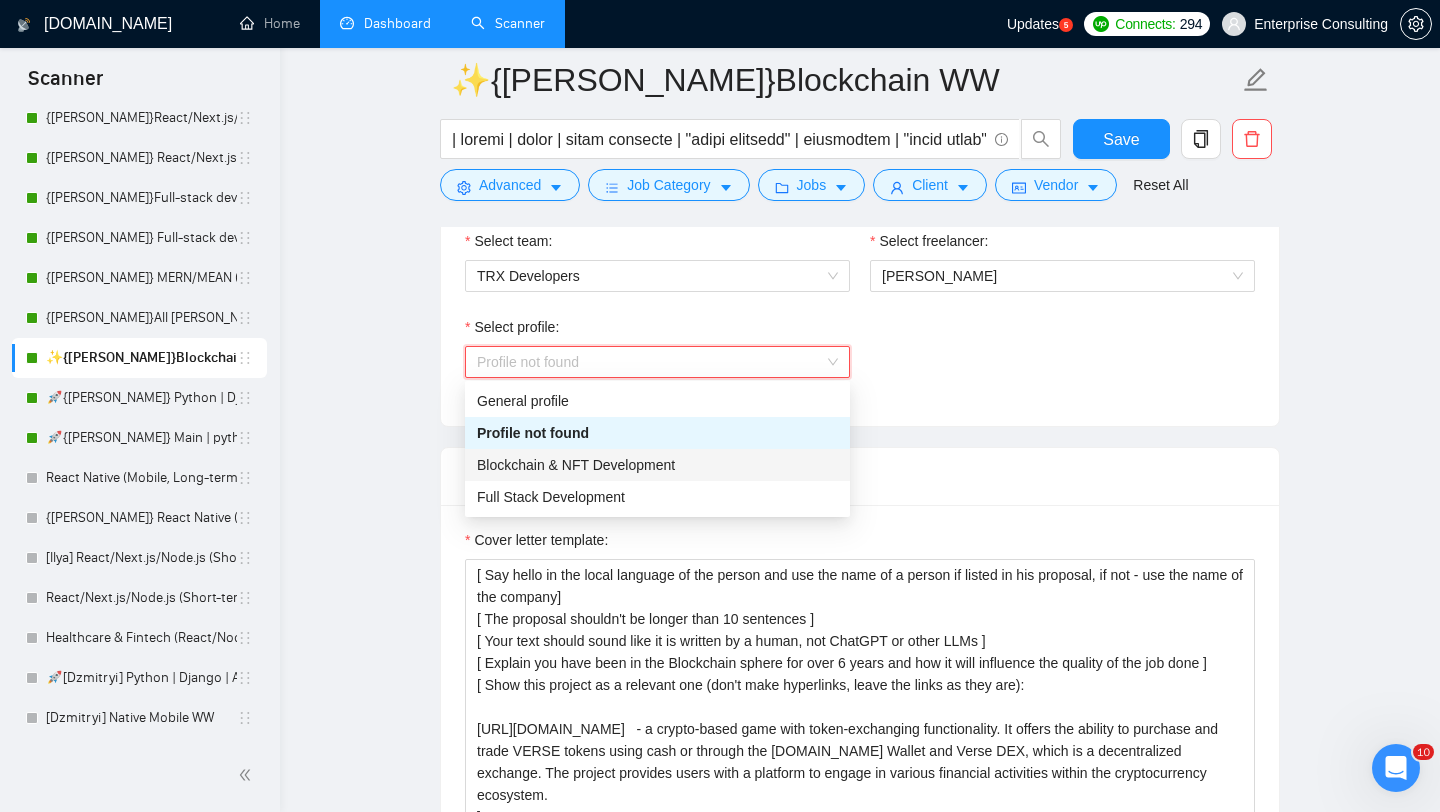 click on "Blockchain & NFT Development" at bounding box center (657, 465) 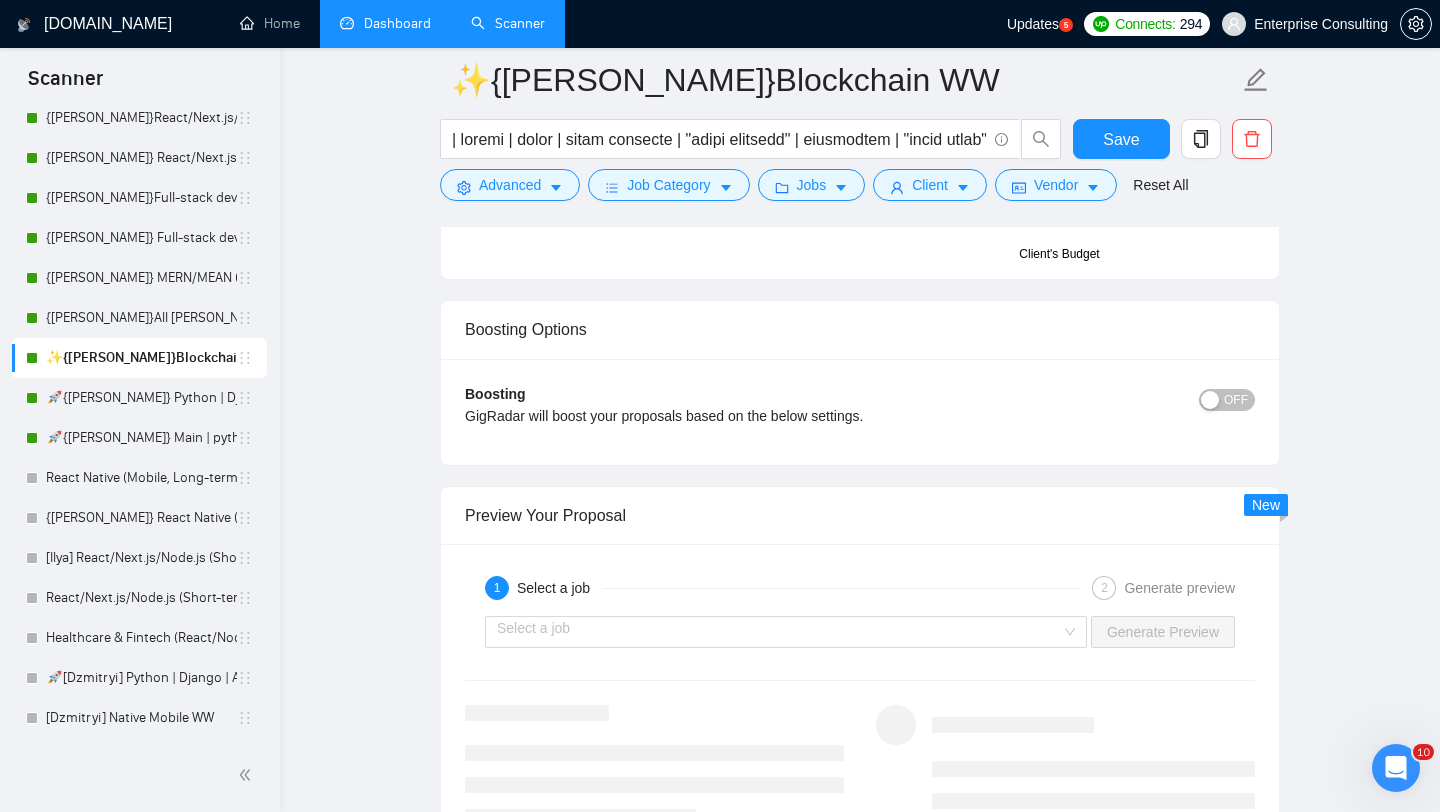 scroll, scrollTop: 2922, scrollLeft: 0, axis: vertical 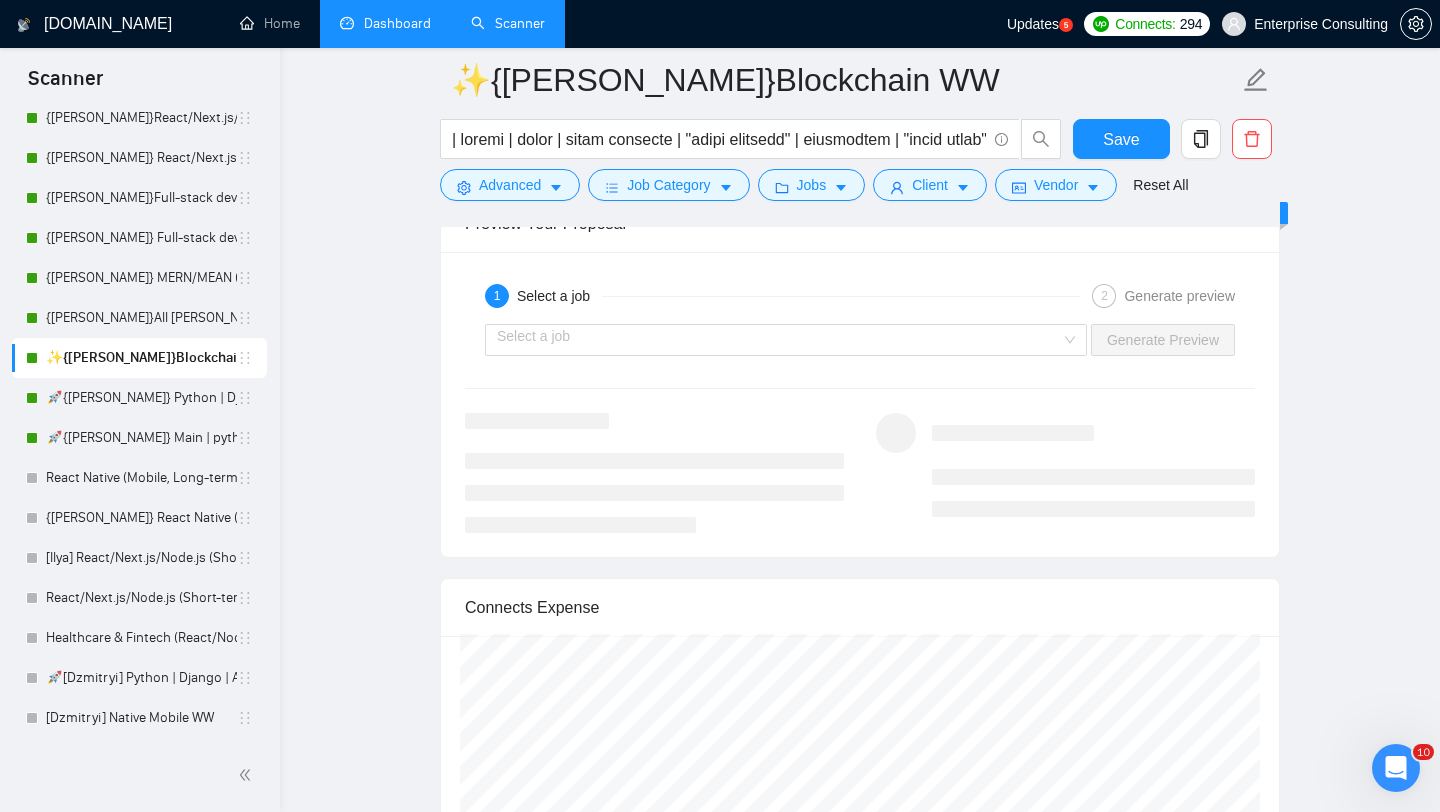click on "Save" at bounding box center [1121, 144] 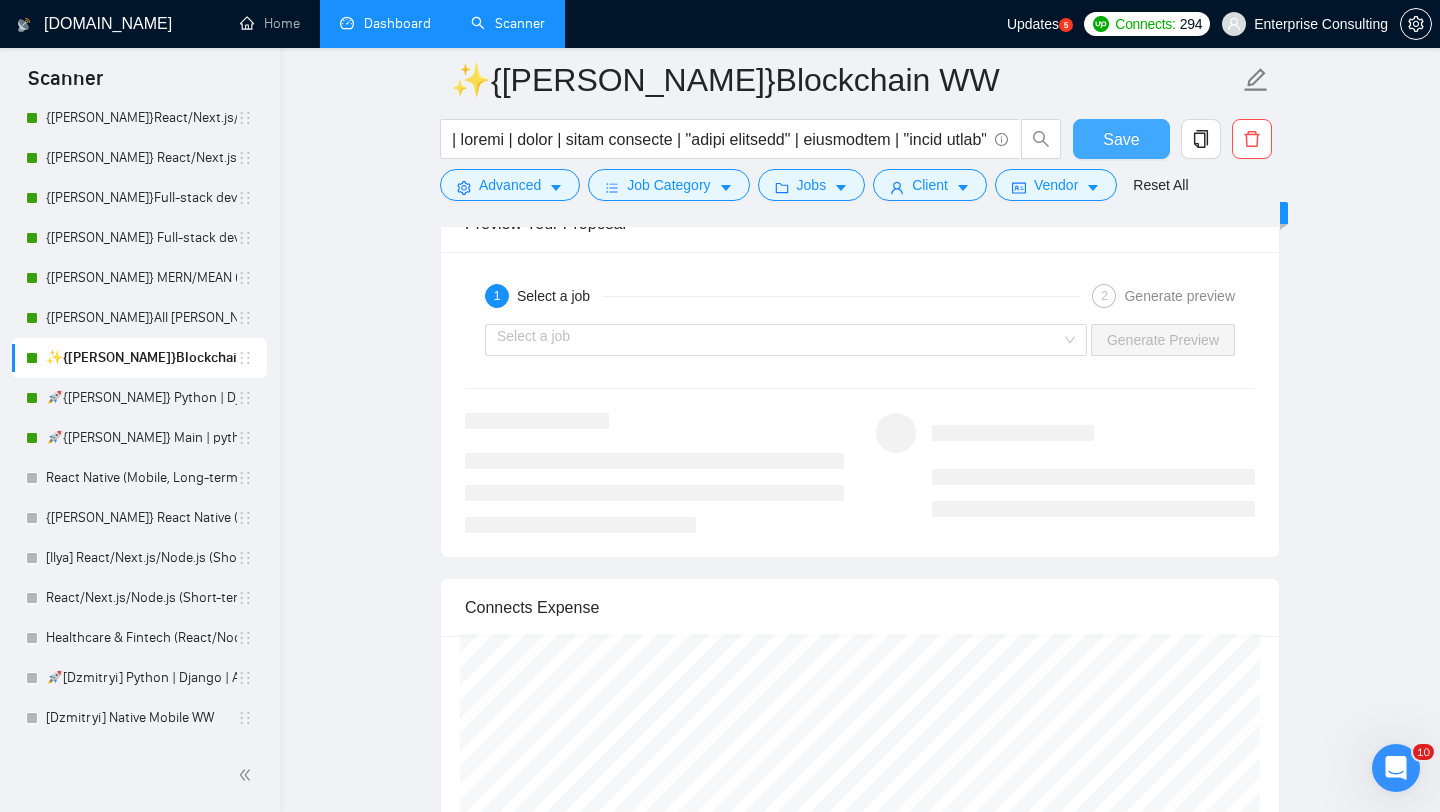 click on "Save" at bounding box center [1121, 139] 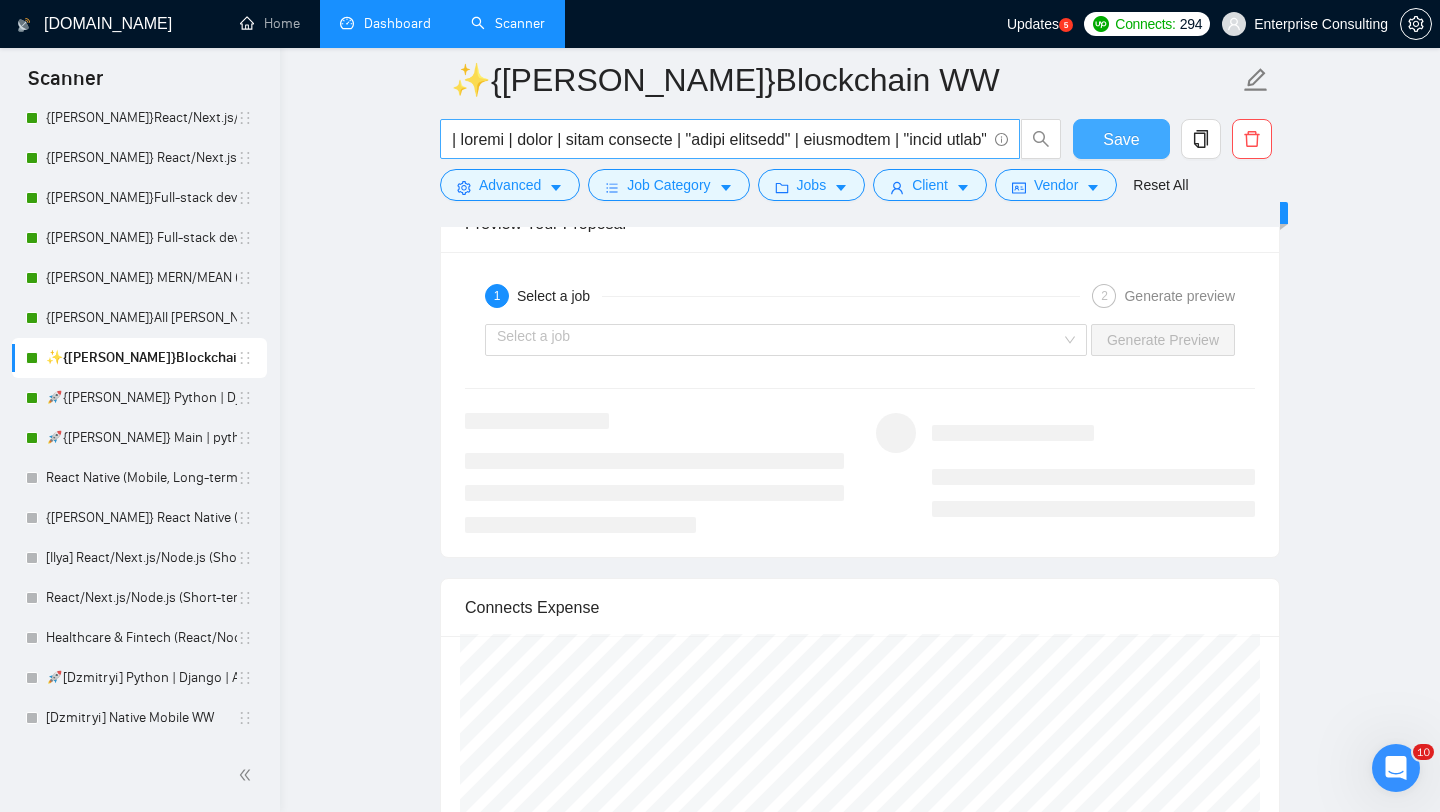 type 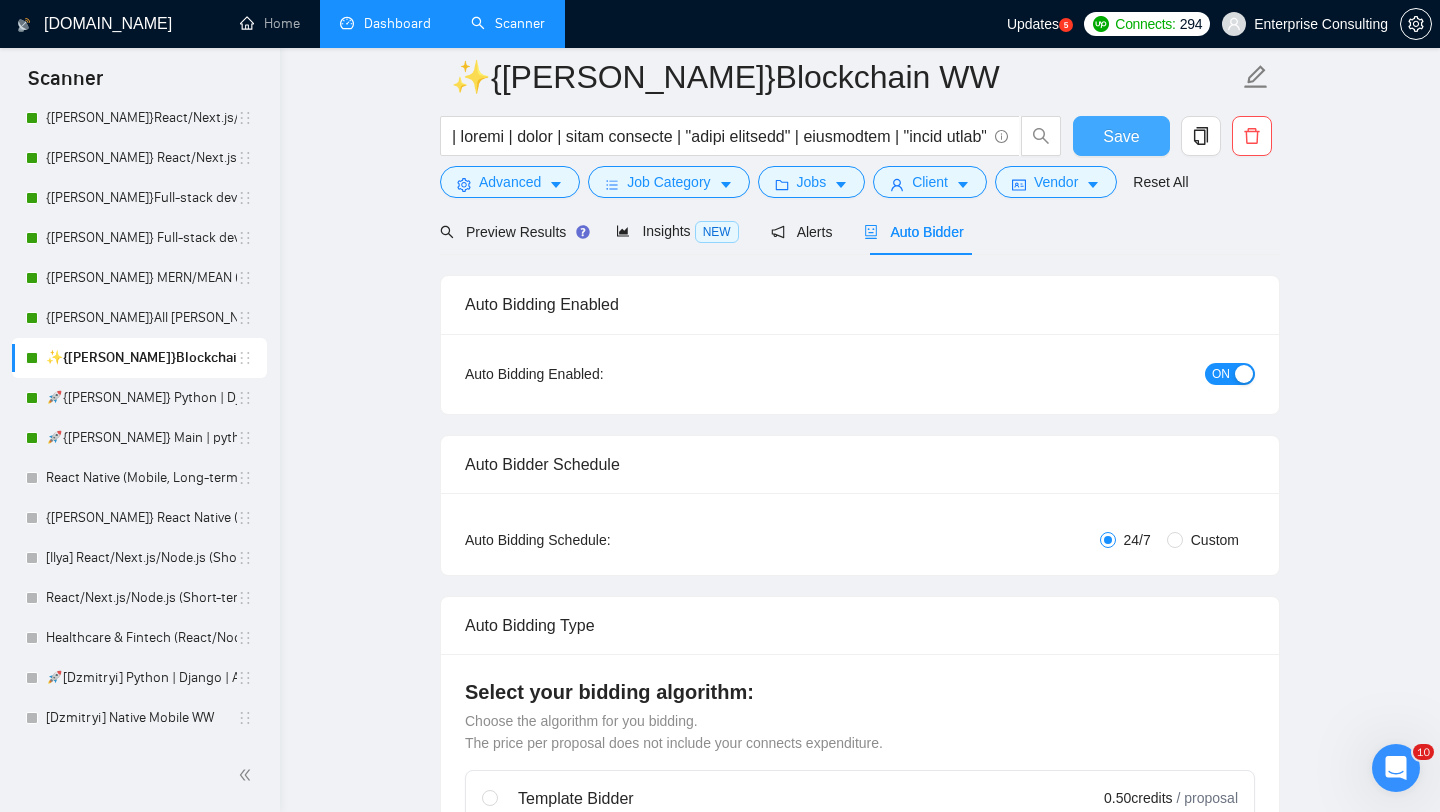 scroll, scrollTop: 0, scrollLeft: 0, axis: both 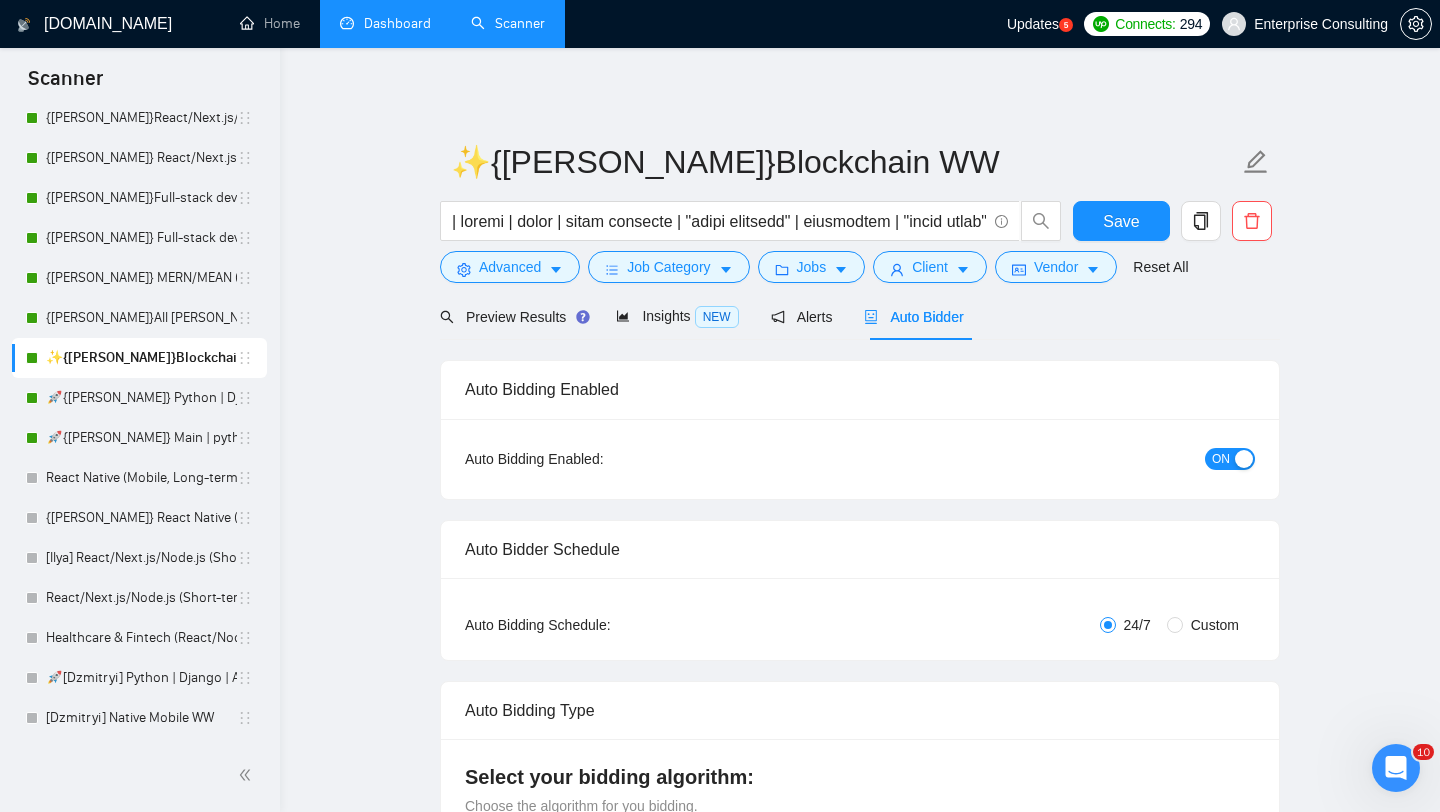 click on "Scanner" at bounding box center [508, 23] 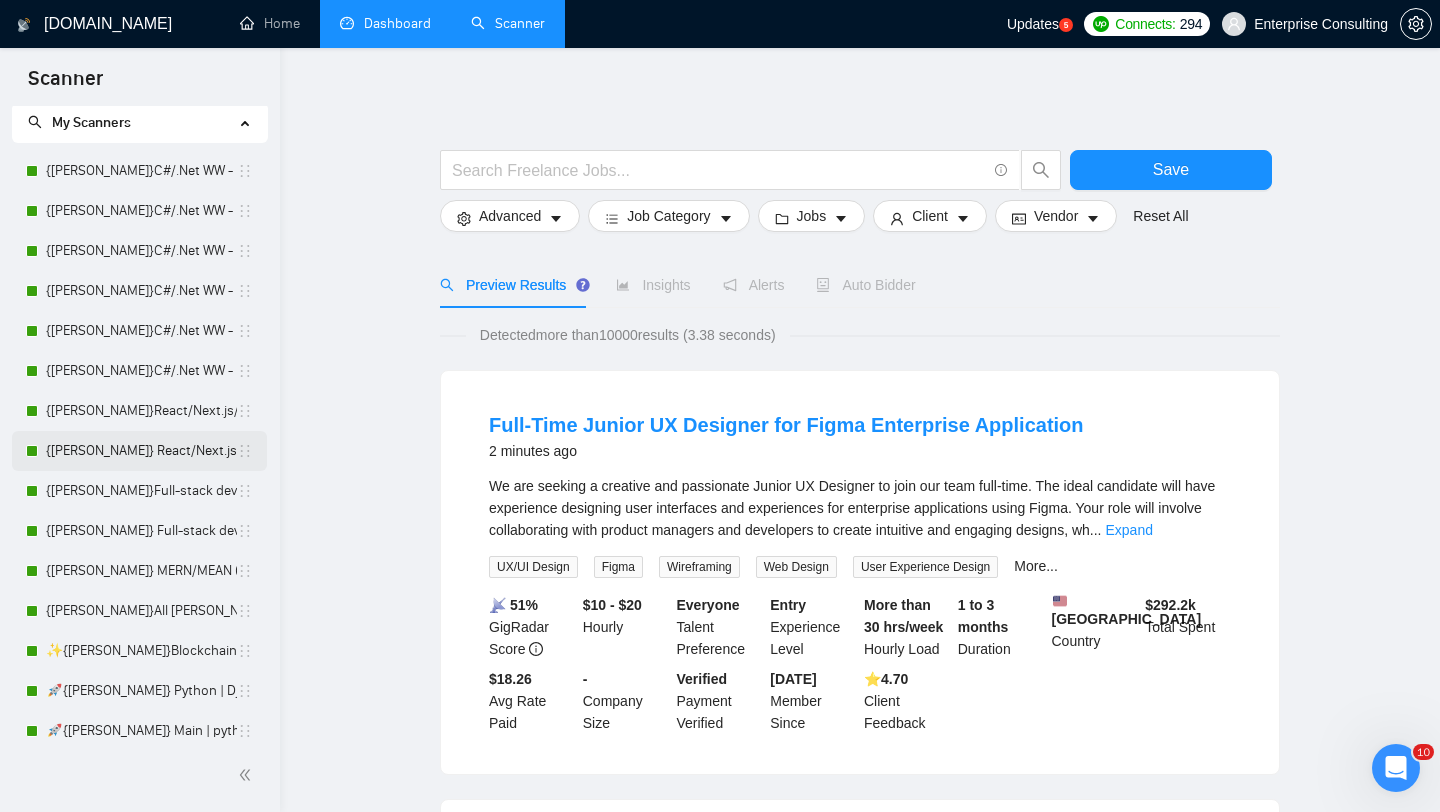 scroll, scrollTop: 53, scrollLeft: 0, axis: vertical 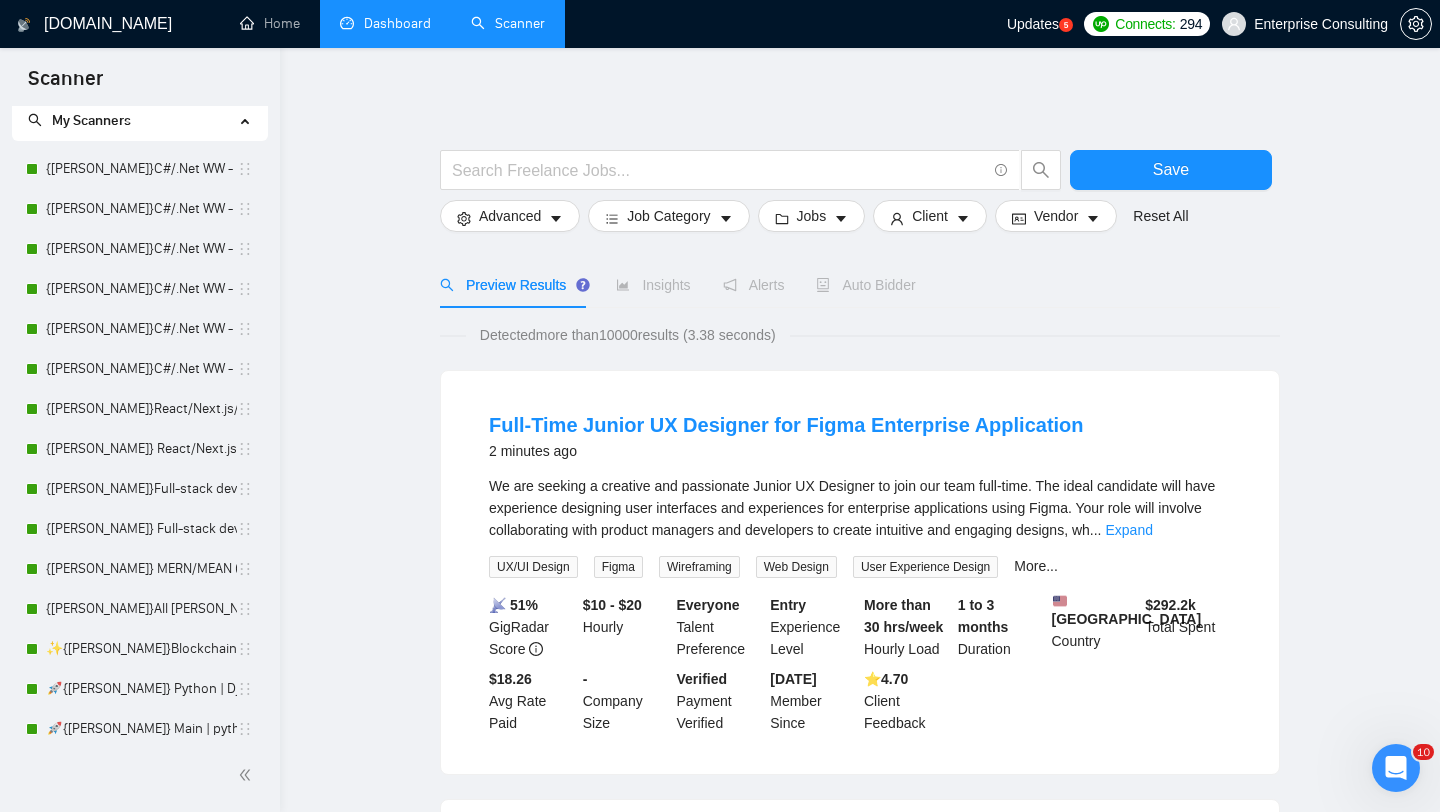 click on "Dashboard" at bounding box center [385, 23] 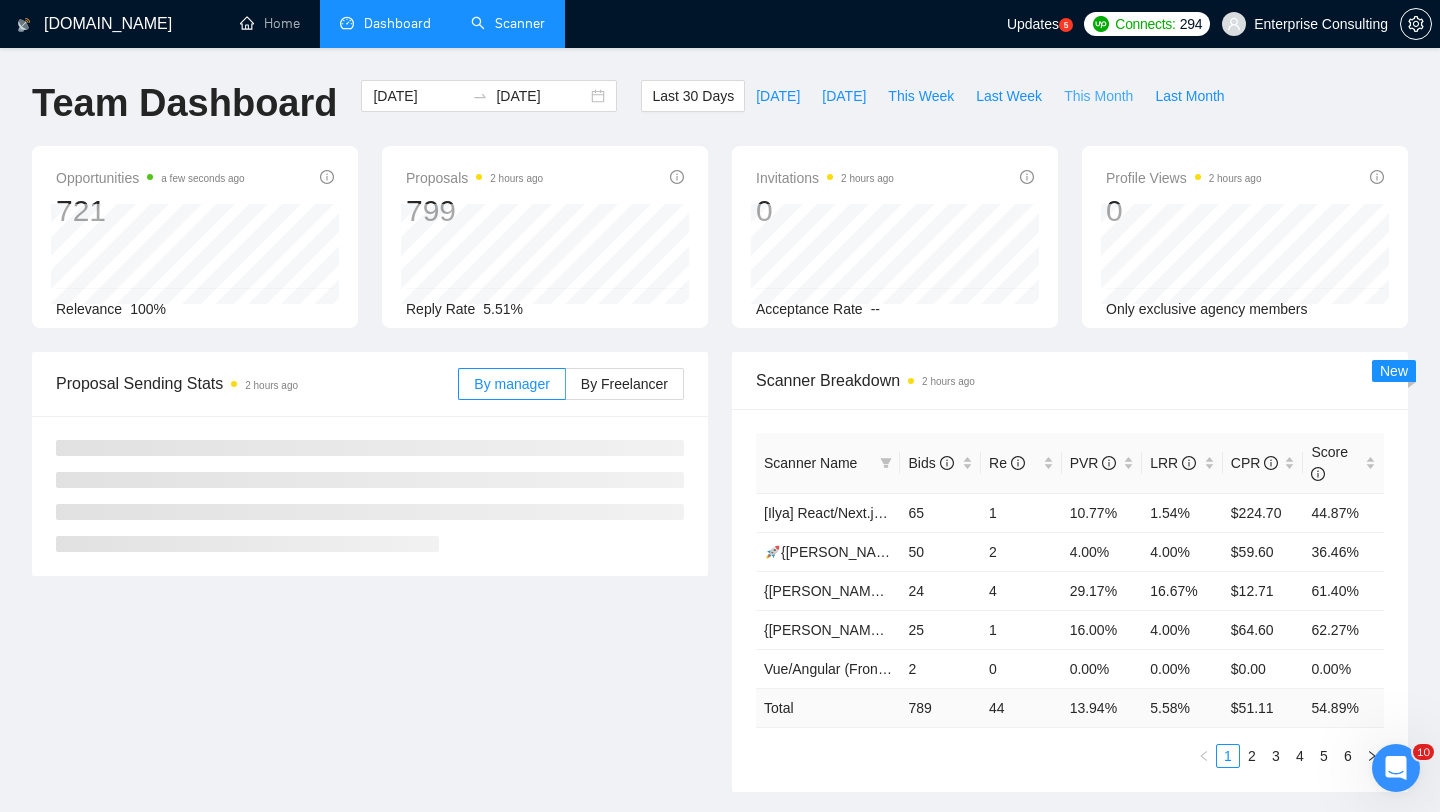 click on "This Month" at bounding box center [1098, 96] 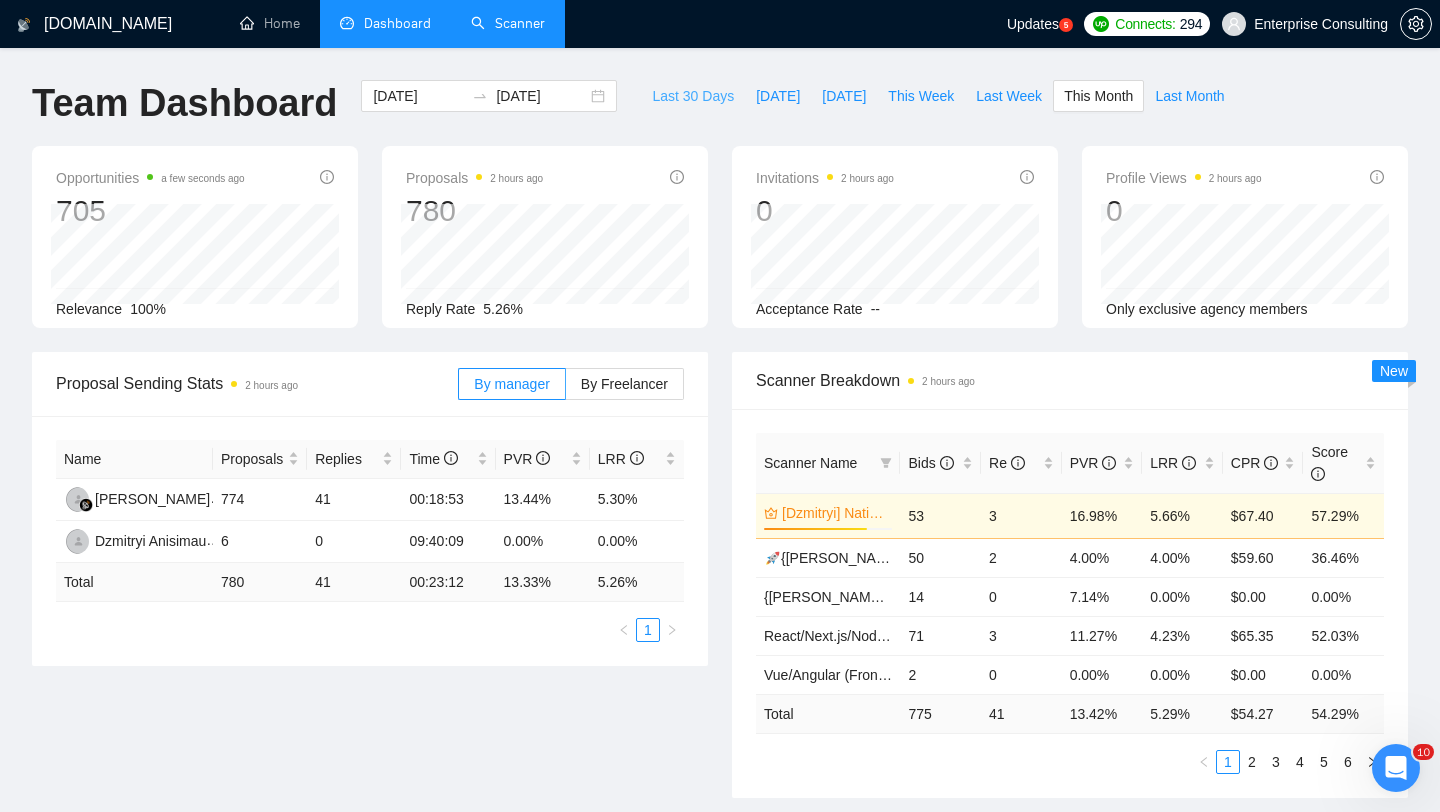click on "Last 30 Days" at bounding box center [693, 96] 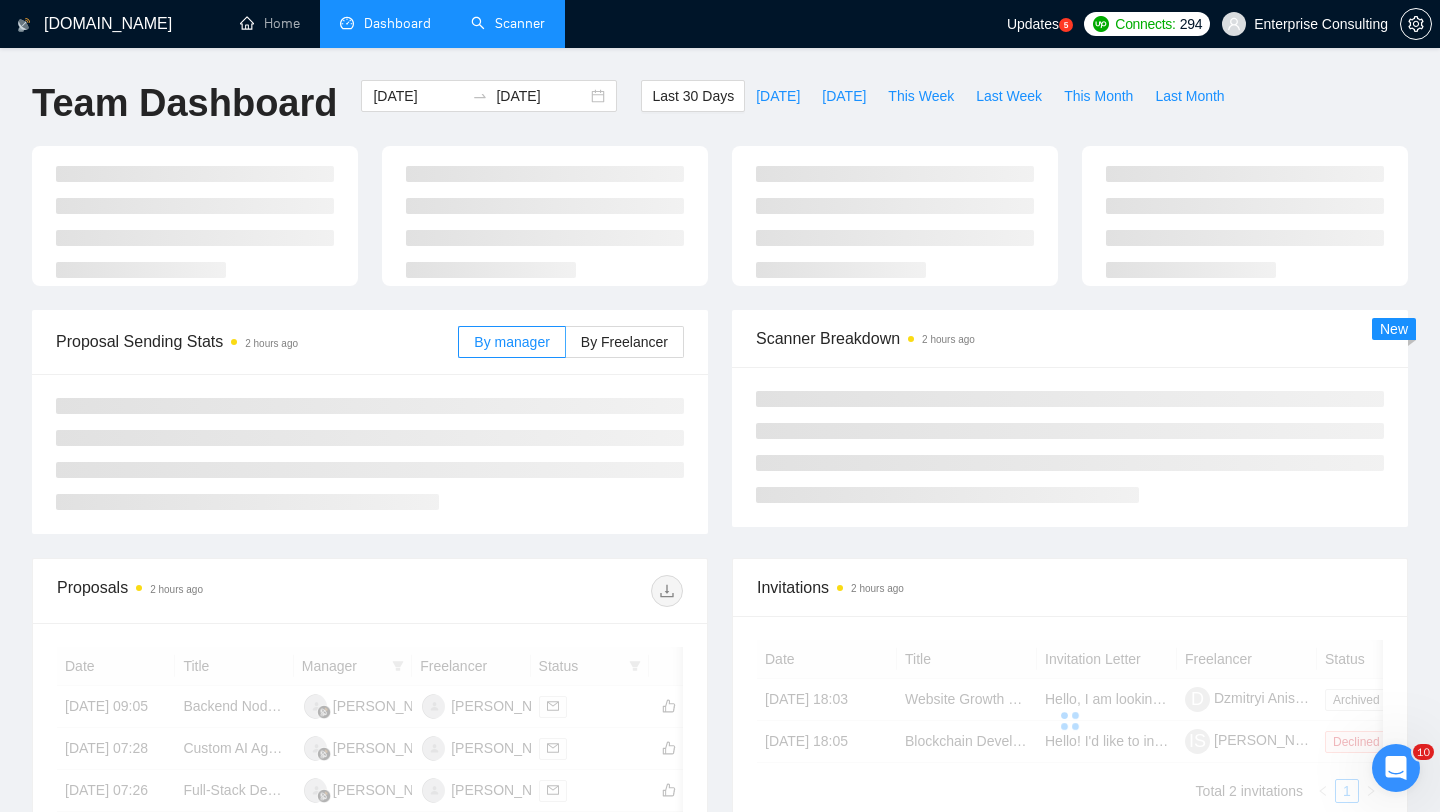 type on "[DATE]" 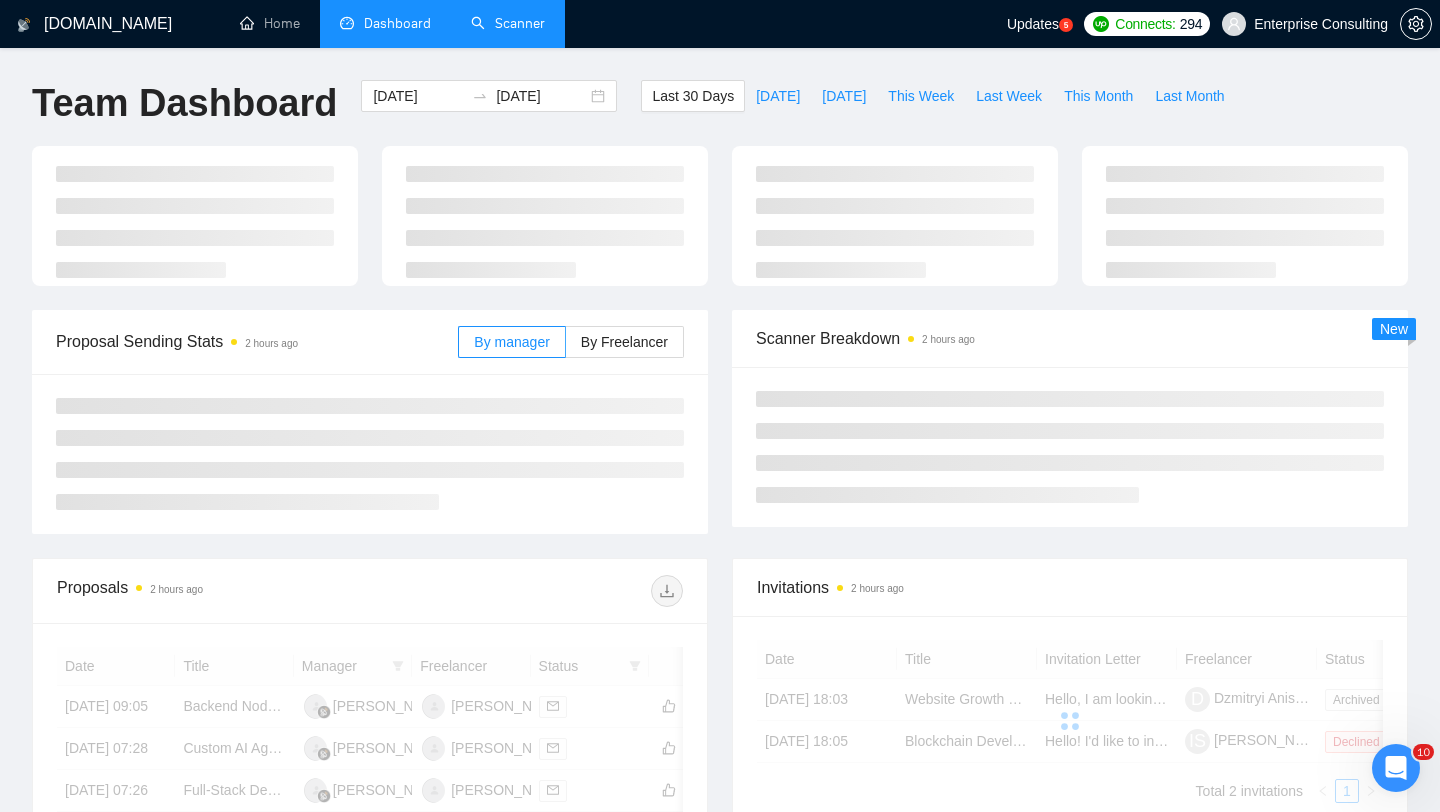 type on "[DATE]" 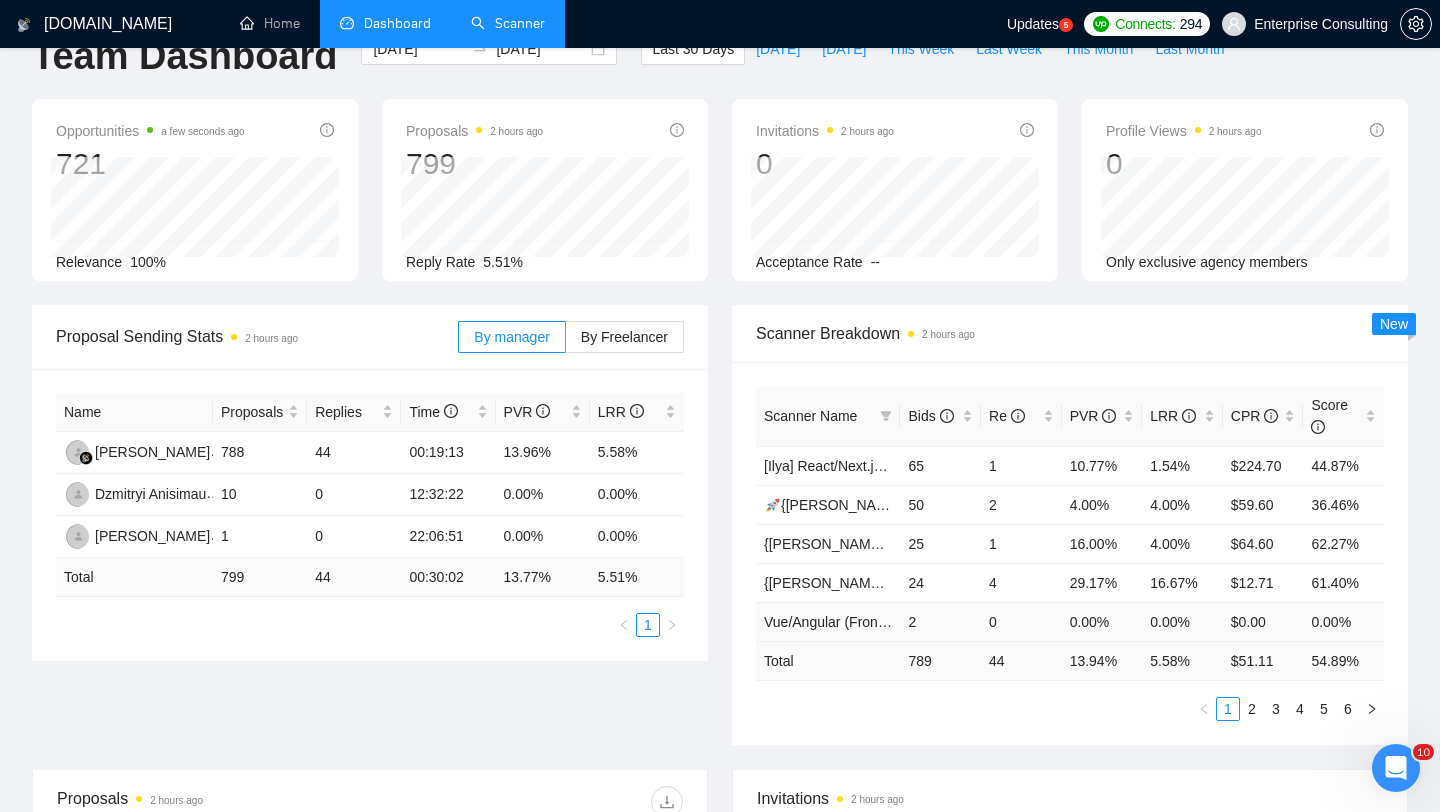 scroll, scrollTop: 43, scrollLeft: 0, axis: vertical 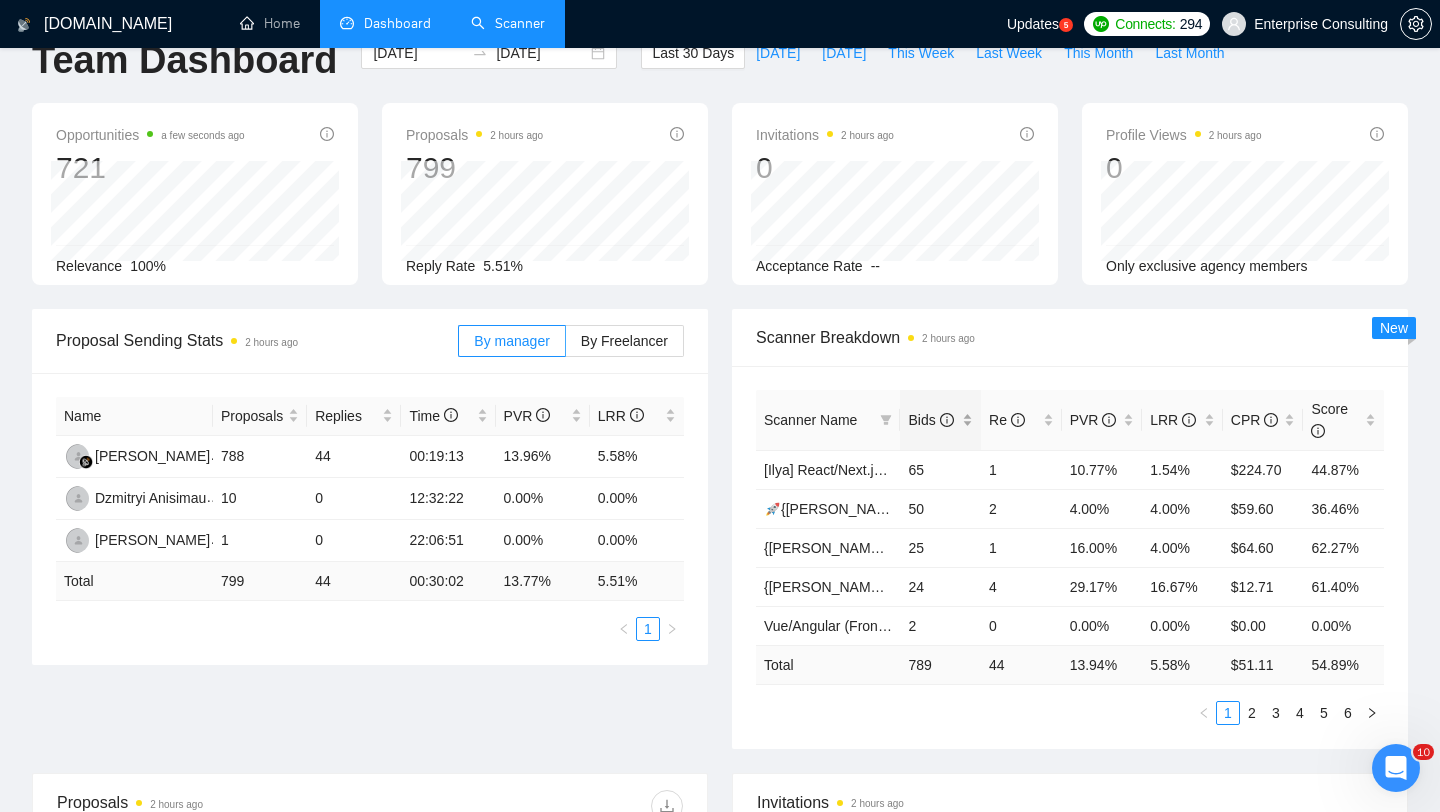 click on "Bids" at bounding box center (930, 420) 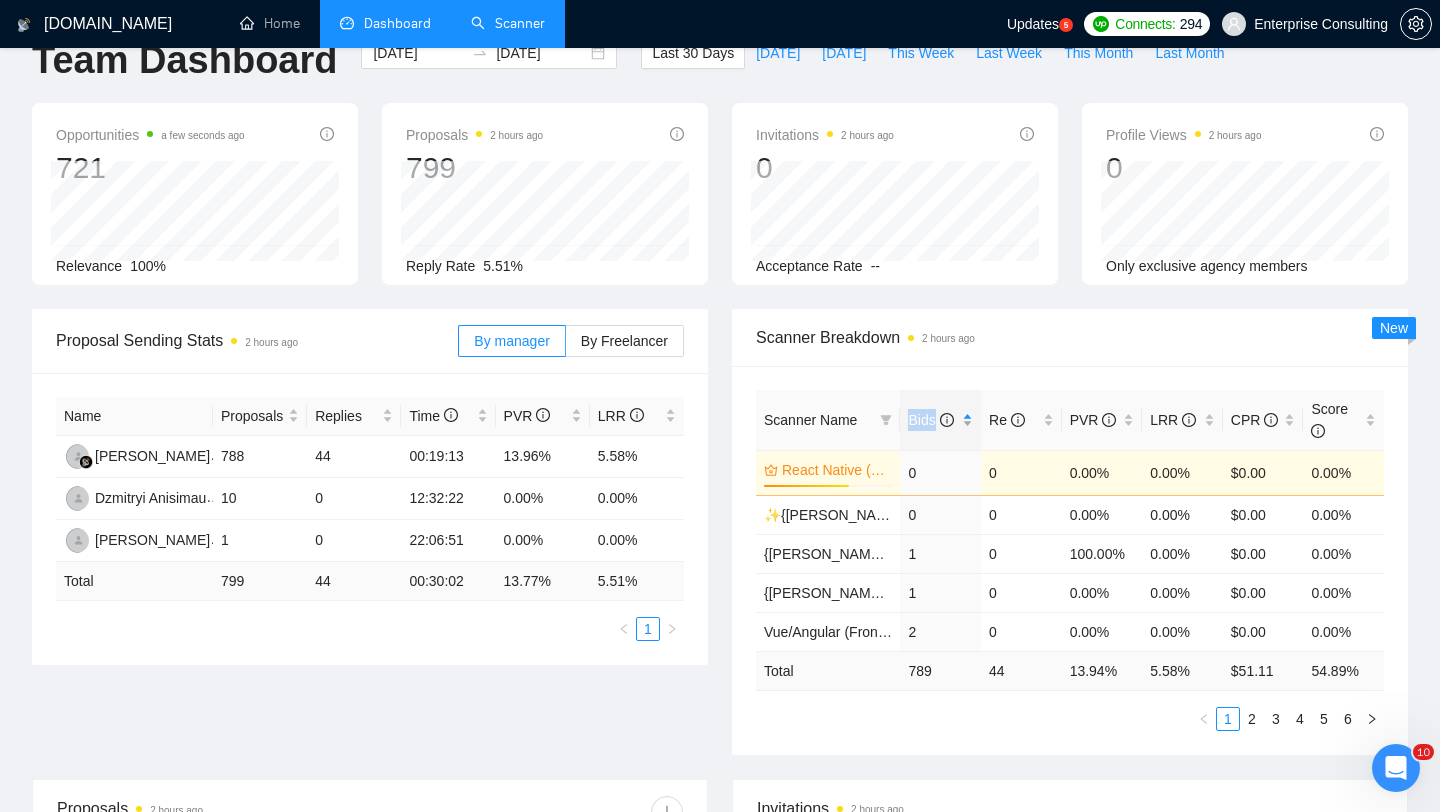 click on "Bids" at bounding box center [930, 420] 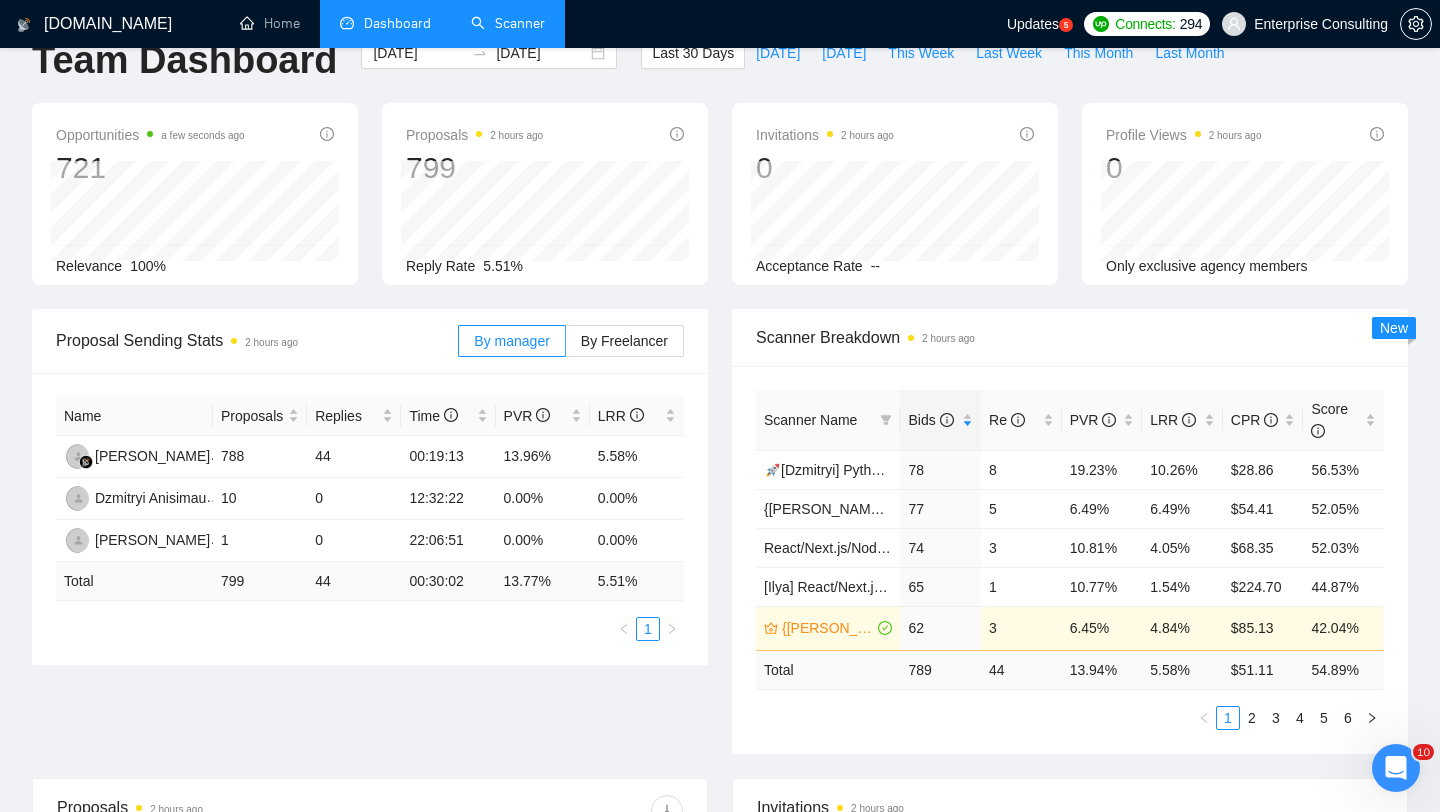 click on "Scanner Breakdown 2 hours ago Scanner Name Bids   Re   PVR   LRR   CPR   Score   🚀[Dzmitryi] Python | Django | AI /  78 8 19.23% 10.26% $28.86 56.53% {[PERSON_NAME]} React/Next.js/Node.js (Long-term, All Niches) 77 5 6.49% 6.49% $54.41 52.05% React/Next.js/Node.js (Short-term, MVP/Startups) 74 3 10.81% 4.05% $68.35 52.03% [[PERSON_NAME]] React/Next.js/Node.js (Short-term, MVP/Startups) 65 1 10.77% 1.54% $224.70 44.87% {[PERSON_NAME]}React/Next.js/Node.js (Long-term, All Niches) 62 3 6.45% 4.84% $85.13 42.04% Total 789 44 13.94 % 5.58 % $ 51.11 54.89 % 1 2 3 4 5 6 New" at bounding box center [1070, 531] 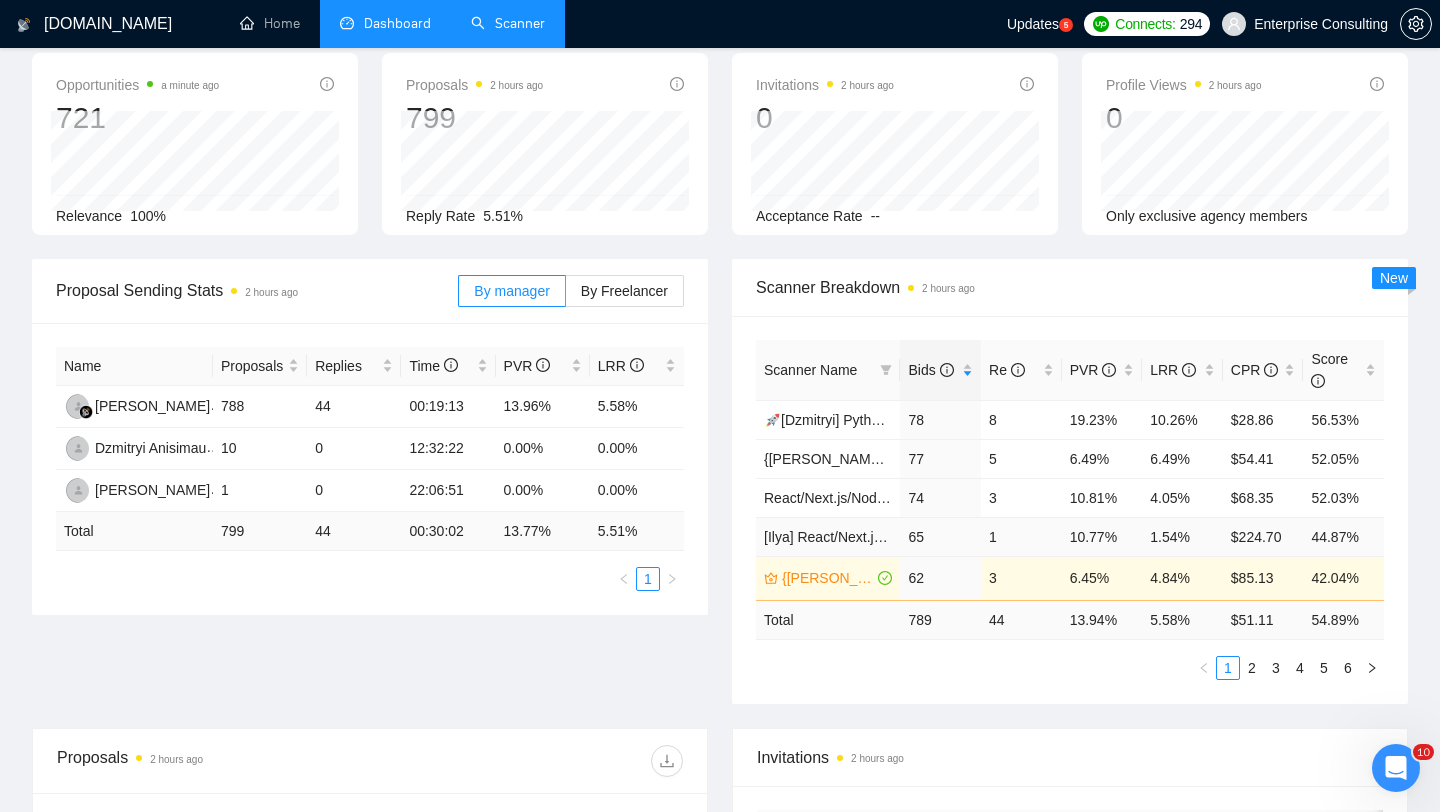 scroll, scrollTop: 39, scrollLeft: 0, axis: vertical 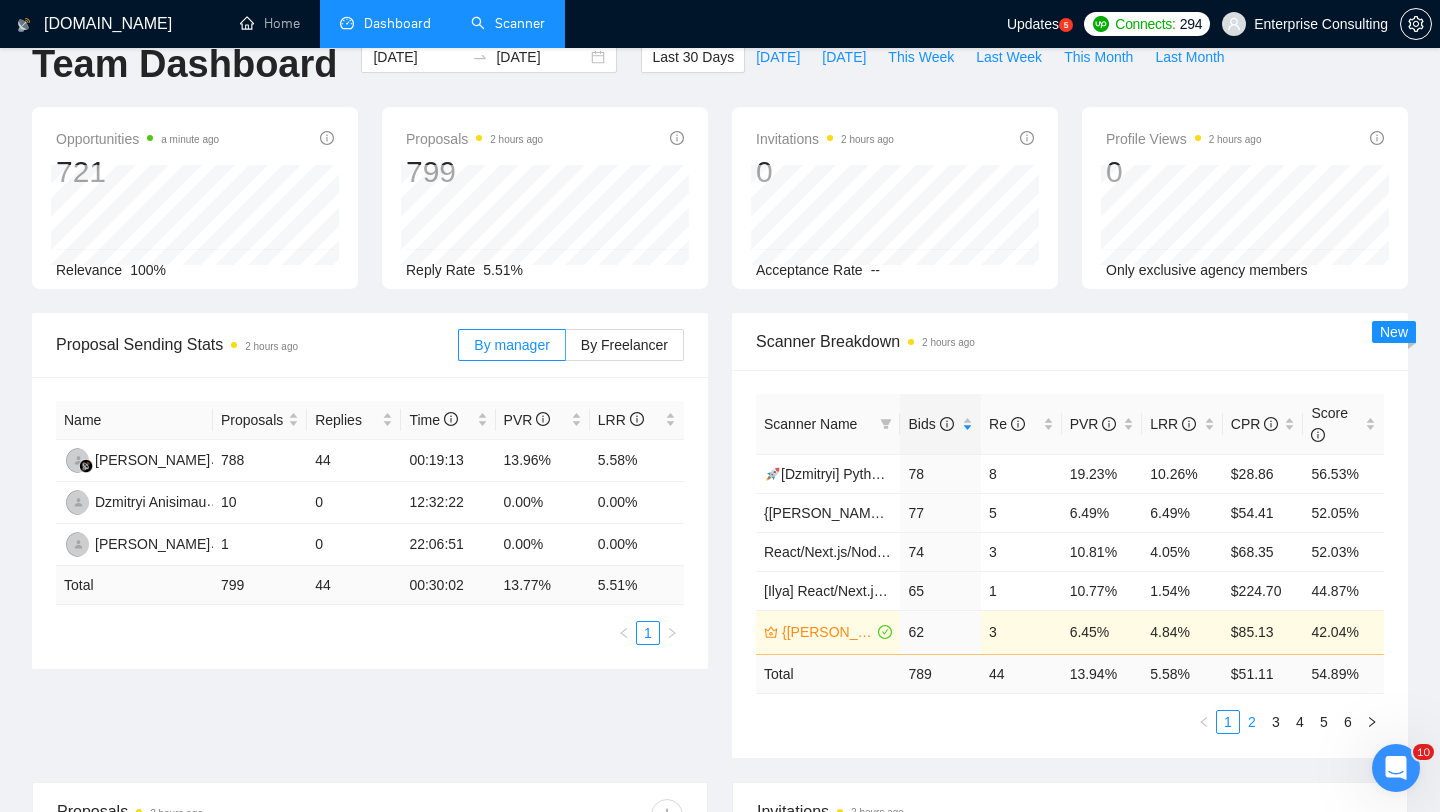 click on "2" at bounding box center (1252, 722) 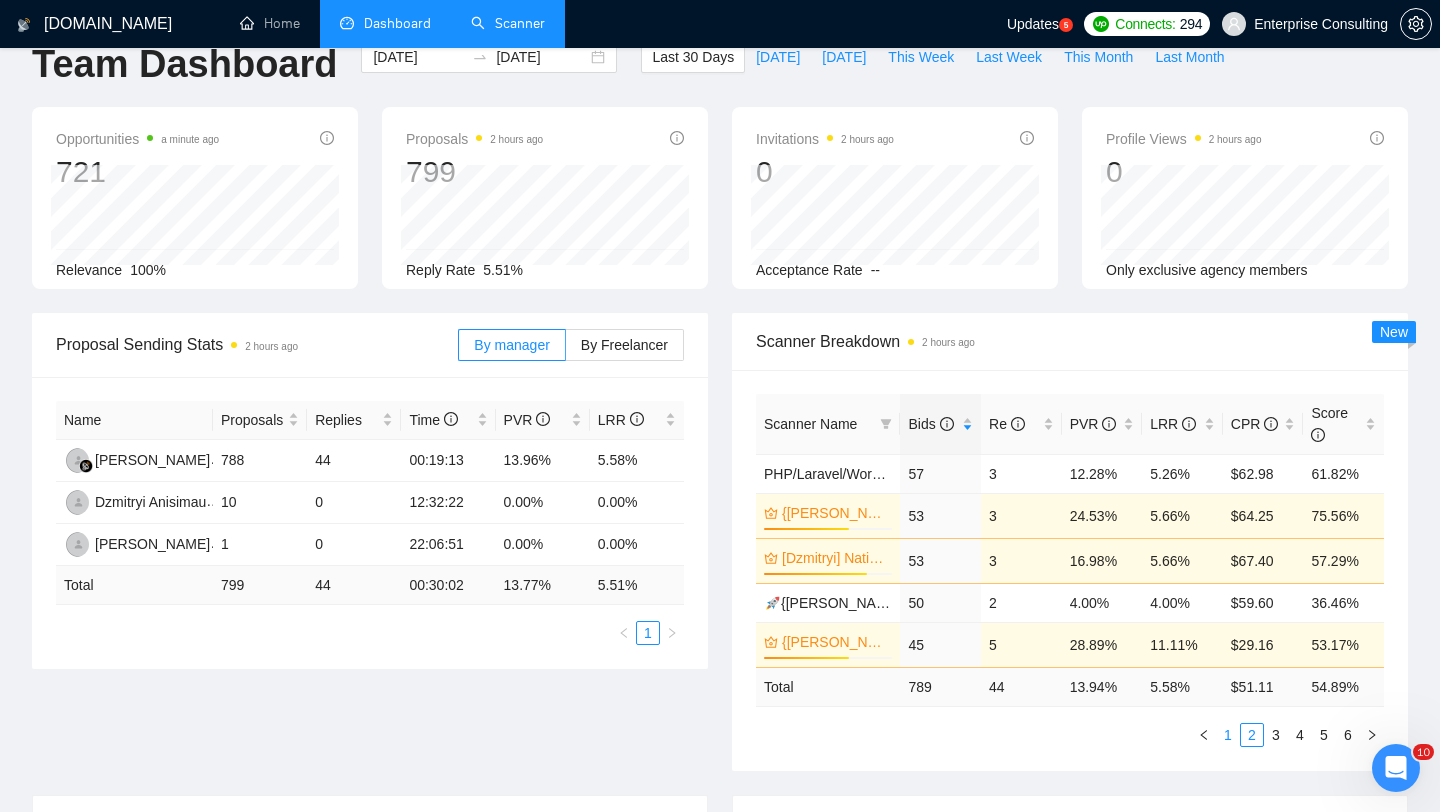 click on "1" at bounding box center [1228, 735] 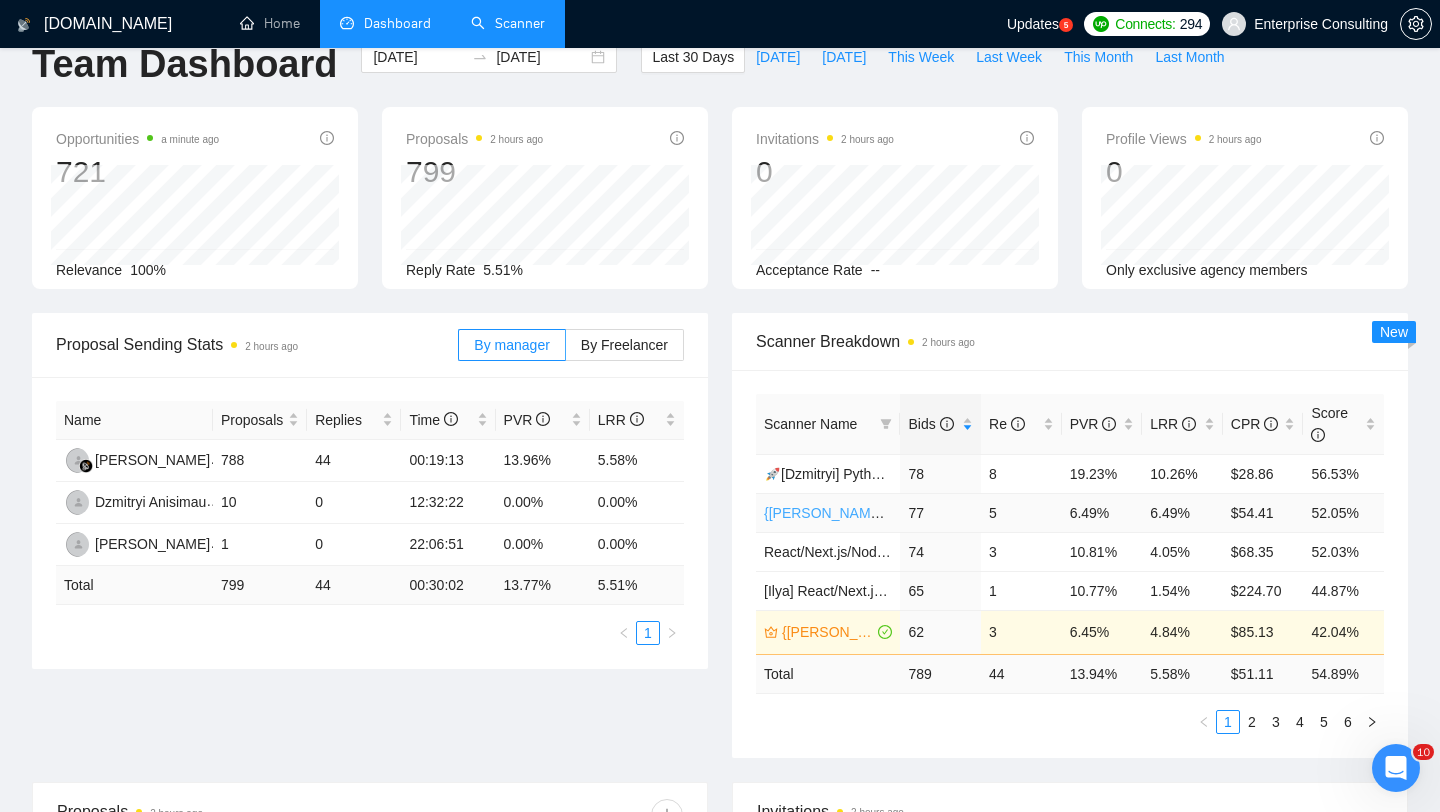 click on "{[PERSON_NAME]} React/Next.js/Node.js (Long-term, All Niches)" at bounding box center (968, 513) 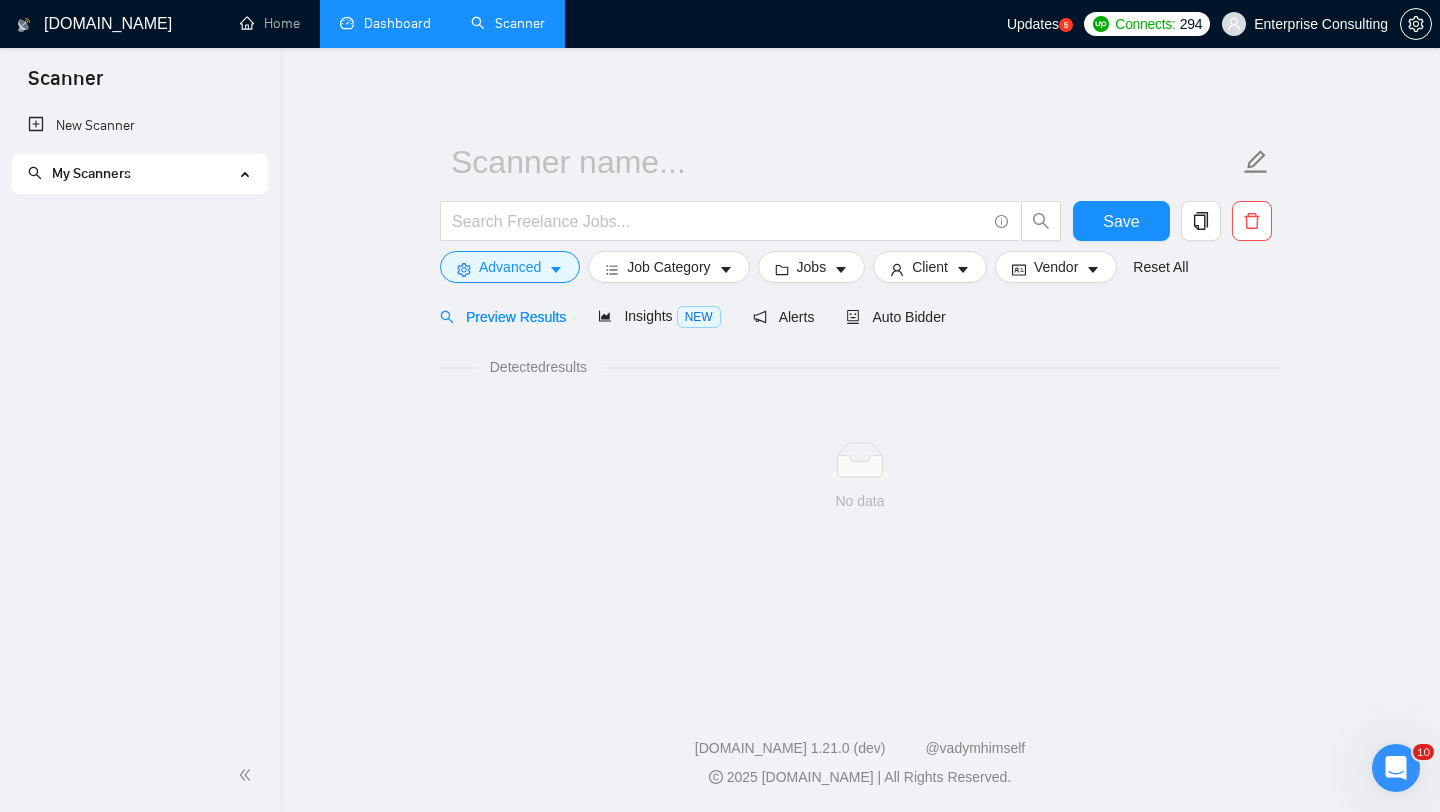 scroll, scrollTop: 0, scrollLeft: 0, axis: both 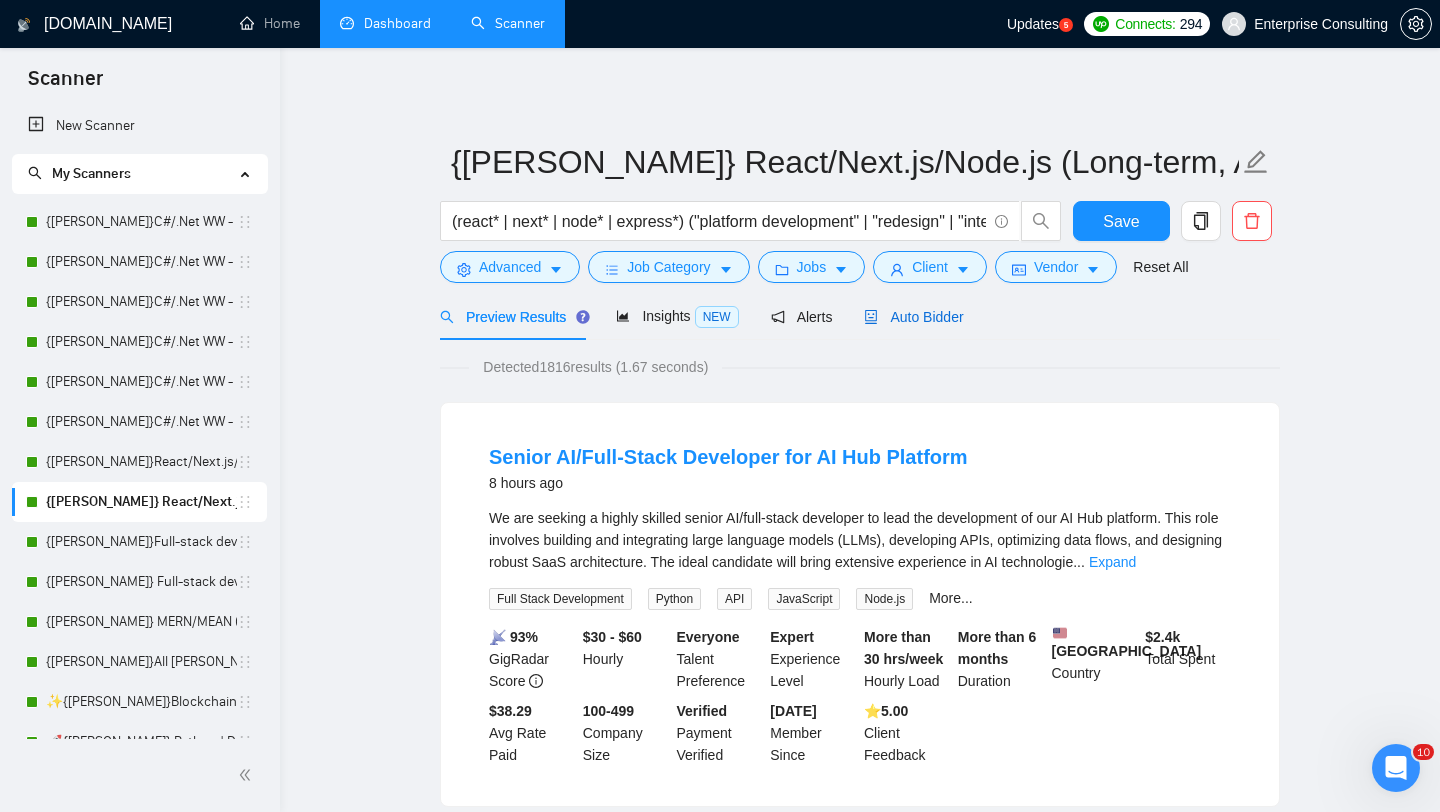 click on "Auto Bidder" at bounding box center (913, 317) 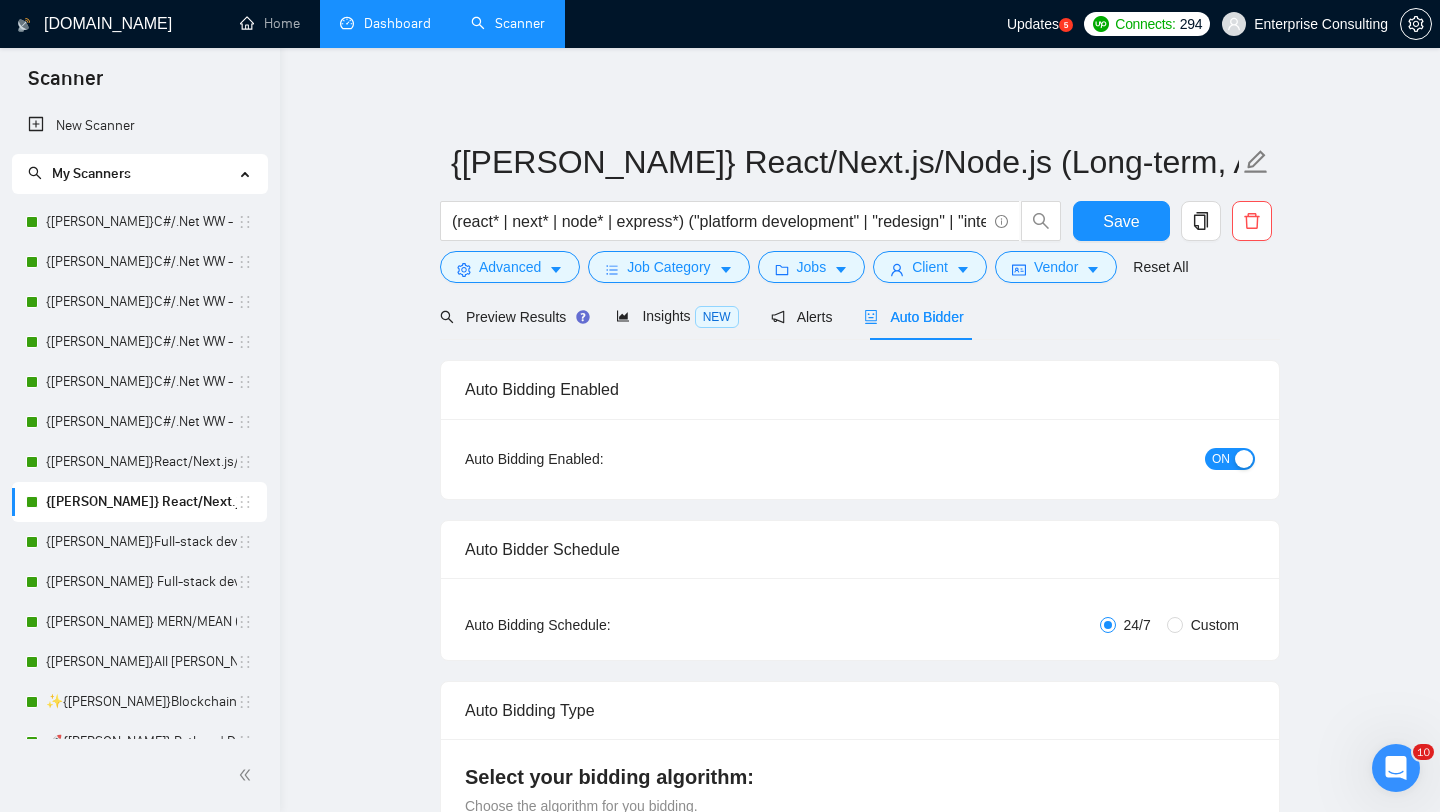 type 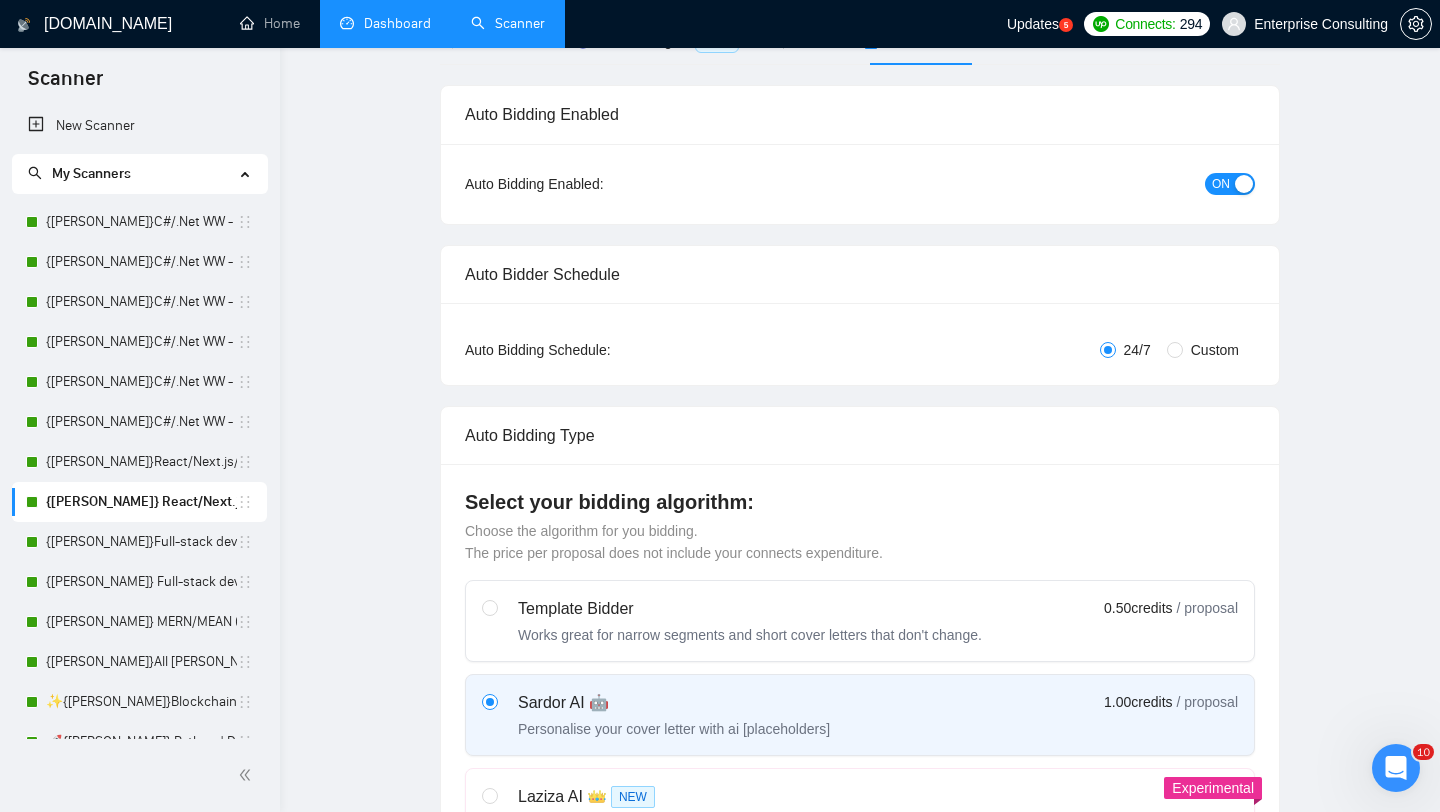 scroll, scrollTop: 0, scrollLeft: 0, axis: both 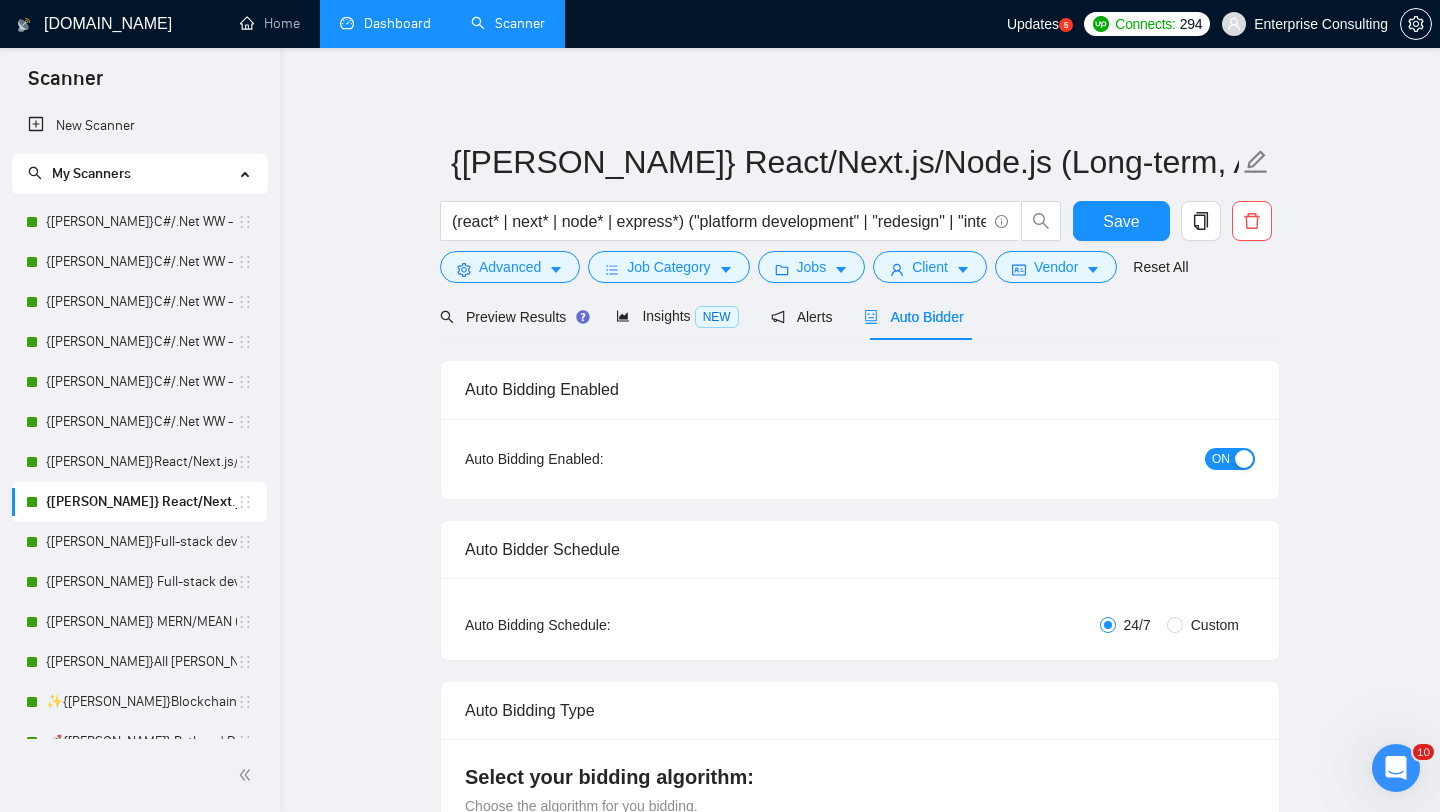 click on "Dashboard" at bounding box center [385, 23] 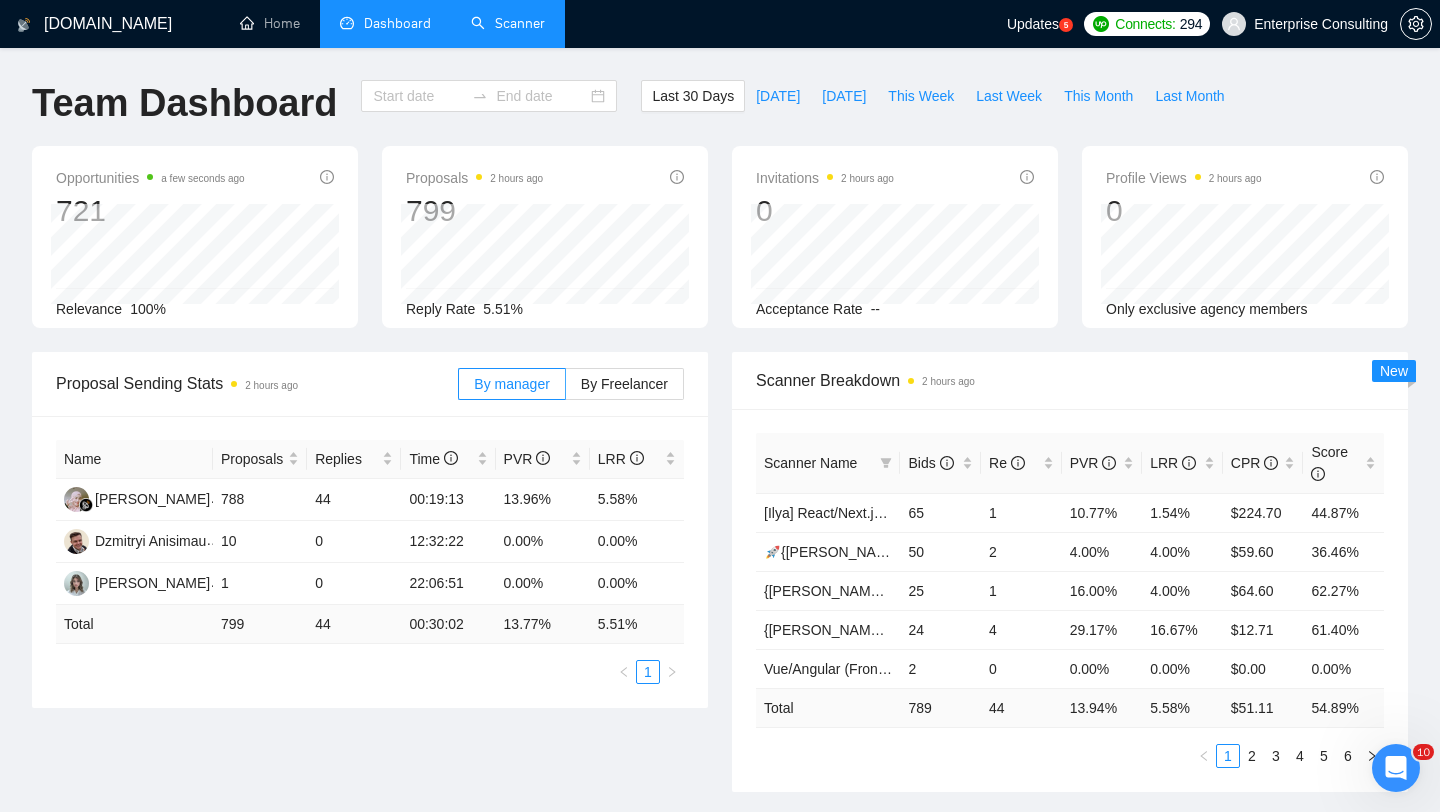 type on "[DATE]" 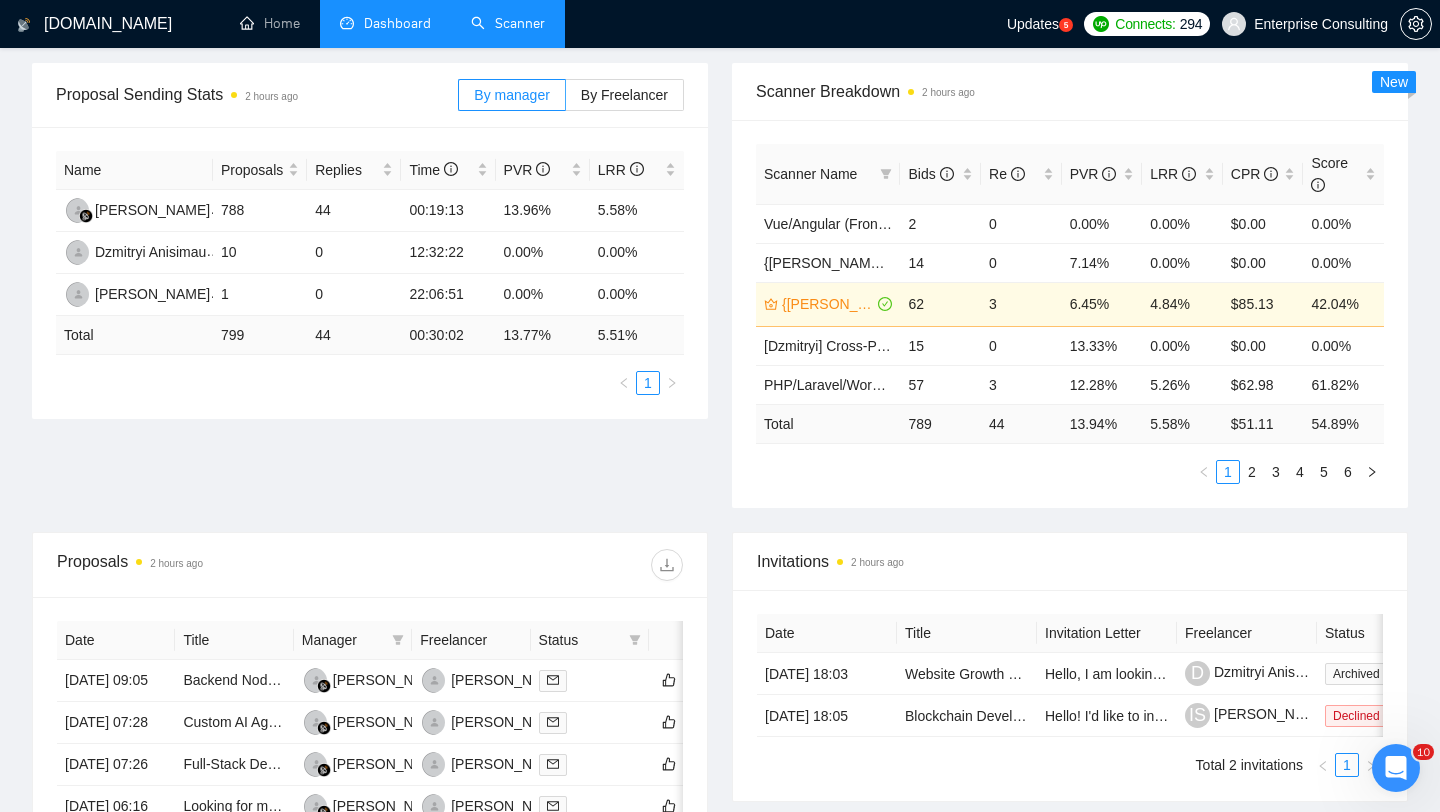 scroll, scrollTop: 0, scrollLeft: 0, axis: both 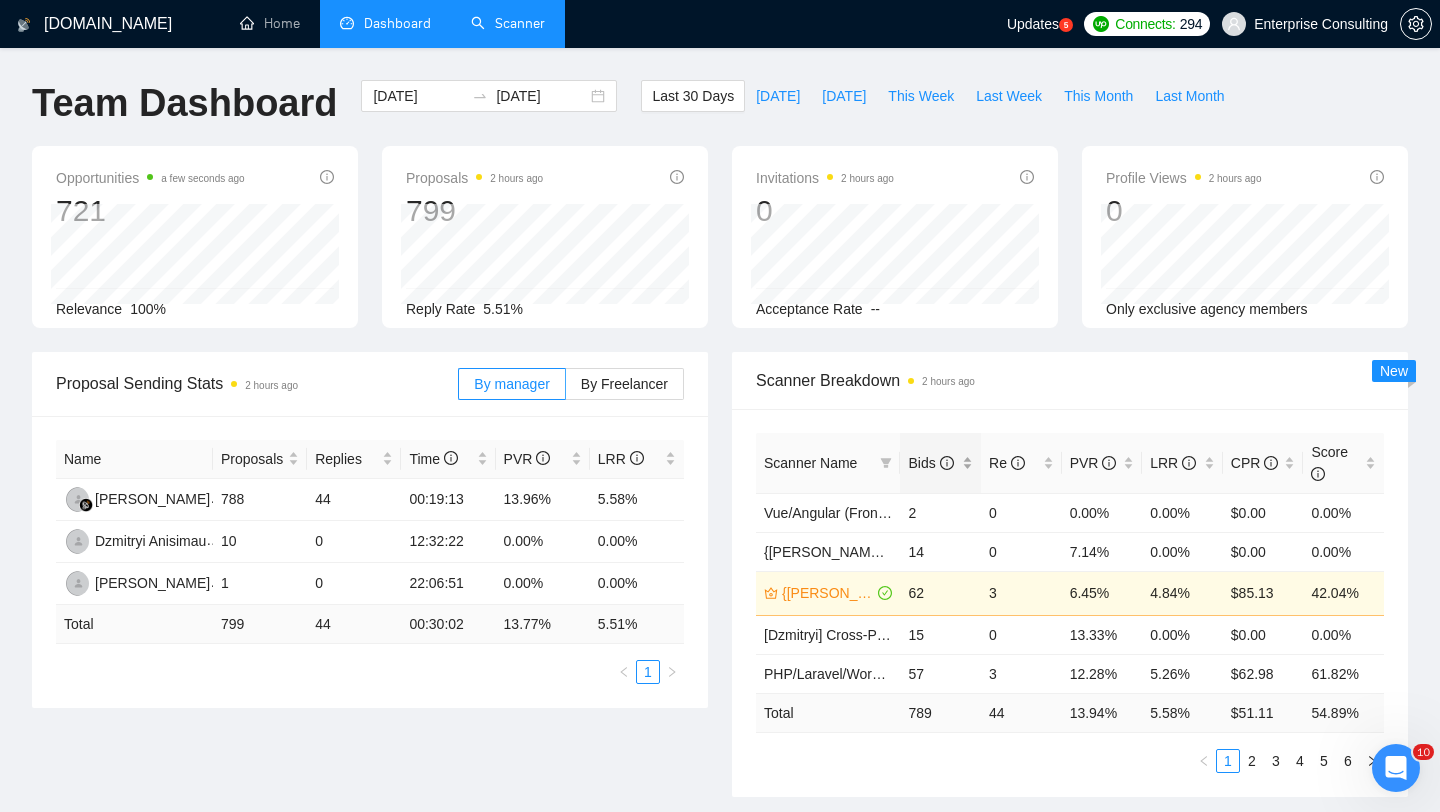 click on "Bids" at bounding box center (930, 463) 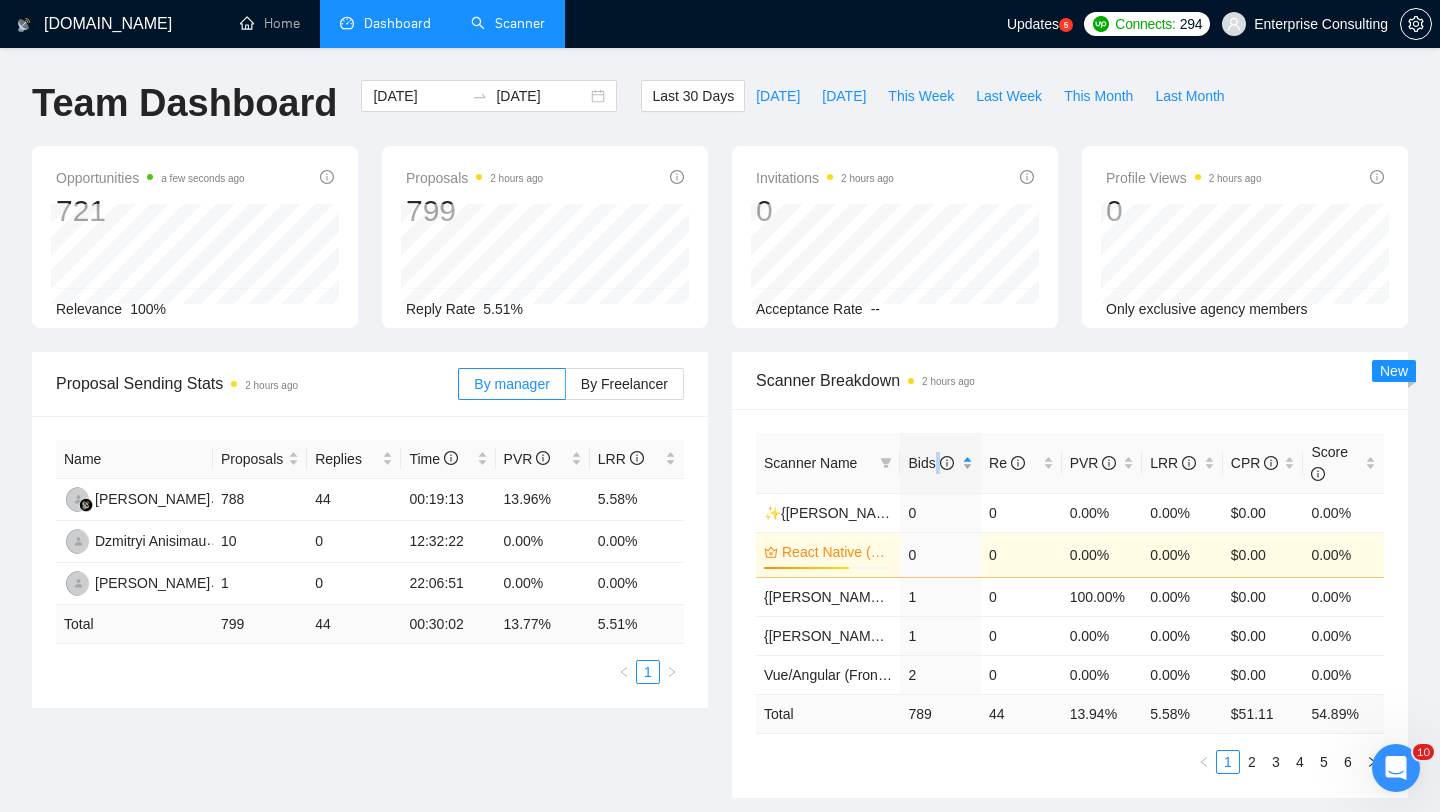 click on "Bids" at bounding box center (930, 463) 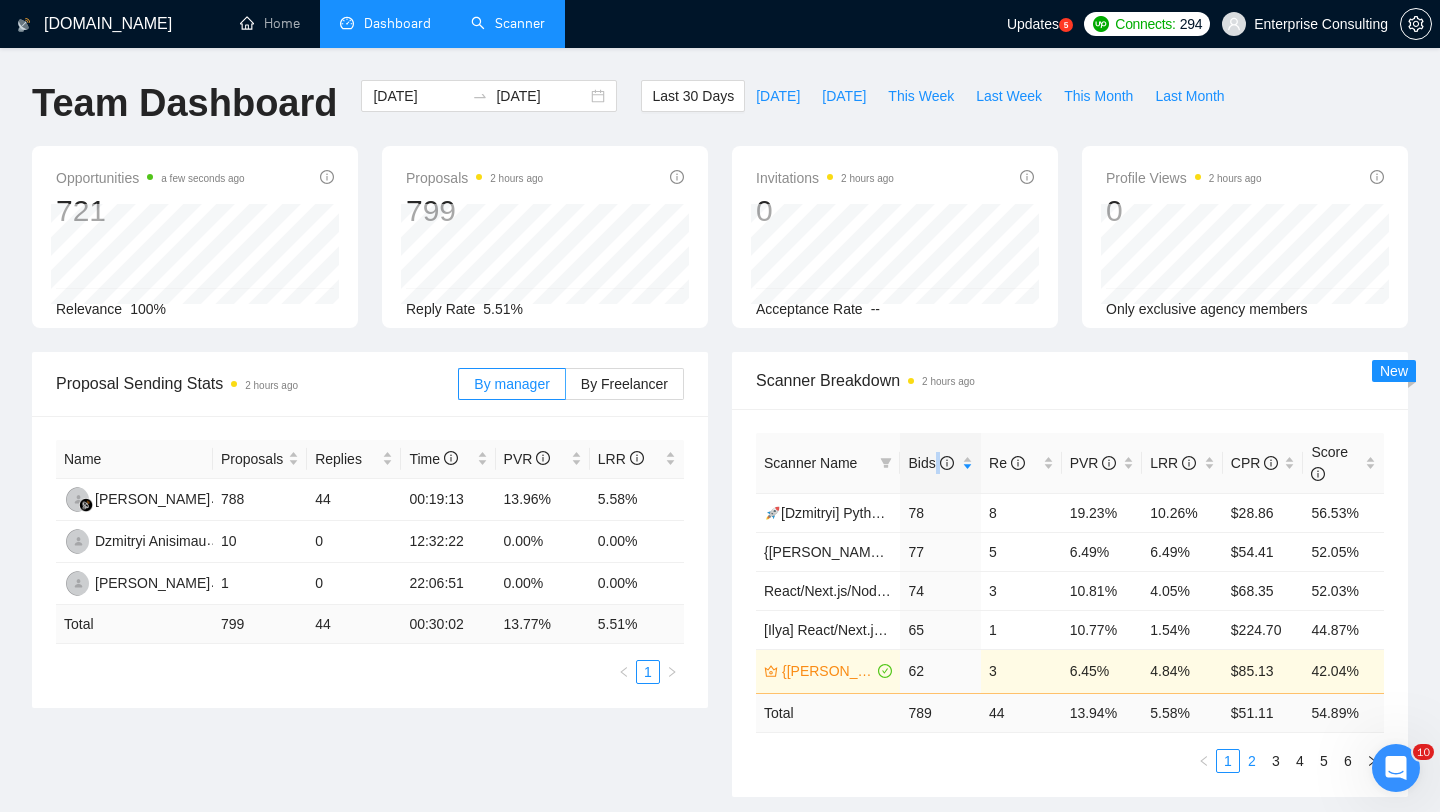 click on "2" at bounding box center [1252, 761] 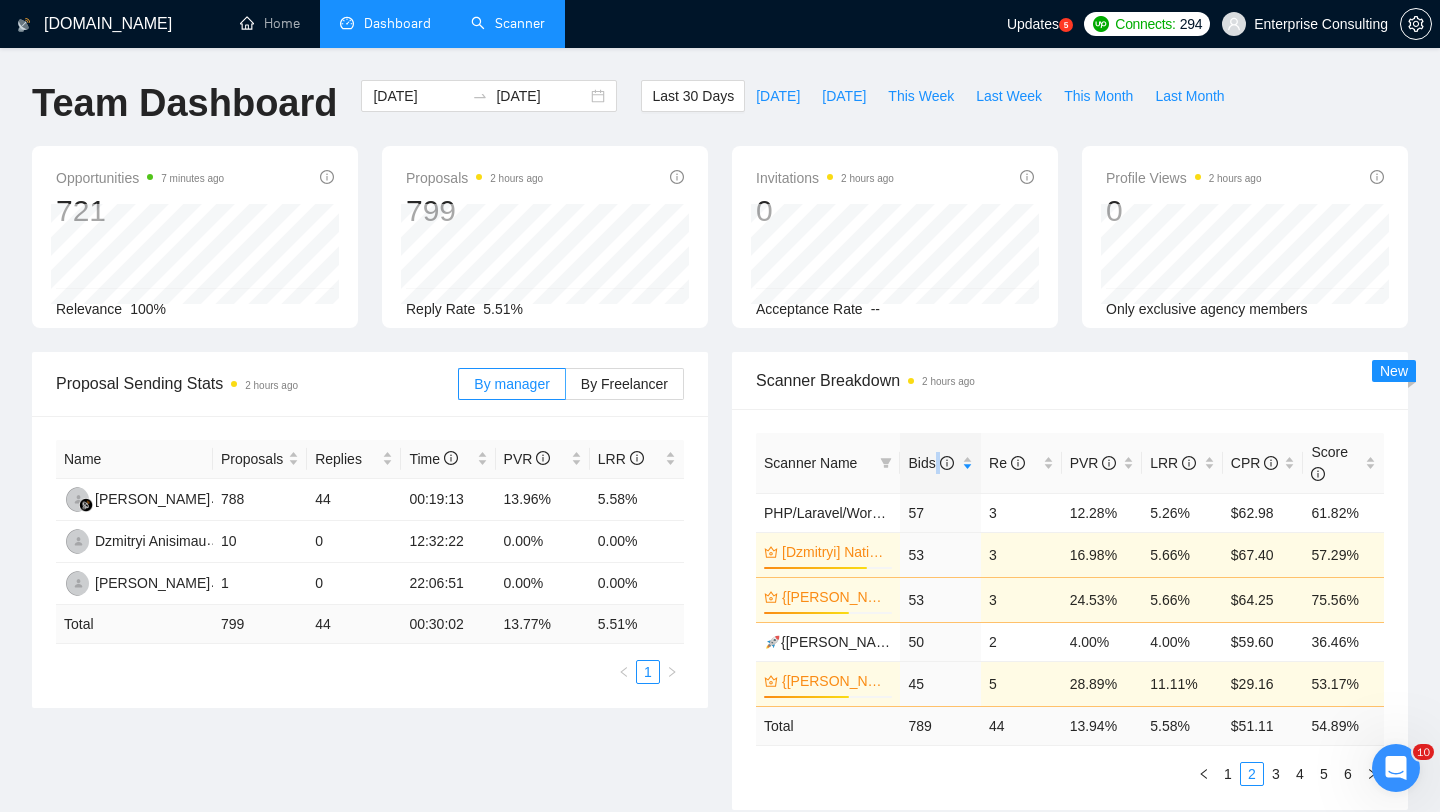 click on "Scanner" at bounding box center [508, 23] 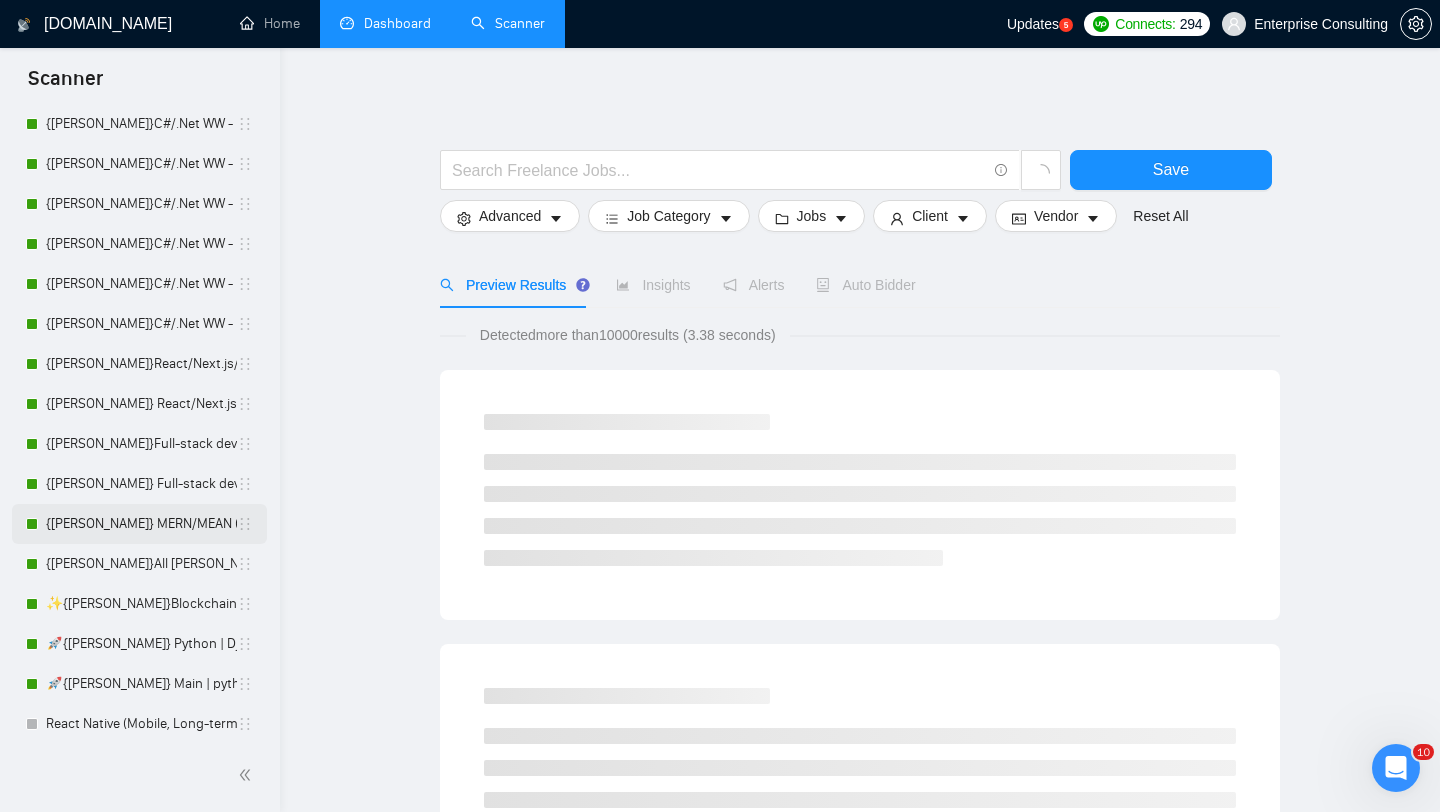 scroll, scrollTop: 101, scrollLeft: 0, axis: vertical 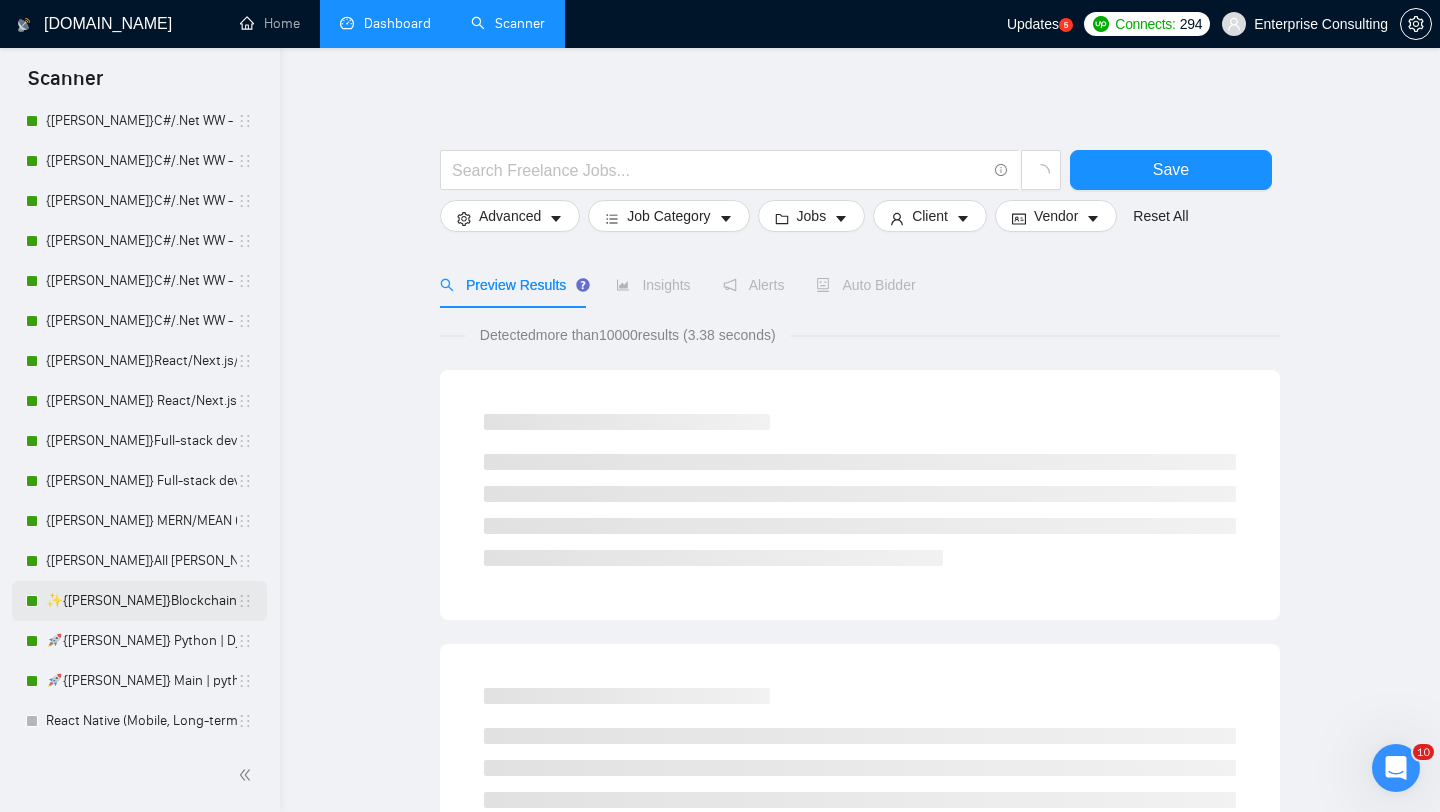 click on "✨{[PERSON_NAME]}Blockchain WW" at bounding box center [141, 601] 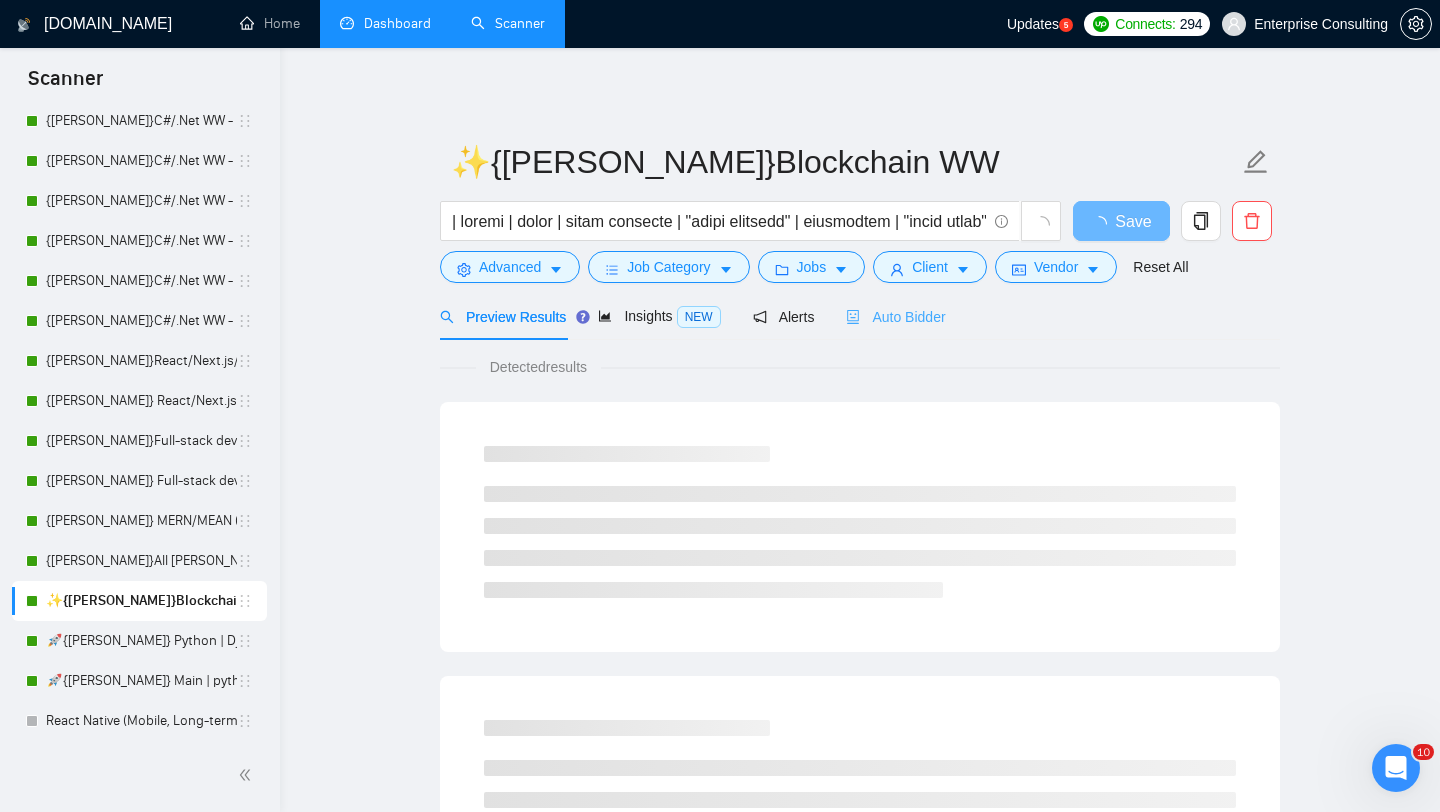 click on "Auto Bidder" at bounding box center [895, 316] 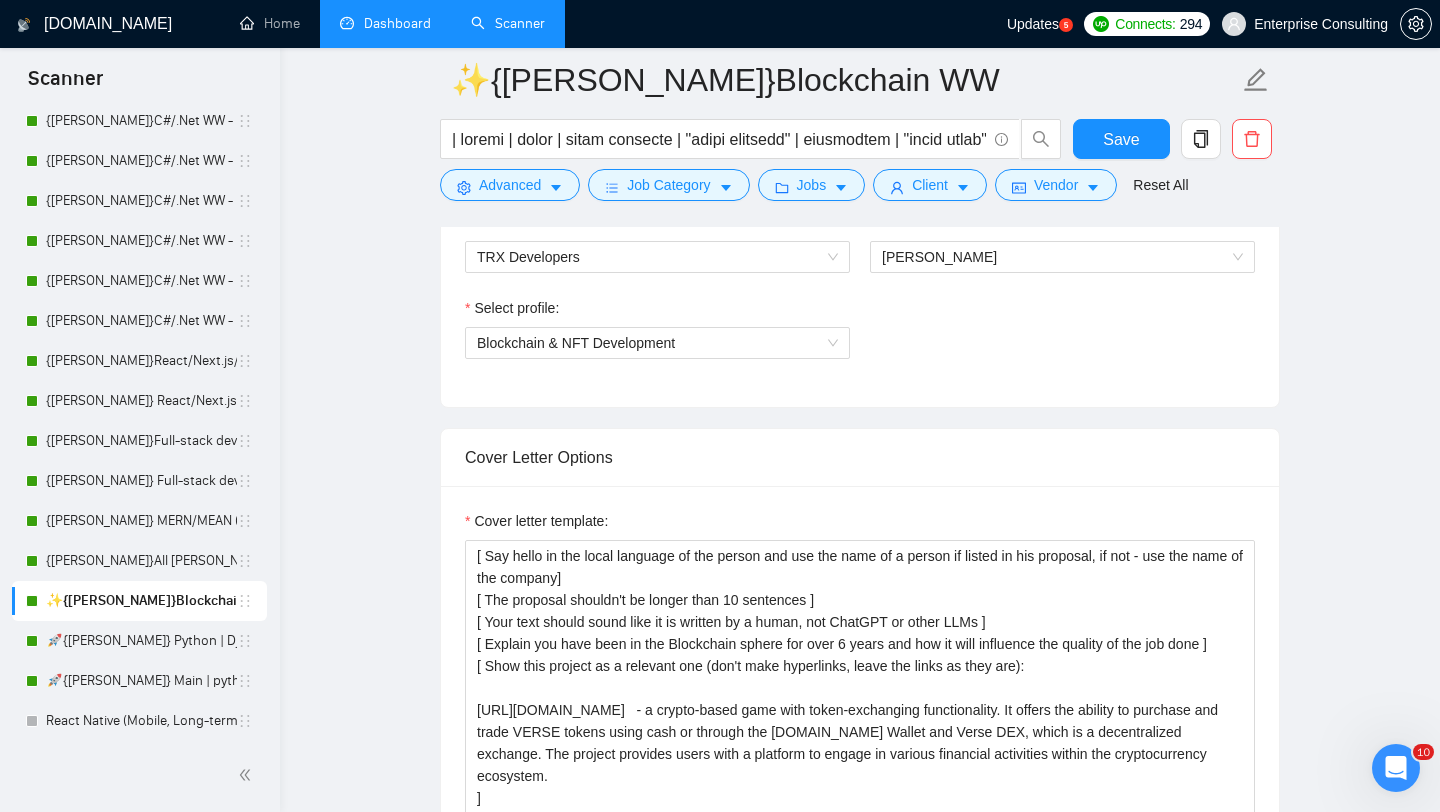 type 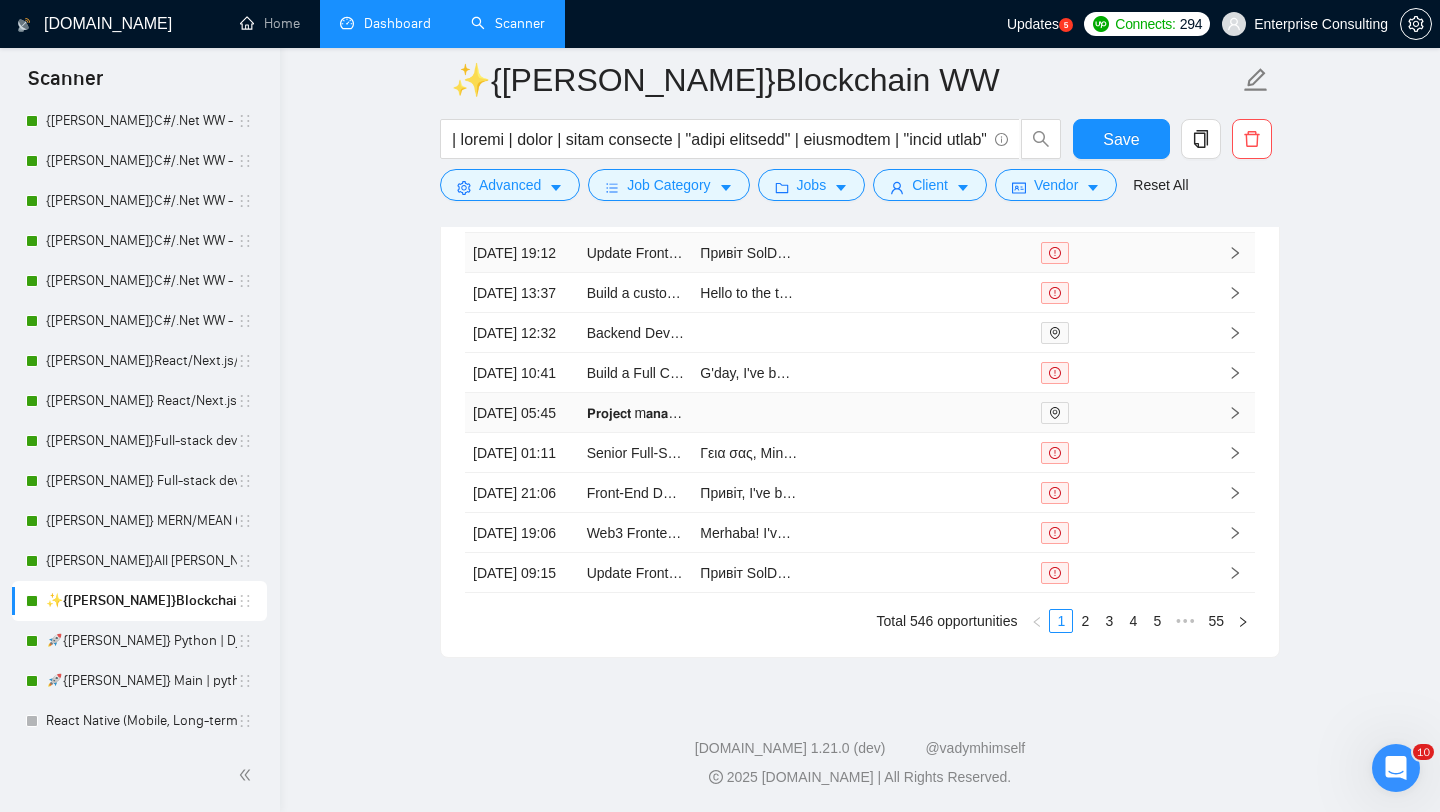 scroll, scrollTop: 4362, scrollLeft: 0, axis: vertical 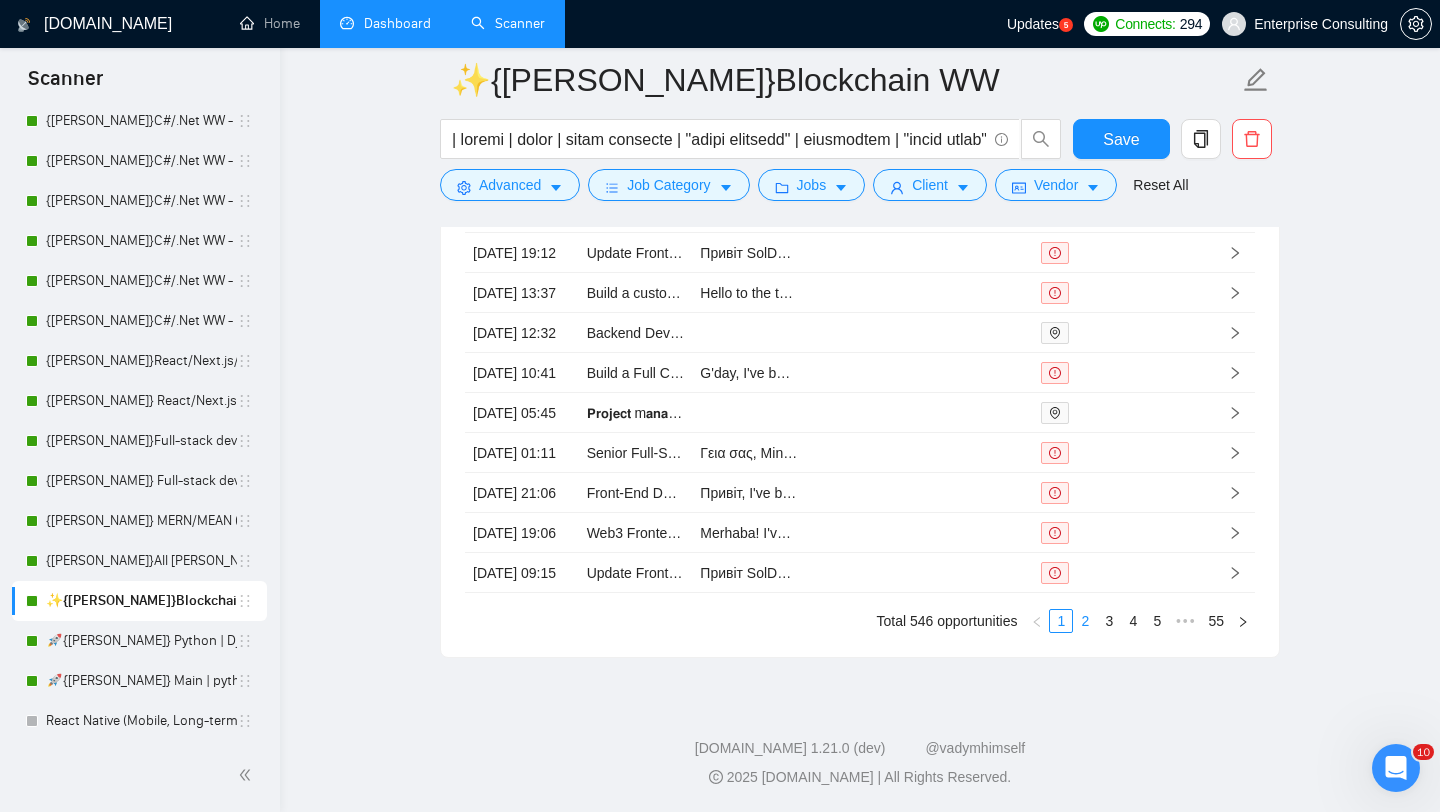 click on "2" at bounding box center (1085, 621) 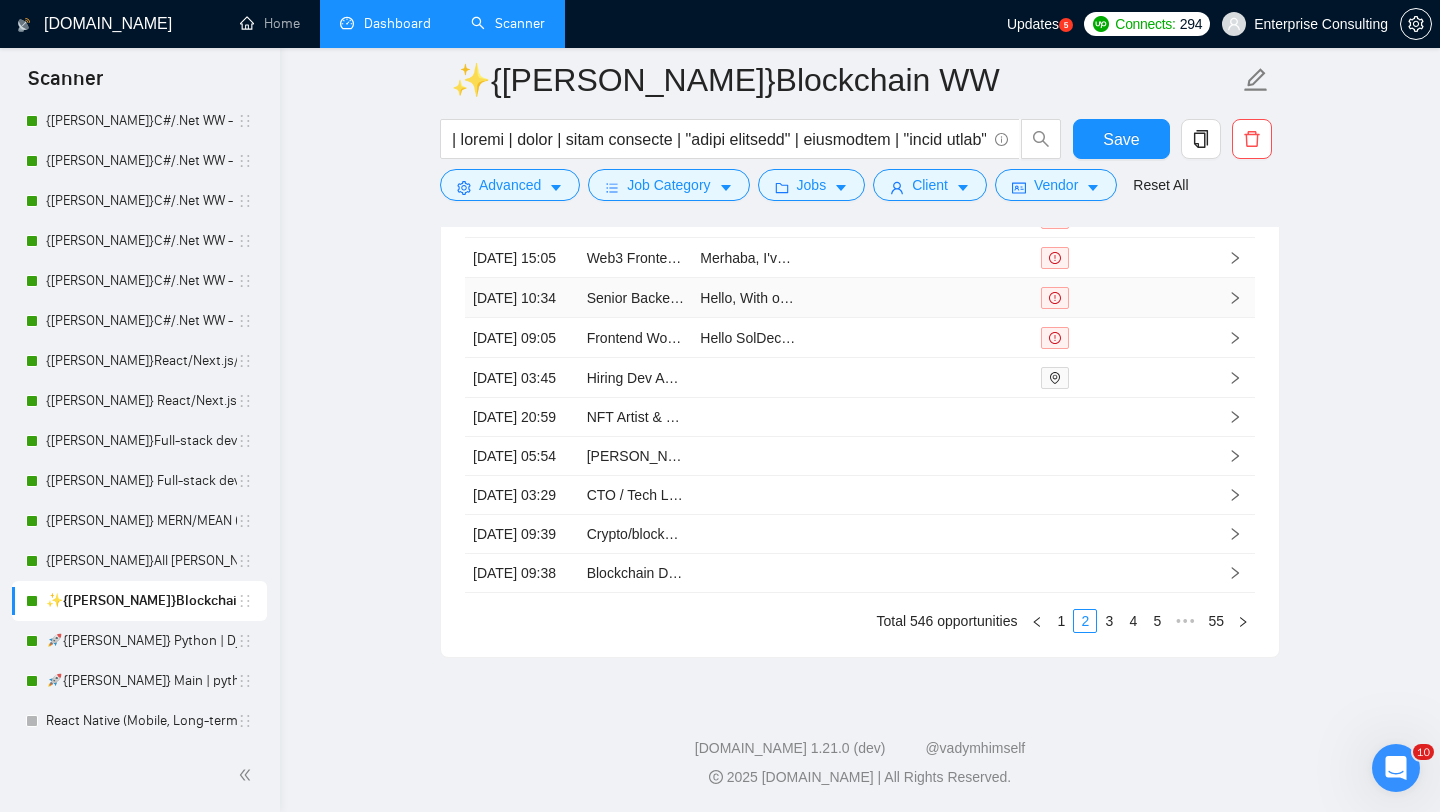 scroll, scrollTop: 4313, scrollLeft: 0, axis: vertical 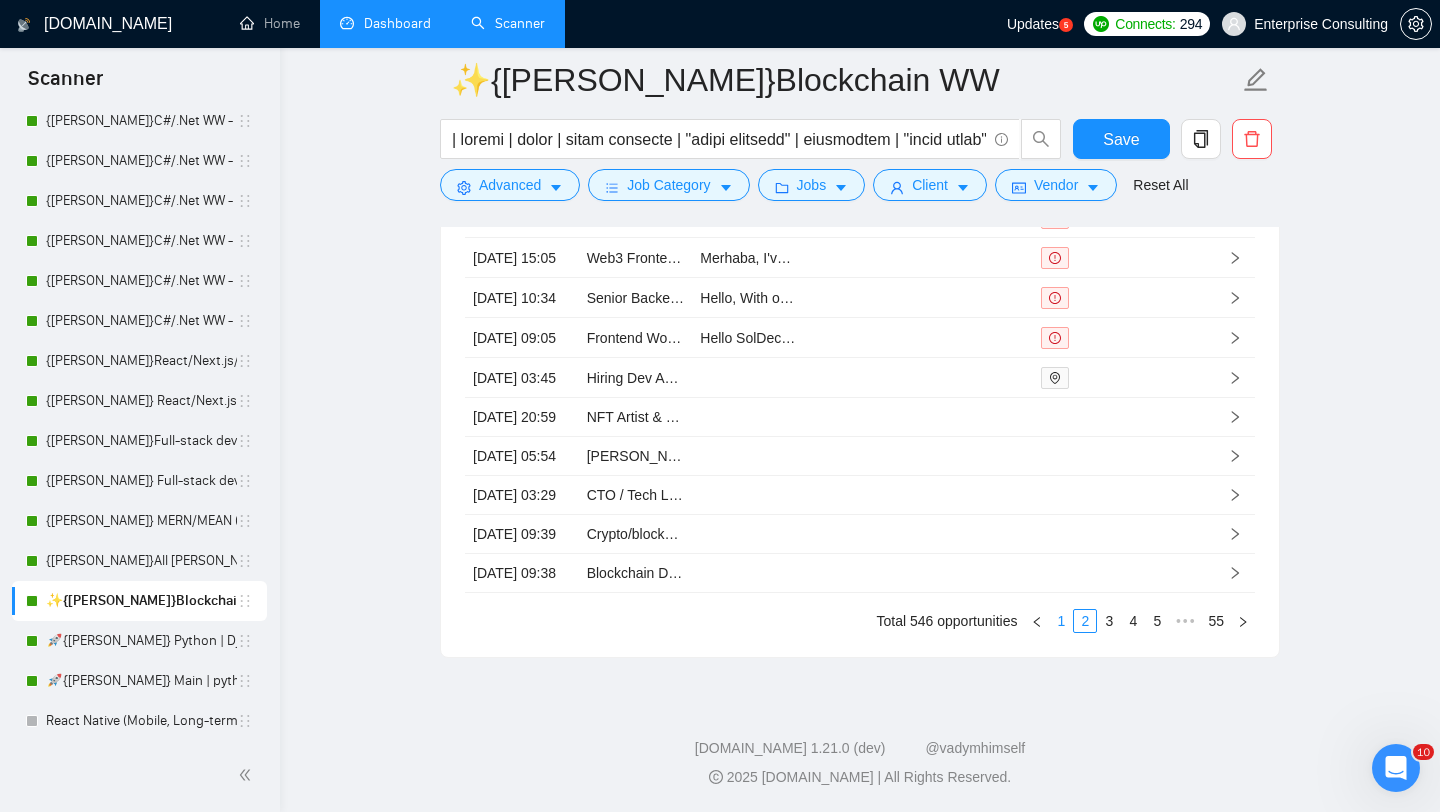 click on "1" at bounding box center [1061, 621] 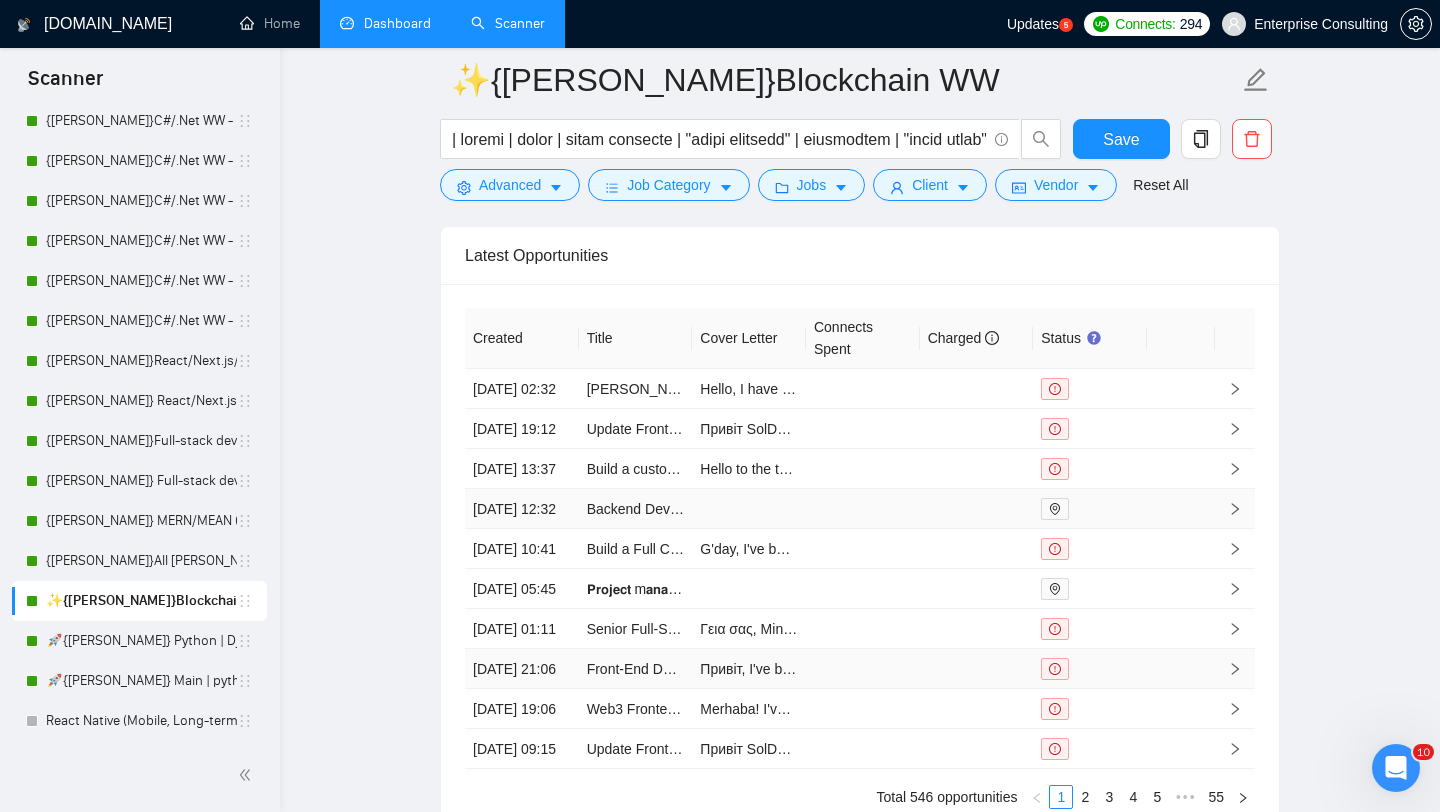 scroll, scrollTop: 4031, scrollLeft: 0, axis: vertical 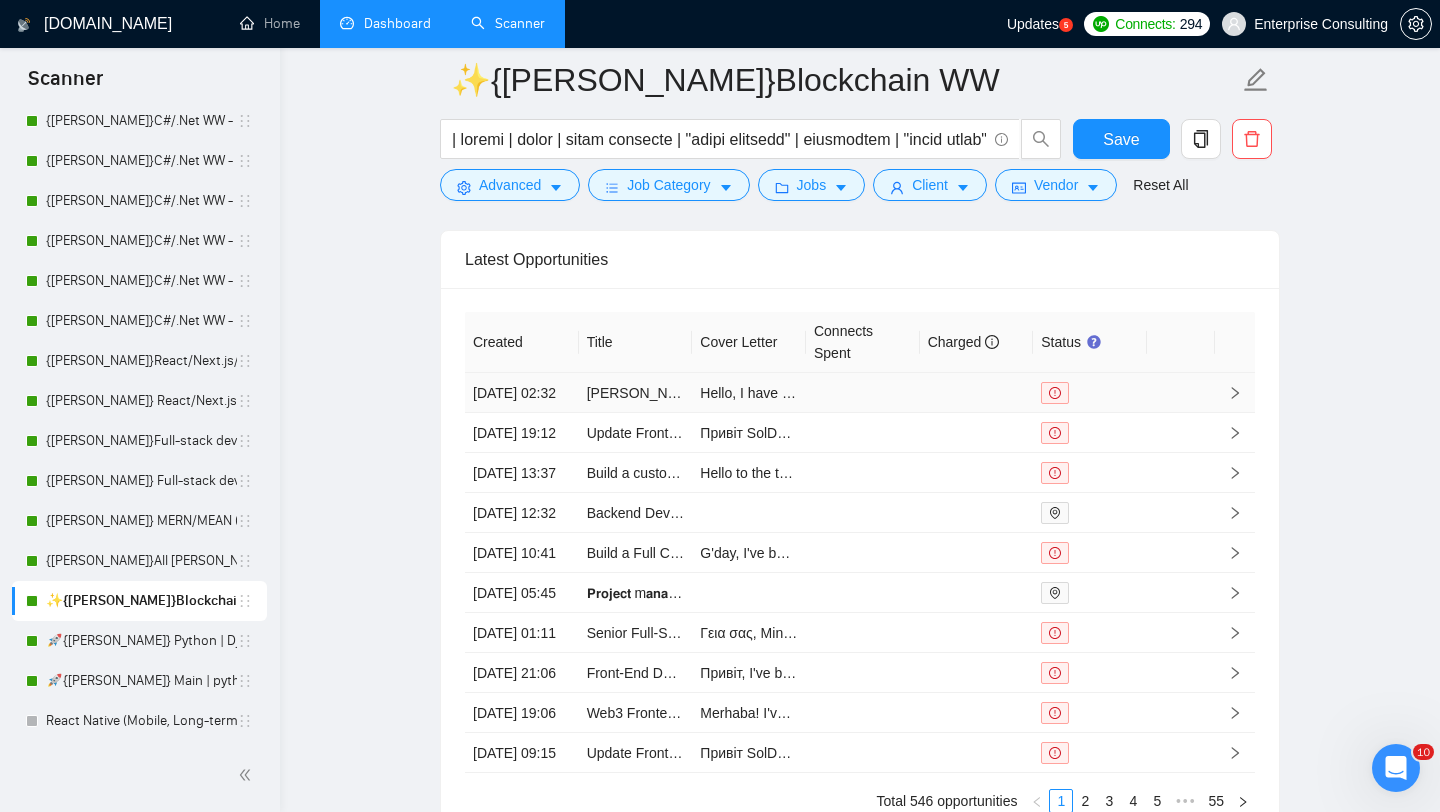 click at bounding box center [1235, 393] 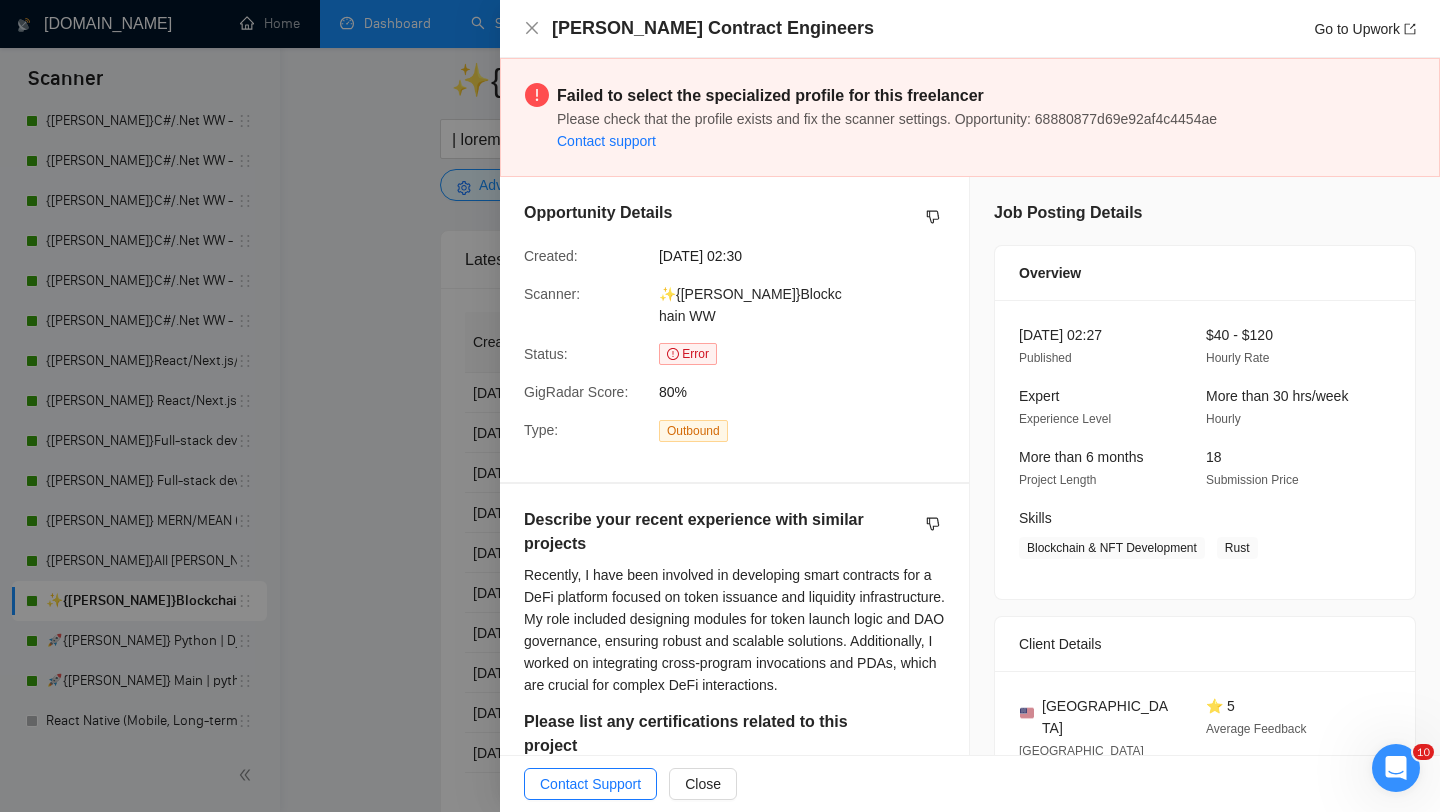 click at bounding box center (720, 406) 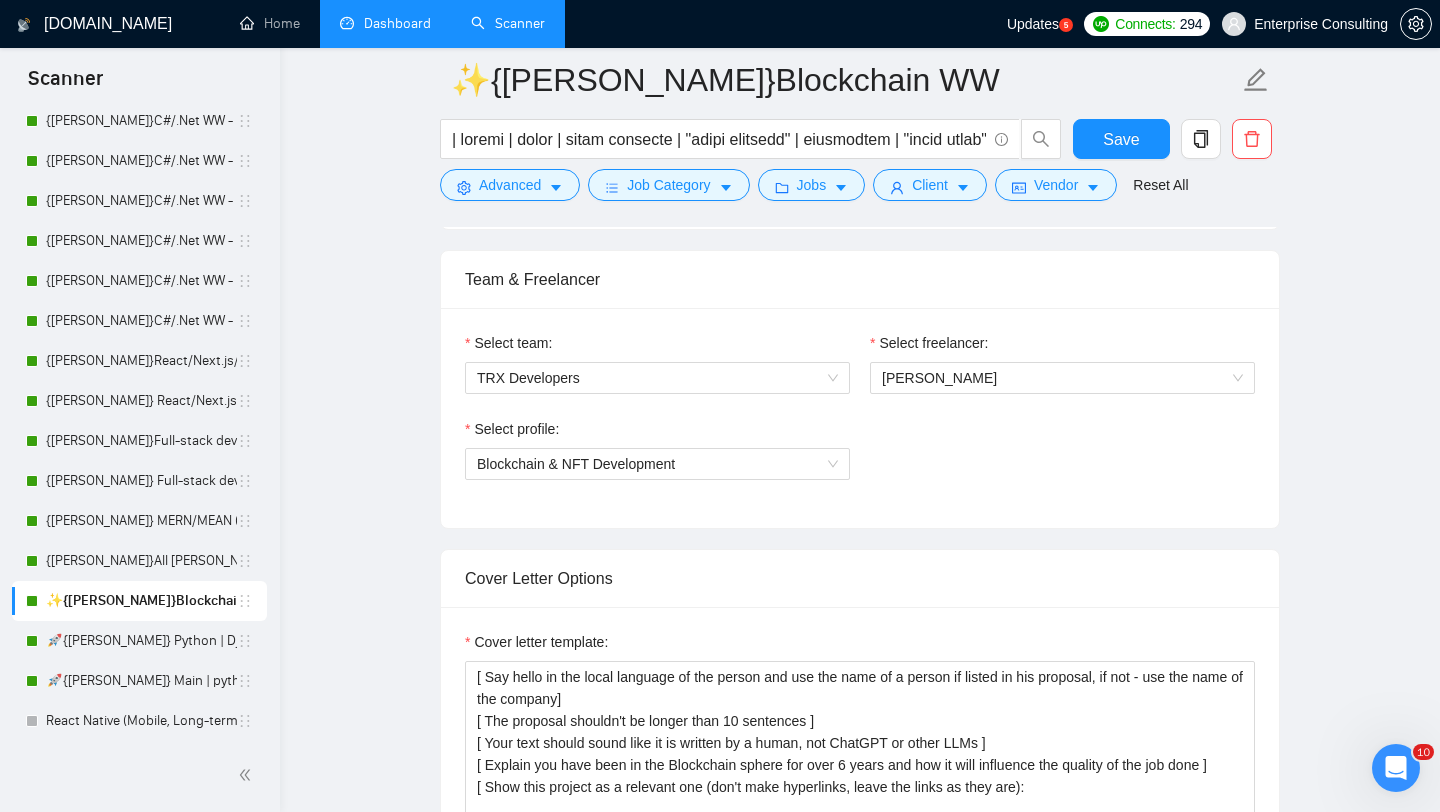 scroll, scrollTop: 862, scrollLeft: 0, axis: vertical 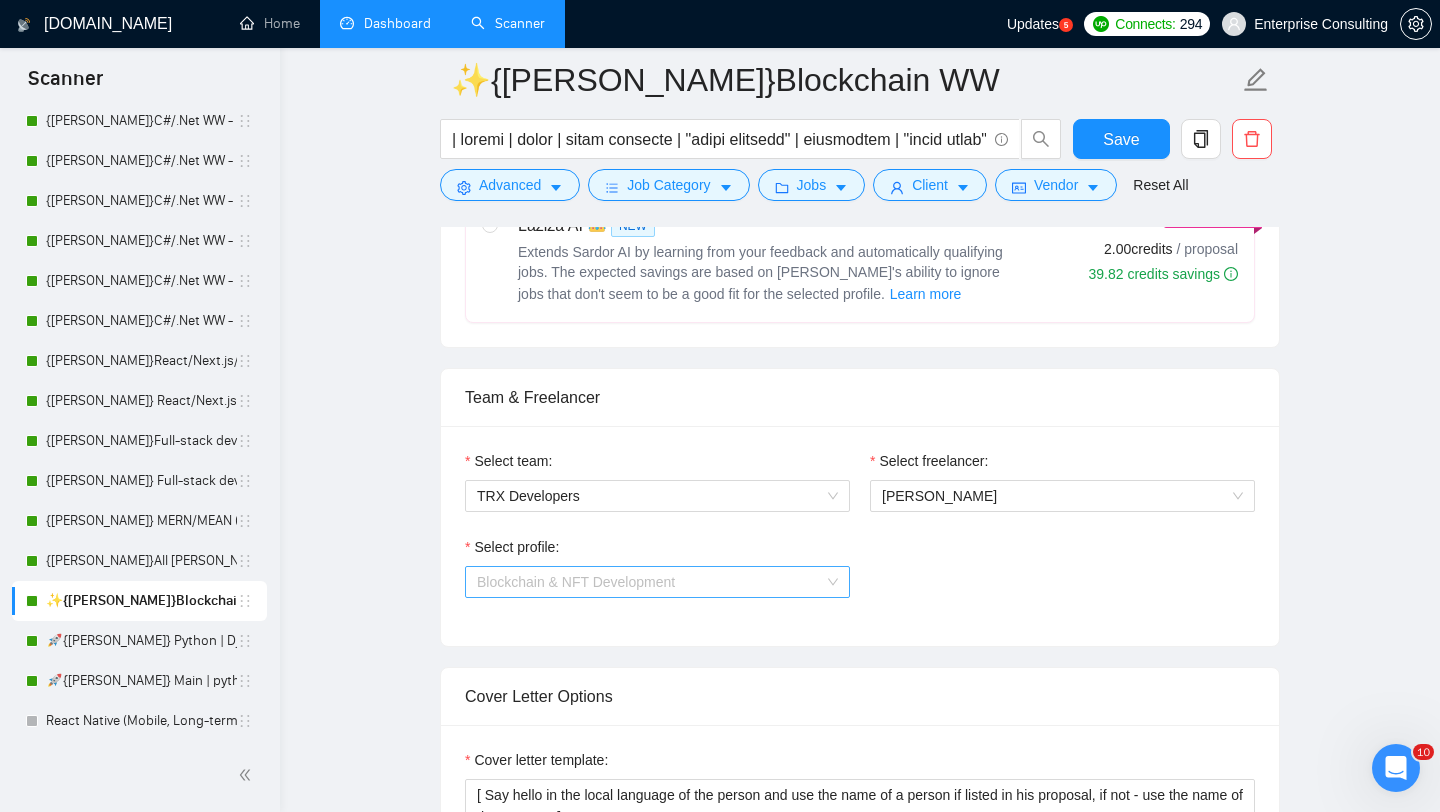 click on "Blockchain & NFT Development" at bounding box center (657, 582) 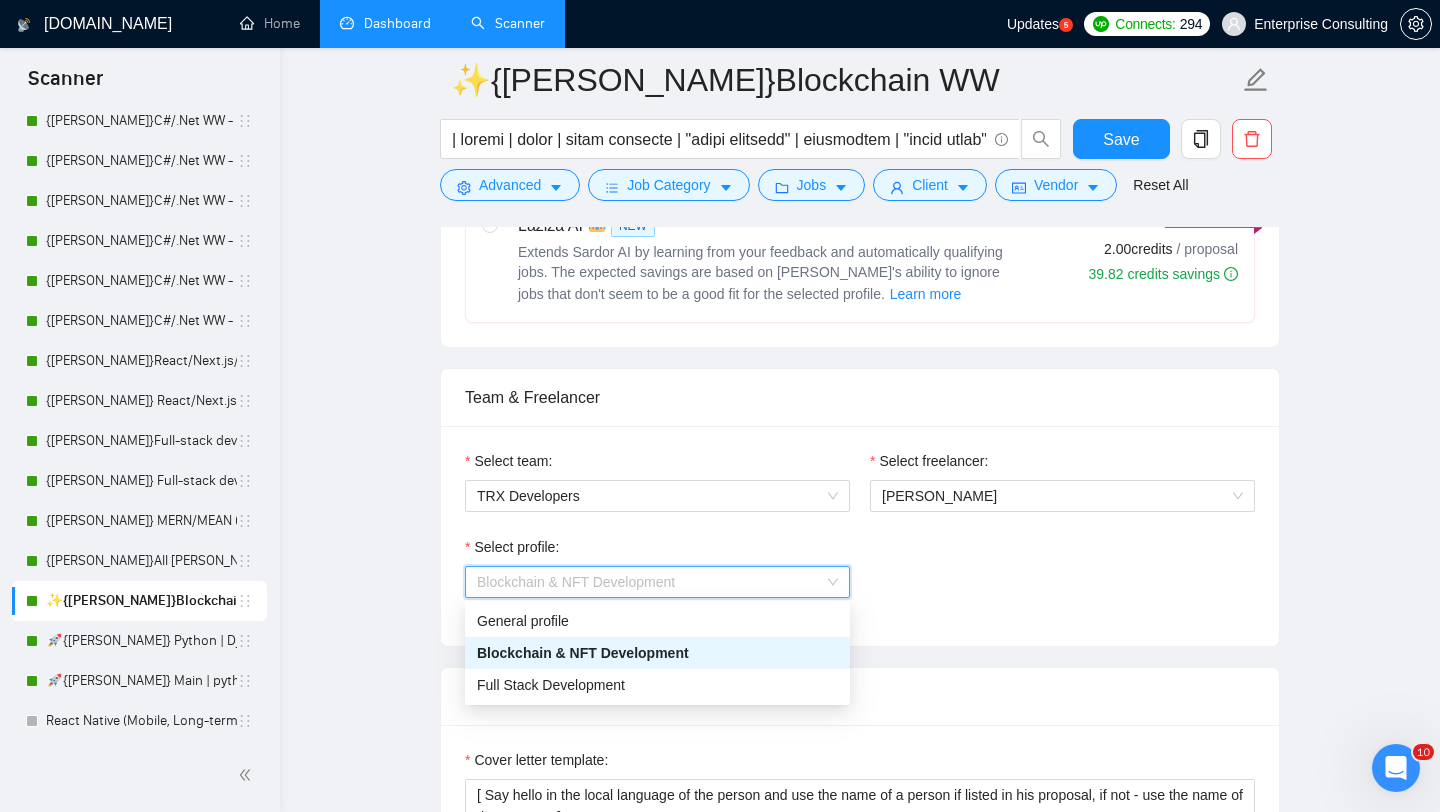 click on "✨{[PERSON_NAME]}Blockchain WW Save Advanced   Job Category   Jobs   Client   Vendor   Reset All Preview Results Insights NEW Alerts Auto Bidder Auto Bidding Enabled Auto Bidding Enabled: ON Auto Bidder Schedule Auto Bidding Type: Automated (recommended) Semi-automated Auto Bidding Schedule: 24/7 Custom Custom Auto Bidder Schedule Repeat every week [DATE] [DATE] [DATE] [DATE] [DATE] [DATE] [DATE] Active Hours ( [GEOGRAPHIC_DATA]/[GEOGRAPHIC_DATA] ): From: To: ( 24  hours) [GEOGRAPHIC_DATA]/[GEOGRAPHIC_DATA] Auto Bidding Type Select your bidding algorithm: Choose the algorithm for you bidding. The price per proposal does not include your connects expenditure. Template Bidder Works great for narrow segments and short cover letters that don't change. 0.50  credits / proposal Sardor AI 🤖 Personalise your cover letter with ai [placeholders] 1.00  credits / proposal Experimental Laziza AI  👑   NEW   Learn more 2.00  credits / proposal 39.82 credits savings Team & Freelancer Select team: TRX Developers Select freelancer: [PERSON_NAME] Select profile:" at bounding box center [860, 1612] 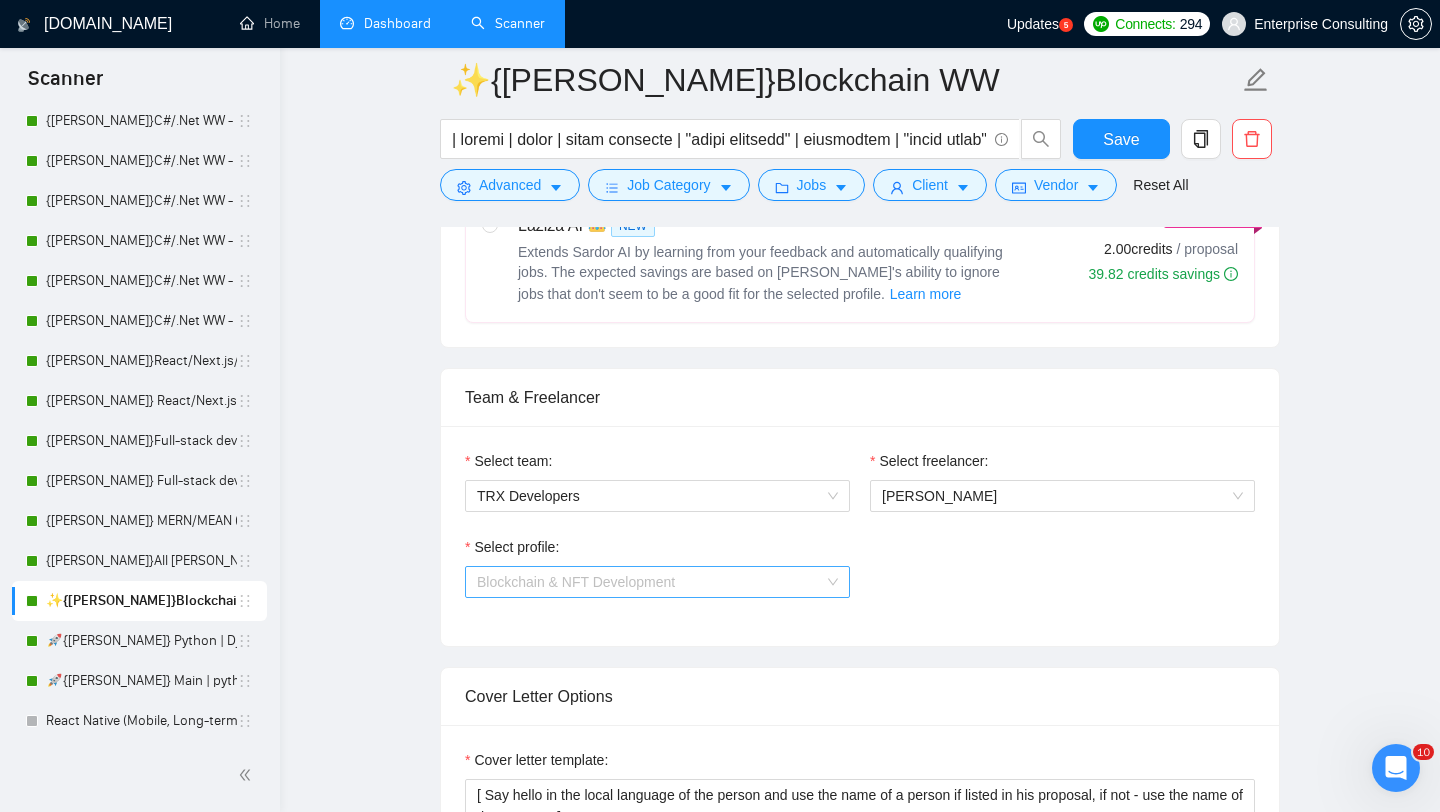 click on "Blockchain & NFT Development" at bounding box center [576, 582] 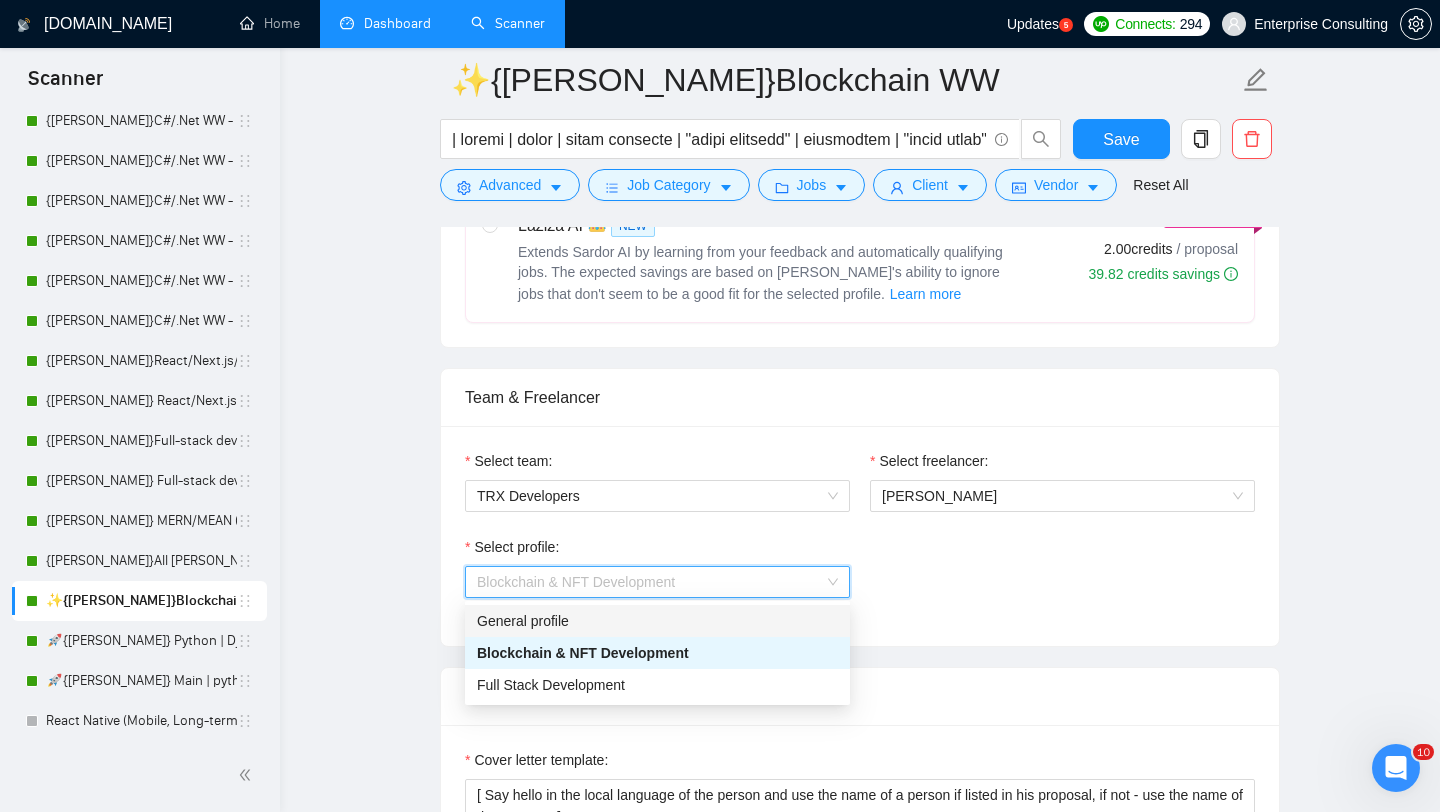 click on "✨{[PERSON_NAME]}Blockchain WW Save Advanced   Job Category   Jobs   Client   Vendor   Reset All Preview Results Insights NEW Alerts Auto Bidder Auto Bidding Enabled Auto Bidding Enabled: ON Auto Bidder Schedule Auto Bidding Type: Automated (recommended) Semi-automated Auto Bidding Schedule: 24/7 Custom Custom Auto Bidder Schedule Repeat every week [DATE] [DATE] [DATE] [DATE] [DATE] [DATE] [DATE] Active Hours ( [GEOGRAPHIC_DATA]/[GEOGRAPHIC_DATA] ): From: To: ( 24  hours) [GEOGRAPHIC_DATA]/[GEOGRAPHIC_DATA] Auto Bidding Type Select your bidding algorithm: Choose the algorithm for you bidding. The price per proposal does not include your connects expenditure. Template Bidder Works great for narrow segments and short cover letters that don't change. 0.50  credits / proposal Sardor AI 🤖 Personalise your cover letter with ai [placeholders] 1.00  credits / proposal Experimental Laziza AI  👑   NEW   Learn more 2.00  credits / proposal 39.82 credits savings Team & Freelancer Select team: TRX Developers Select freelancer: [PERSON_NAME] Select profile:" at bounding box center (860, 1612) 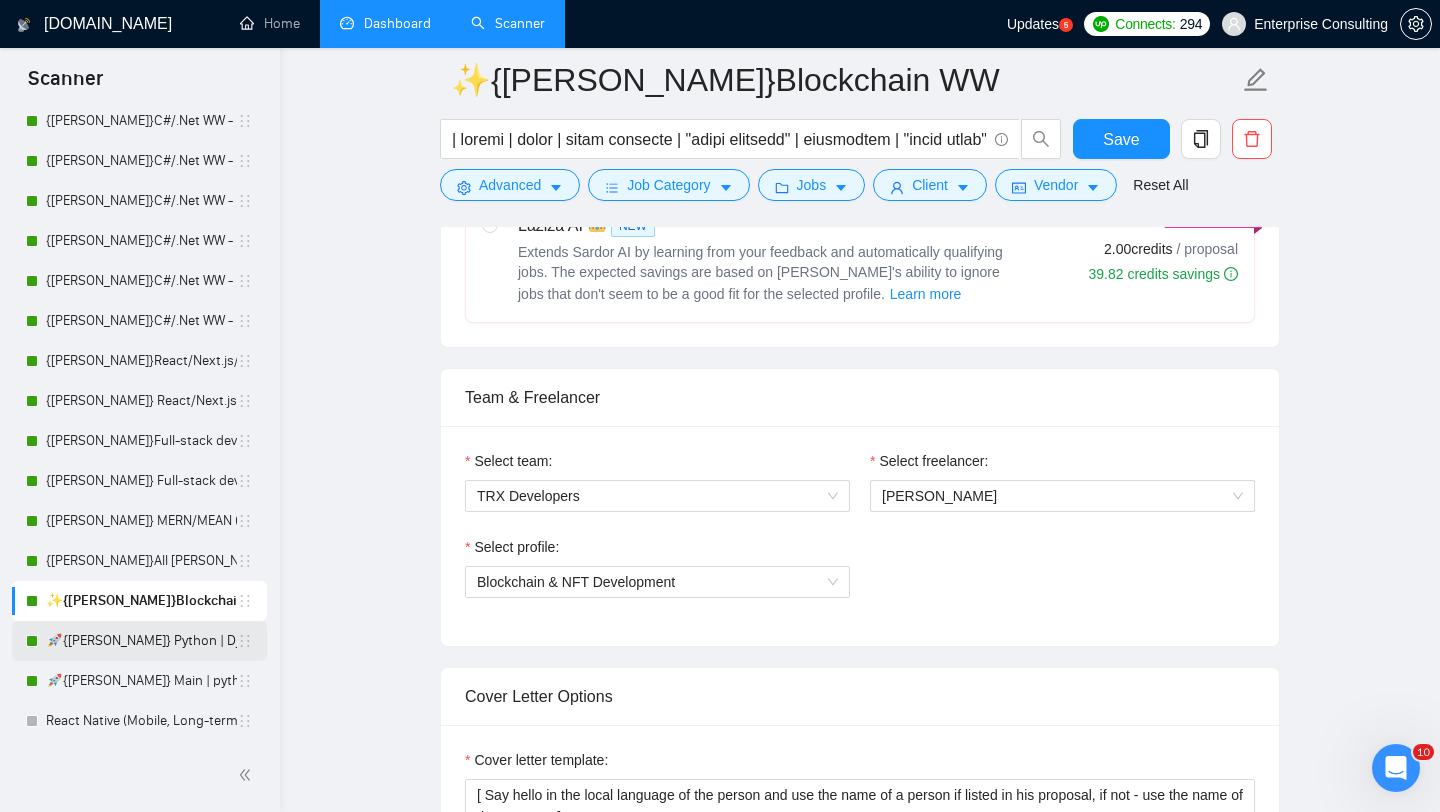 click on "🚀{[PERSON_NAME]} Python | Django | AI /" at bounding box center [141, 641] 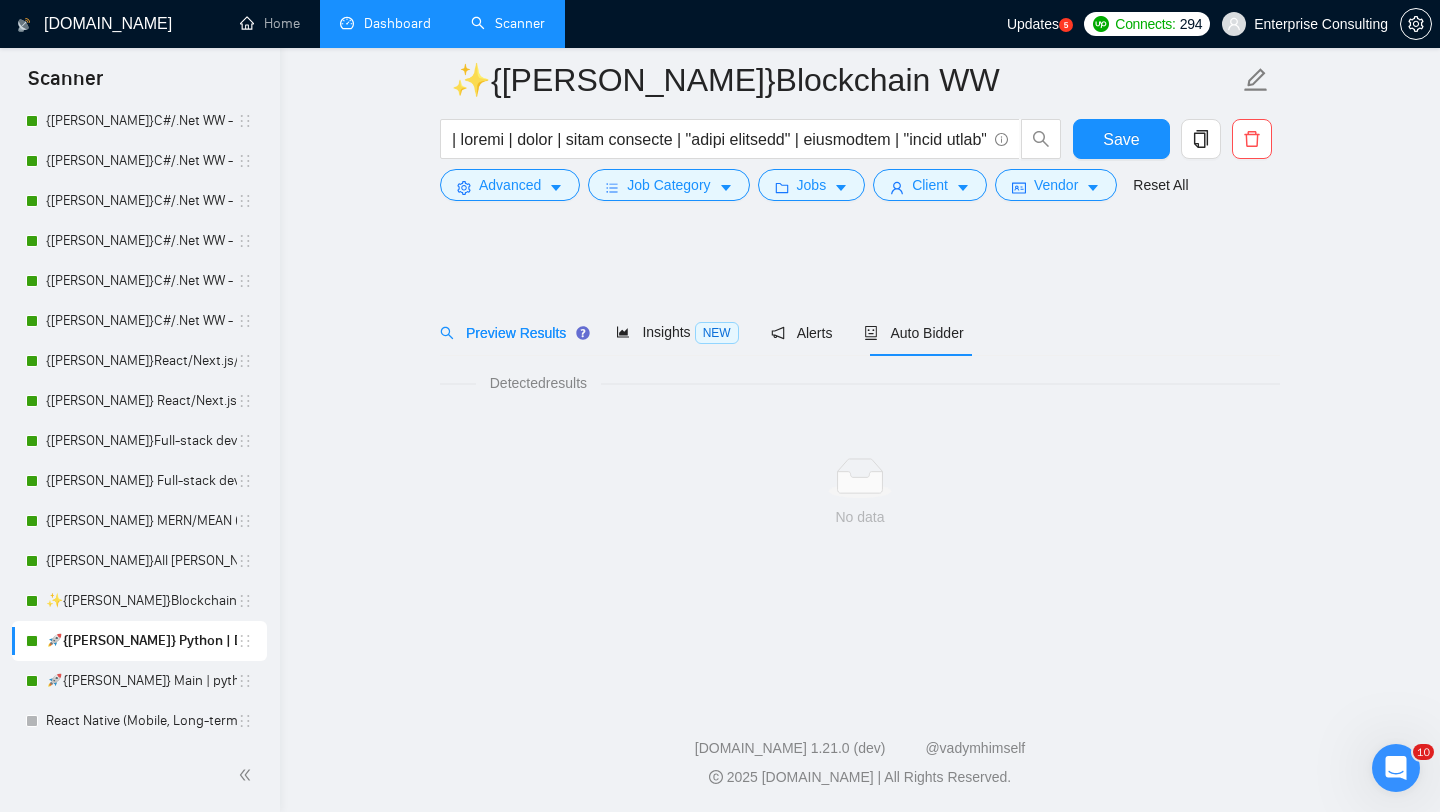 scroll, scrollTop: 0, scrollLeft: 0, axis: both 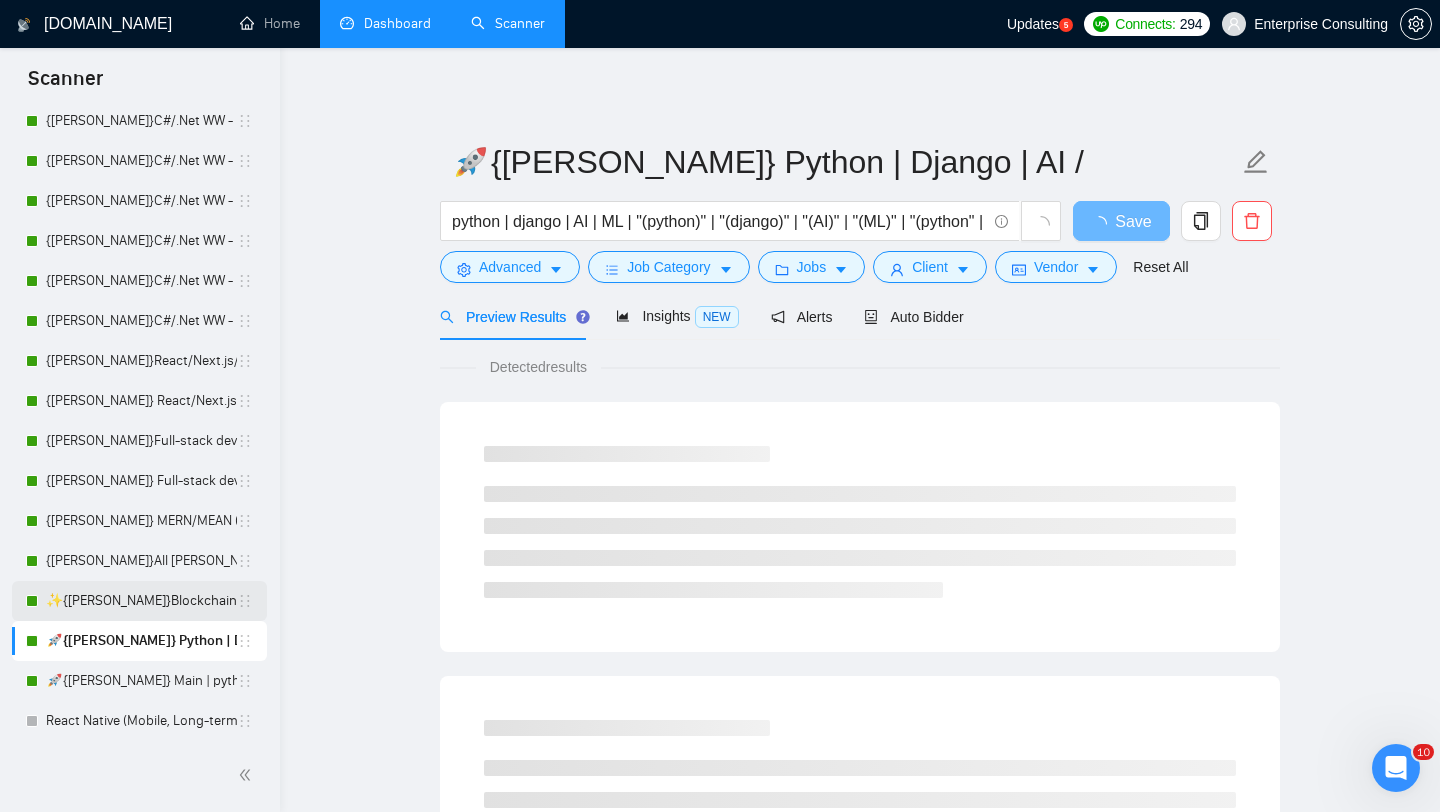 click on "✨{[PERSON_NAME]}Blockchain WW" at bounding box center (141, 601) 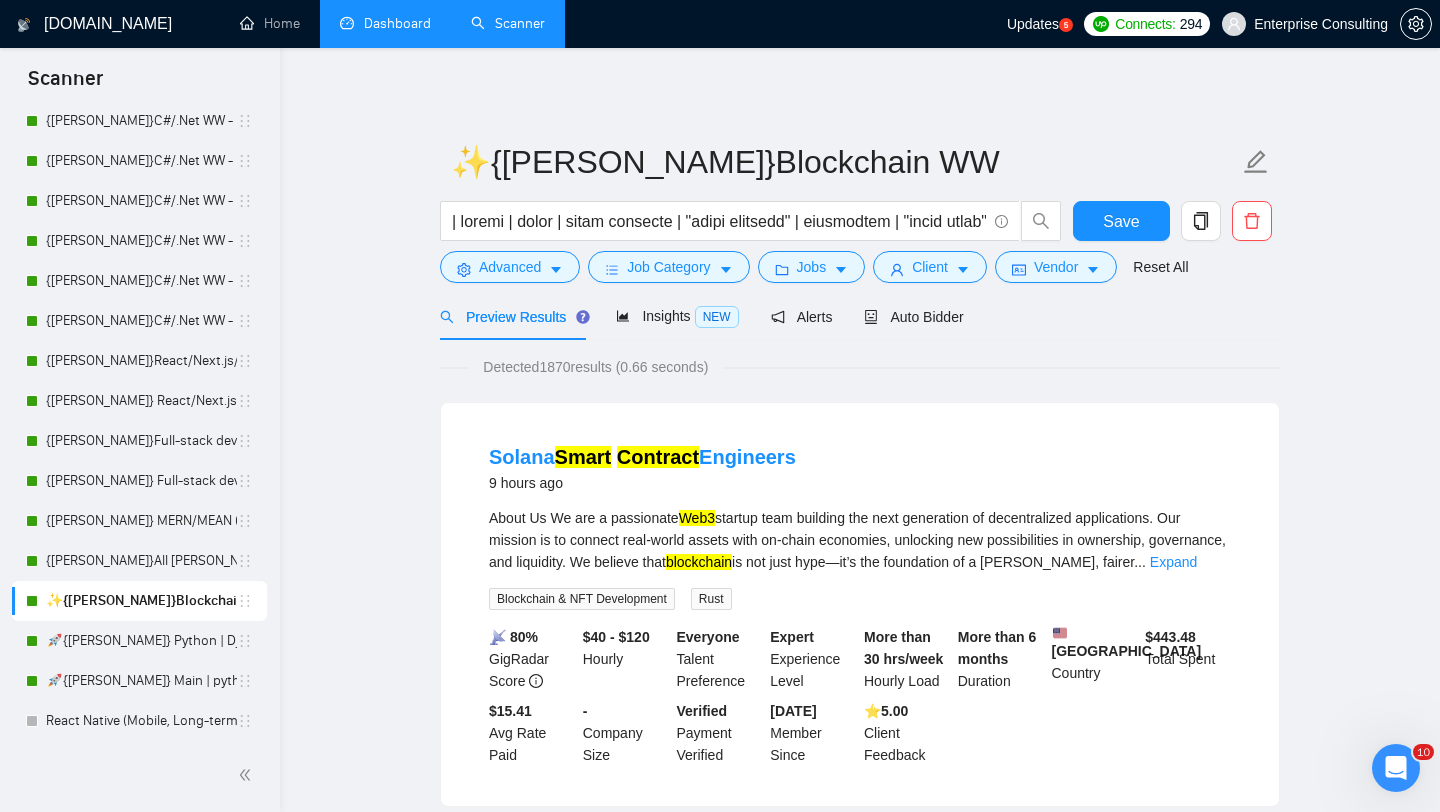click on "Dashboard" at bounding box center (385, 23) 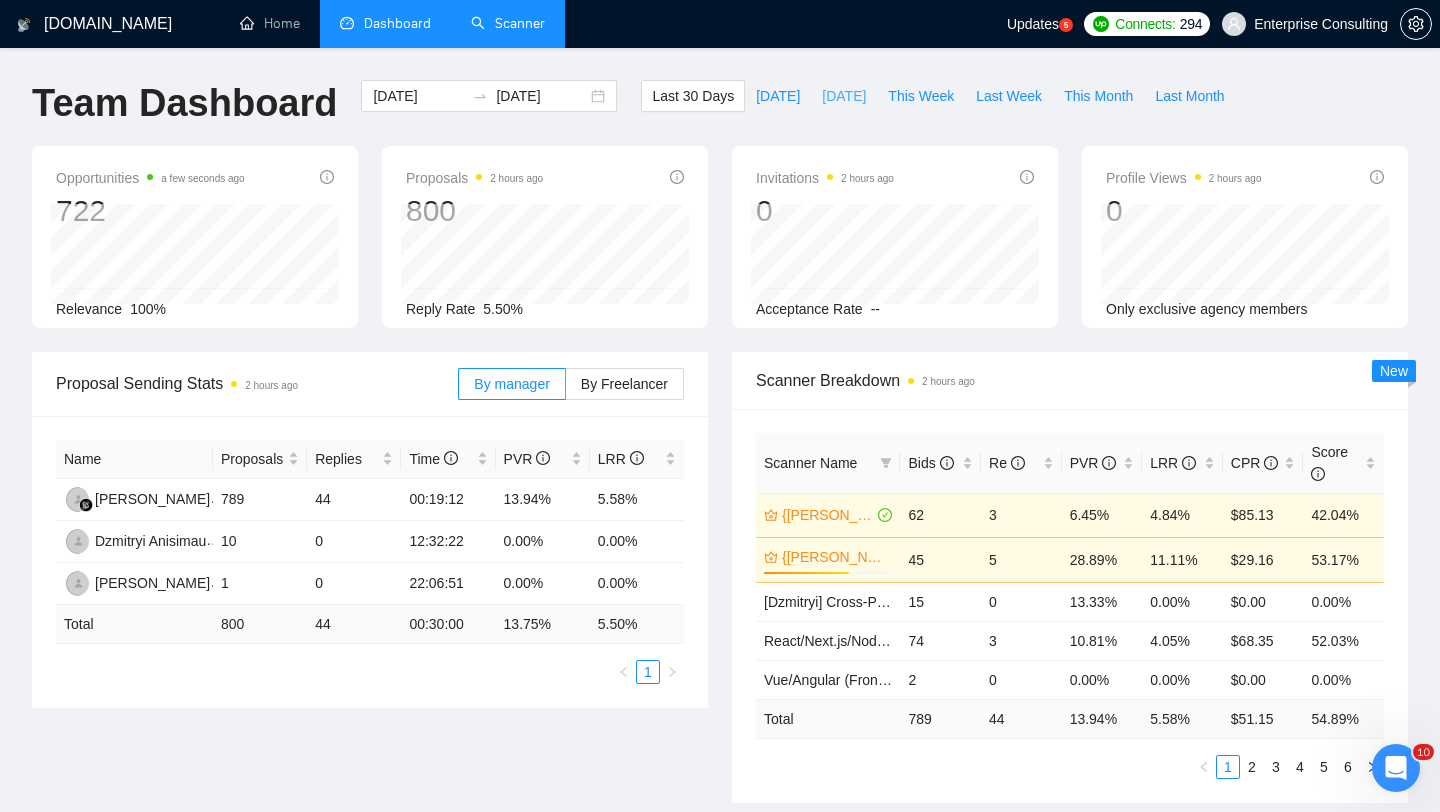 click on "[DATE]" at bounding box center [844, 96] 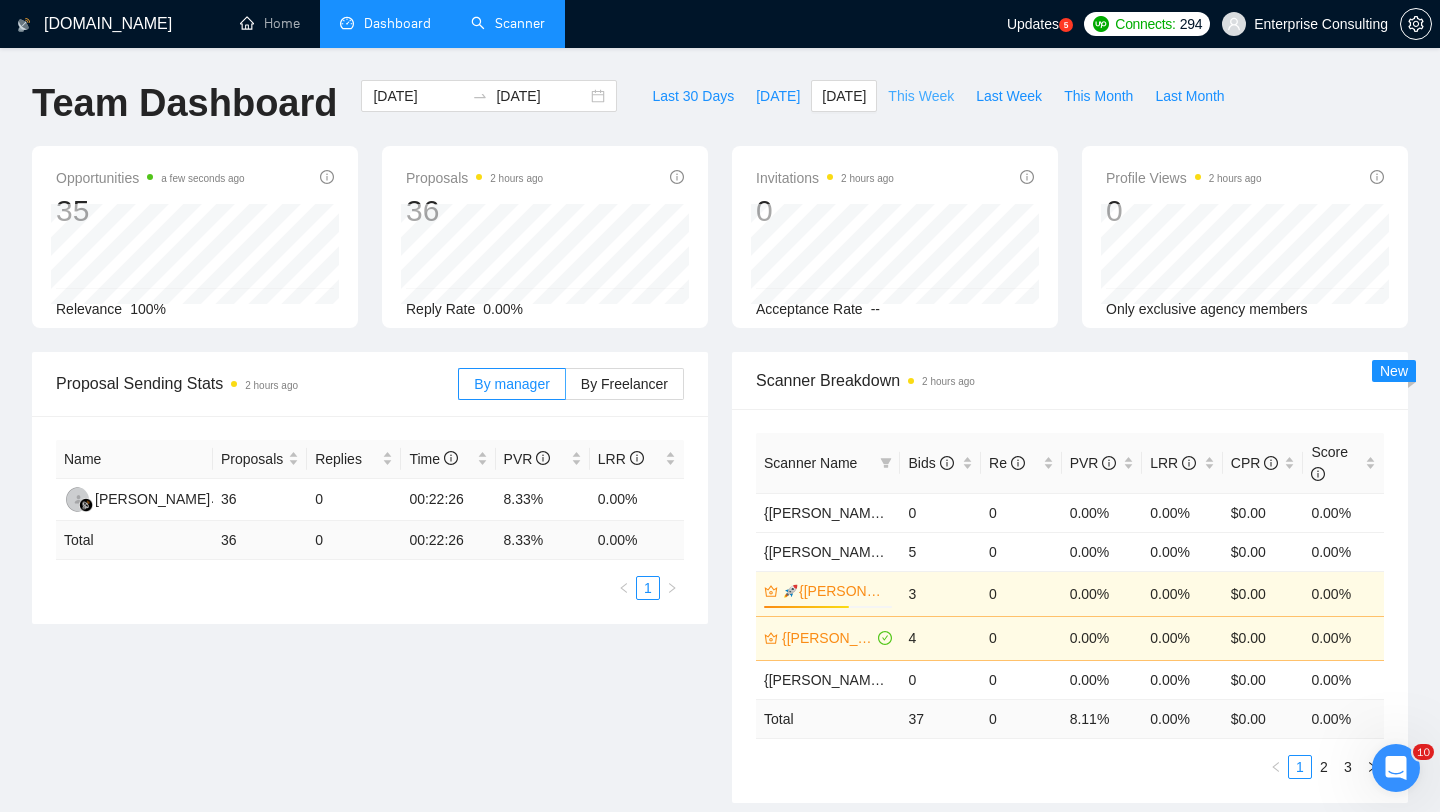 click on "This Week" at bounding box center [921, 96] 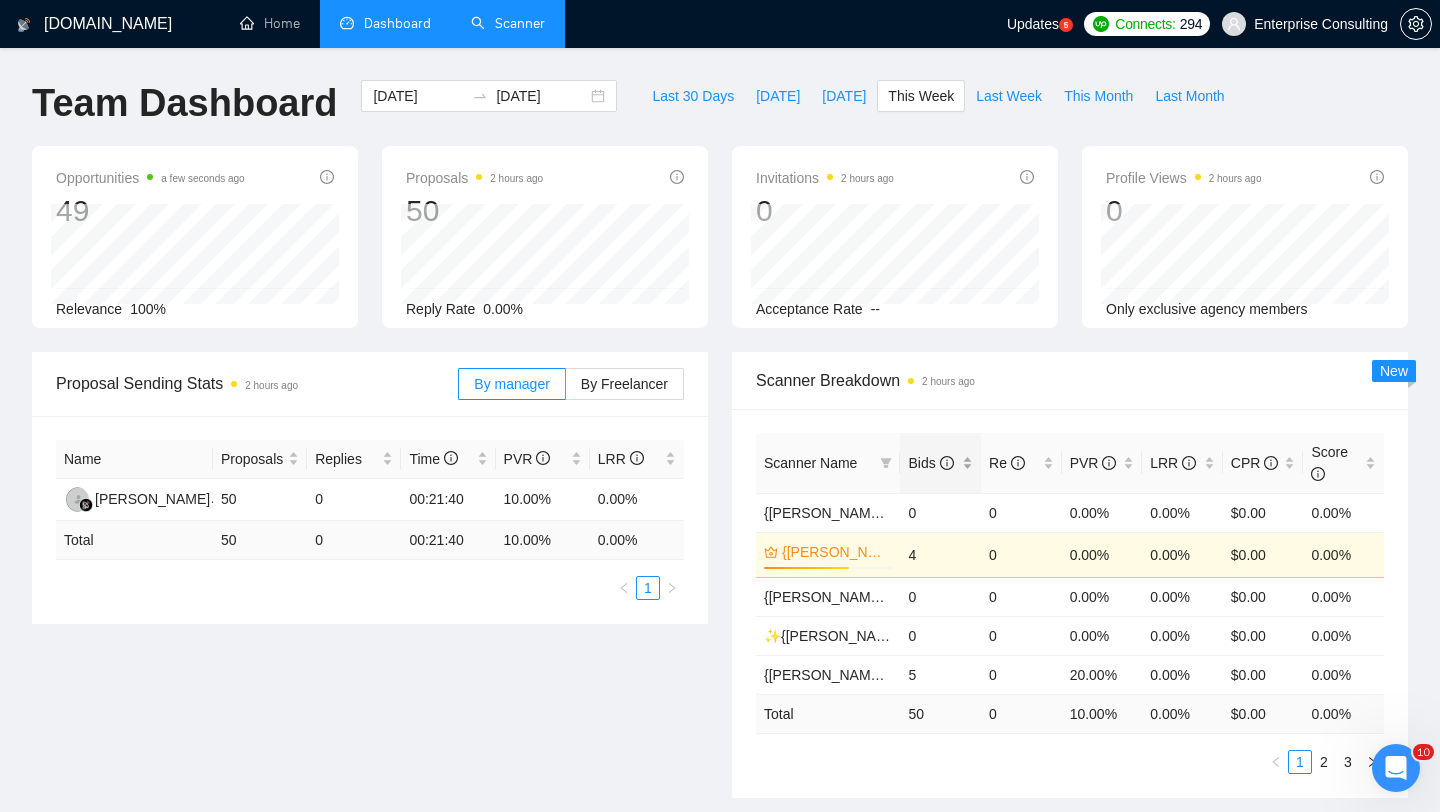 click on "Bids" at bounding box center [933, 463] 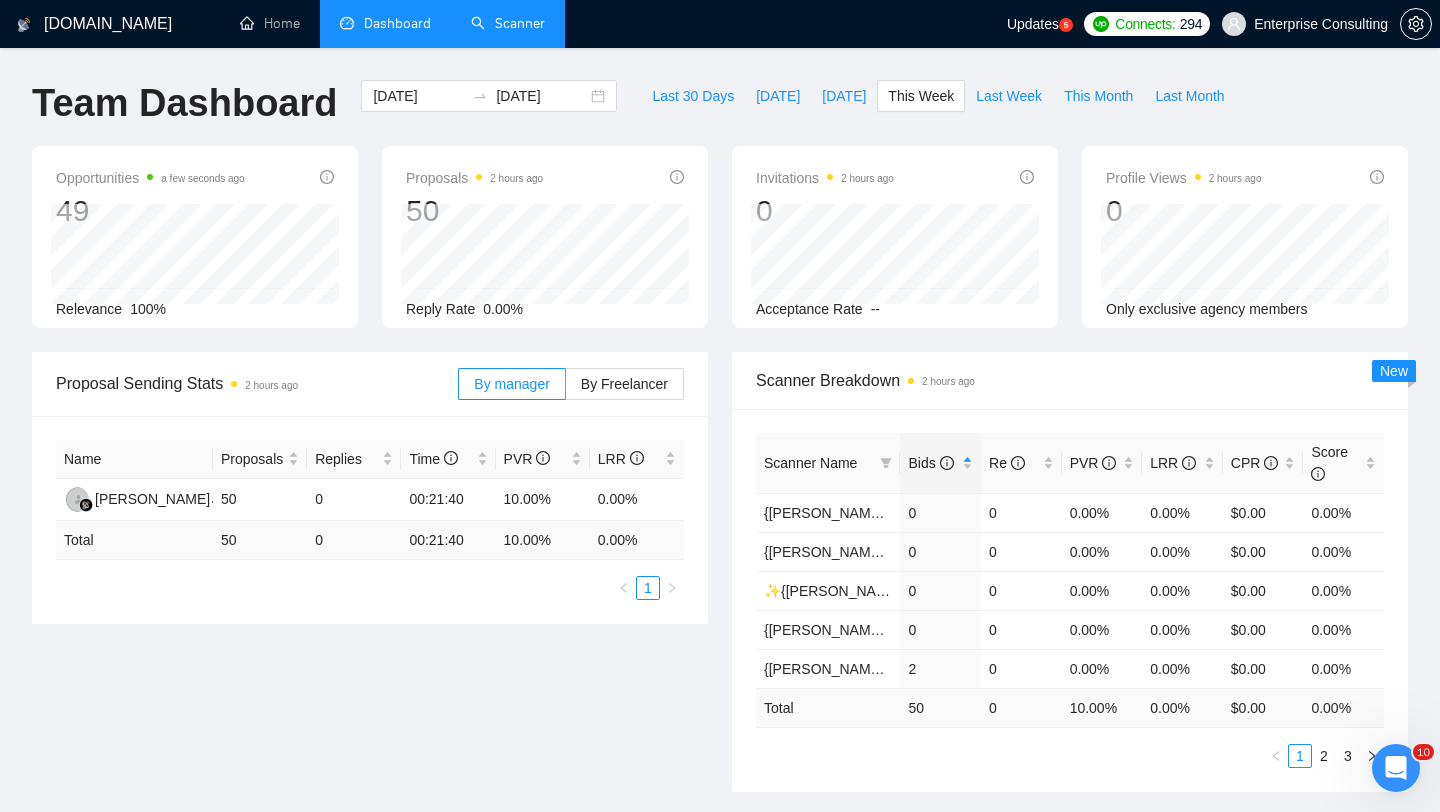 click on "Scanner Name" at bounding box center (818, 463) 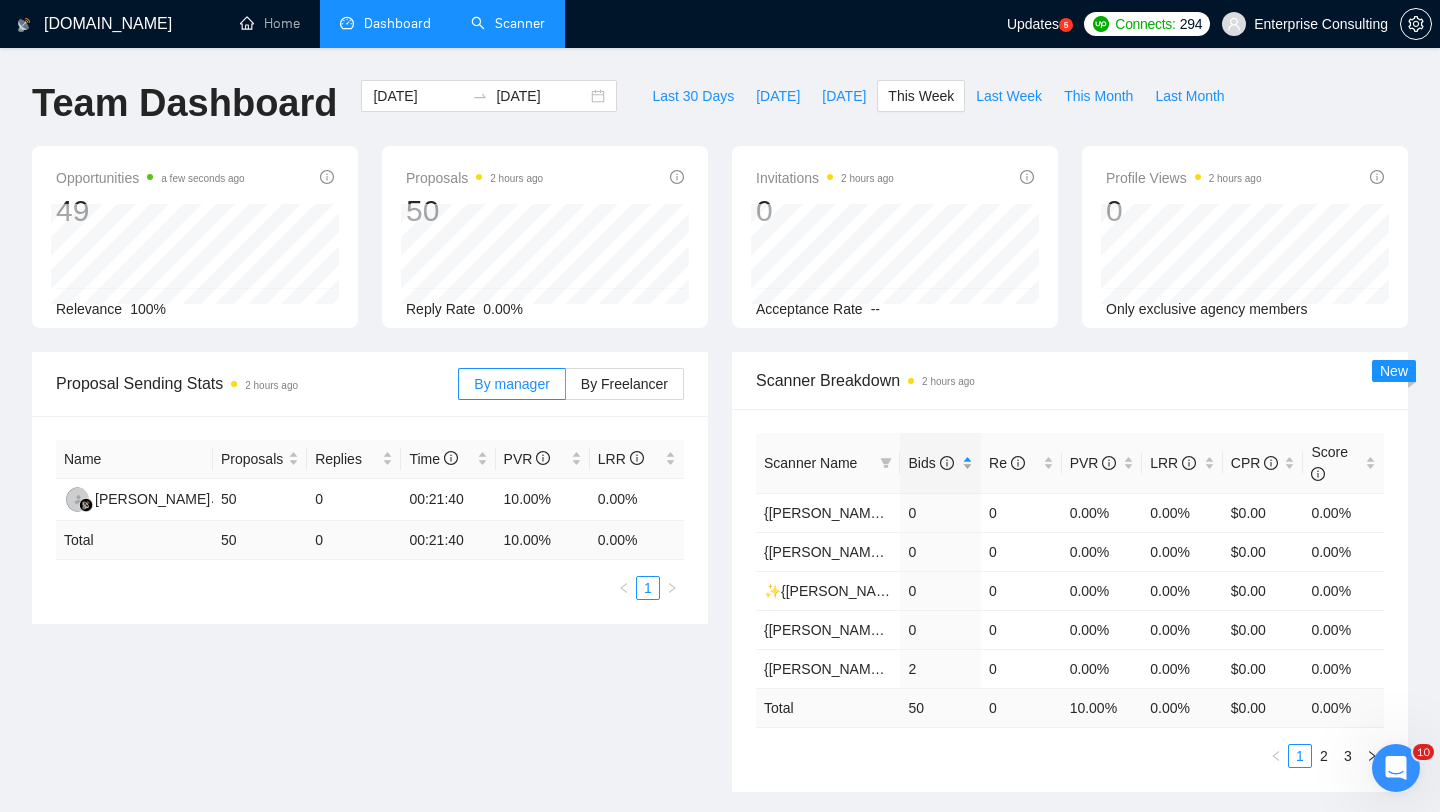 click on "Bids" at bounding box center (940, 463) 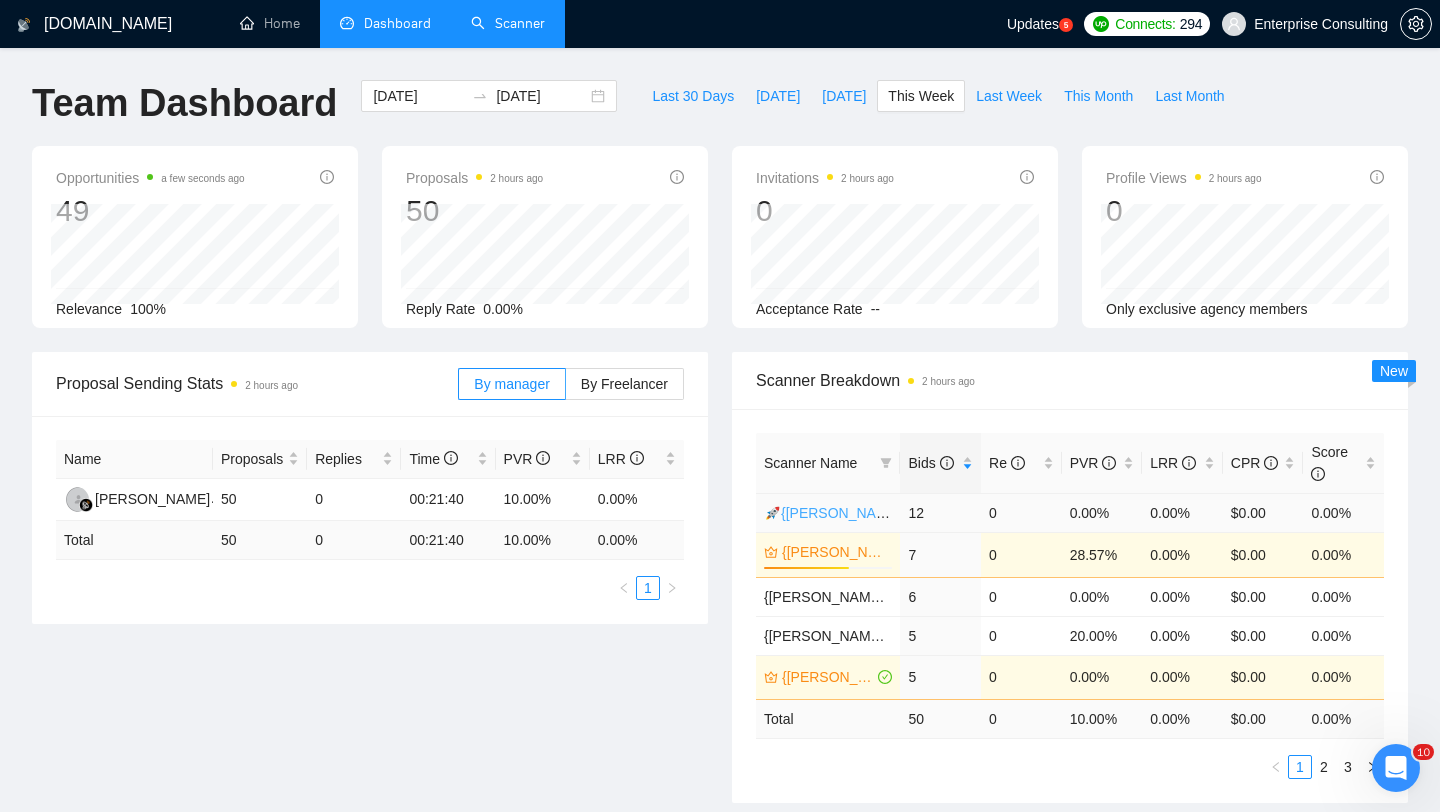 scroll, scrollTop: 44, scrollLeft: 0, axis: vertical 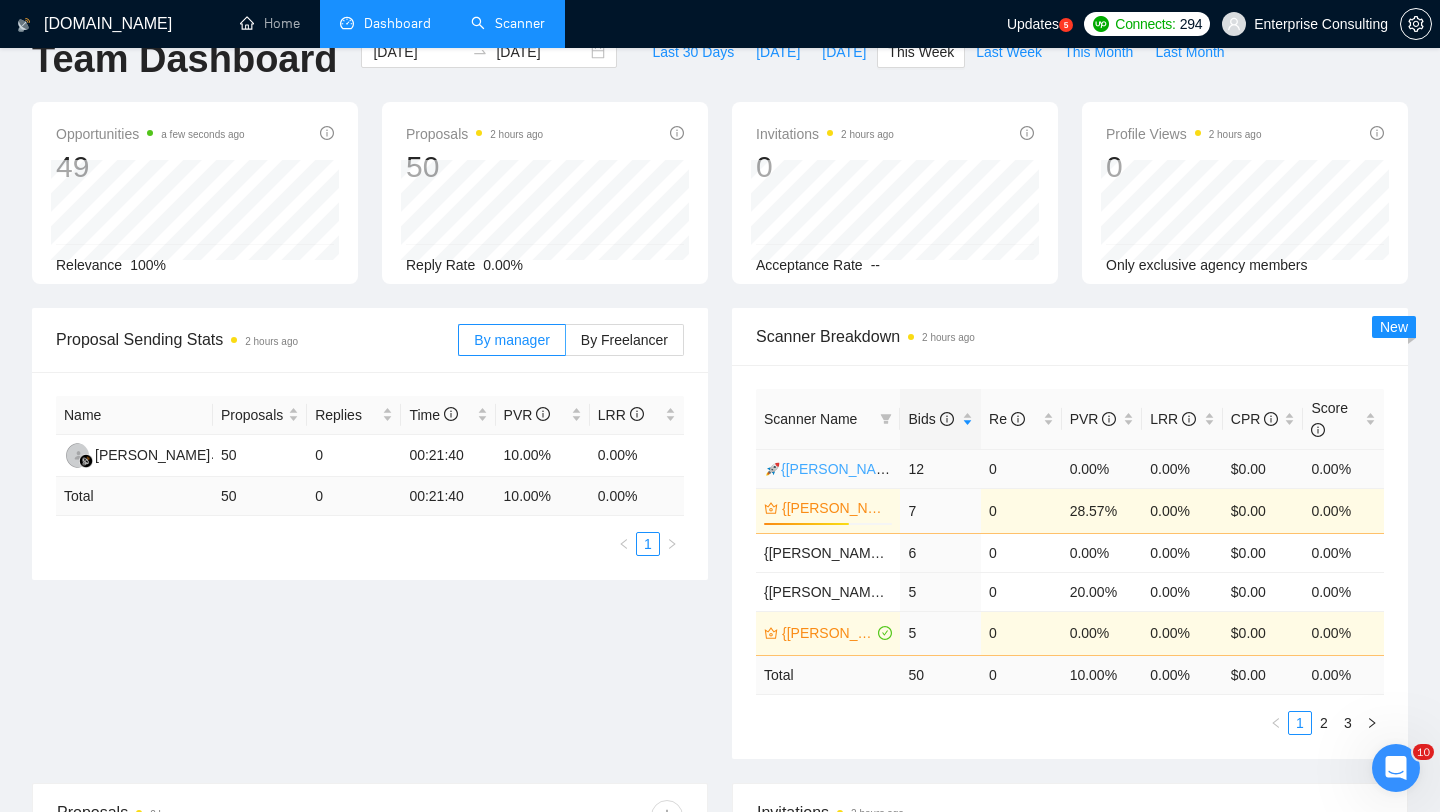 click on "🚀{[PERSON_NAME]} Python | Django | AI /" at bounding box center (902, 469) 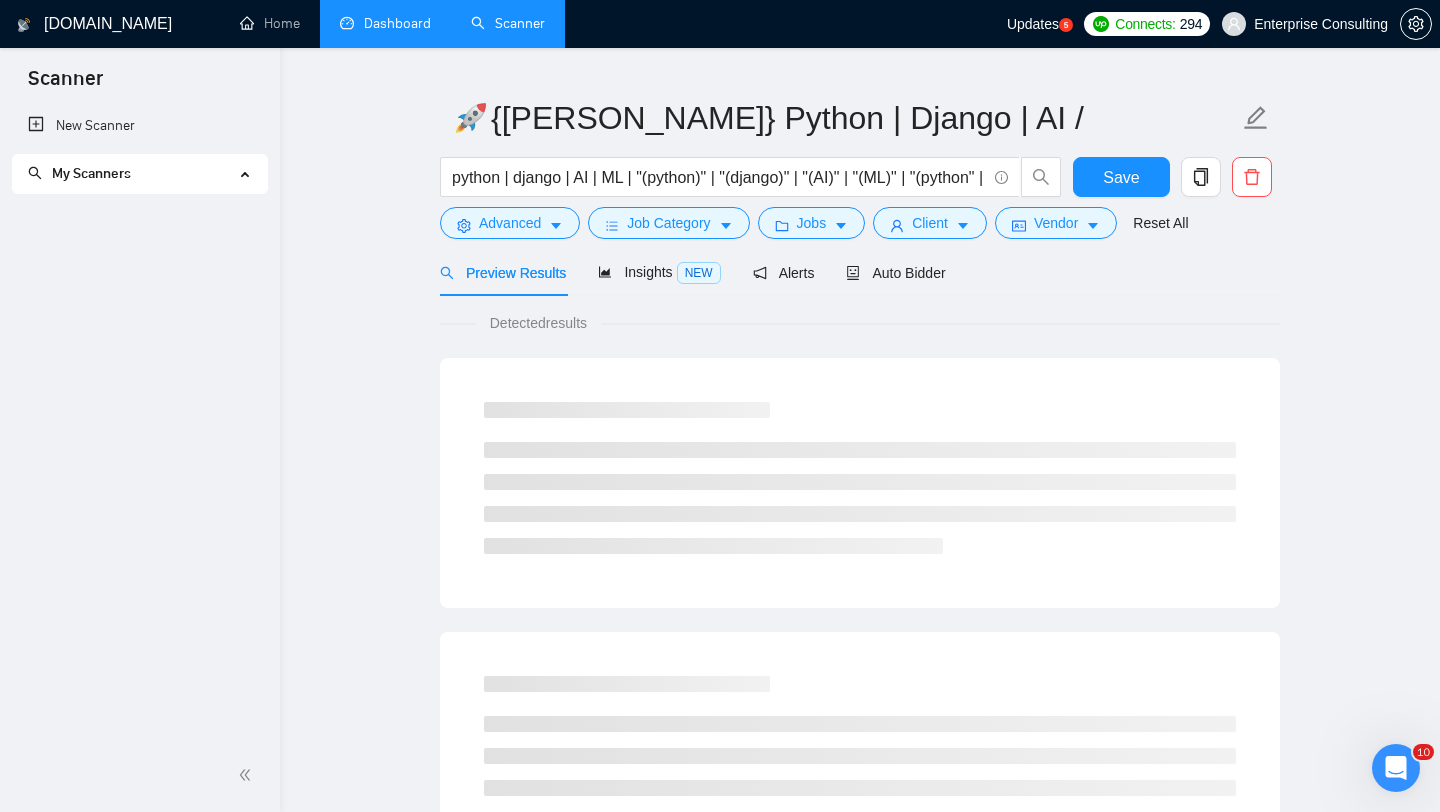 scroll, scrollTop: 0, scrollLeft: 0, axis: both 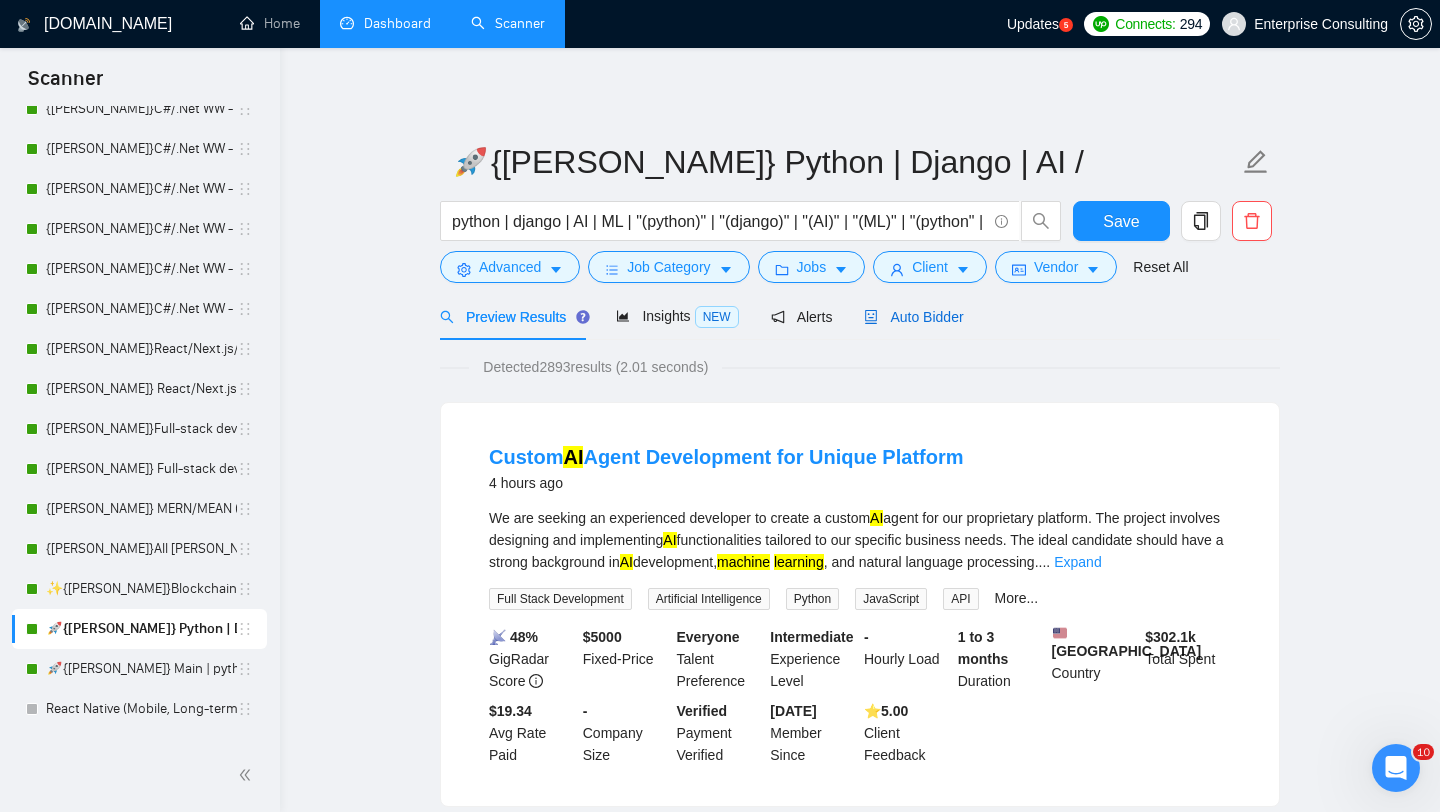 click on "Auto Bidder" at bounding box center (913, 317) 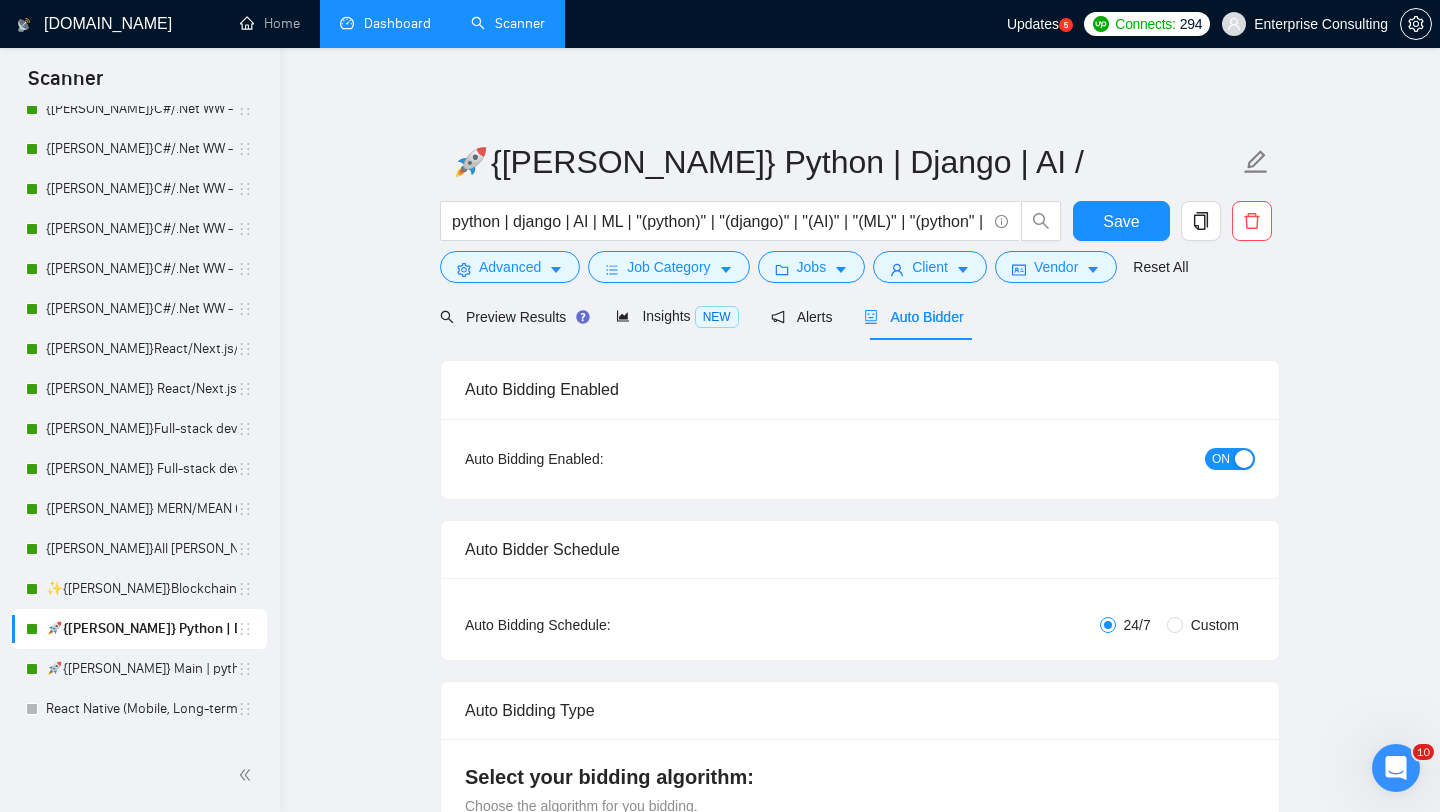 type 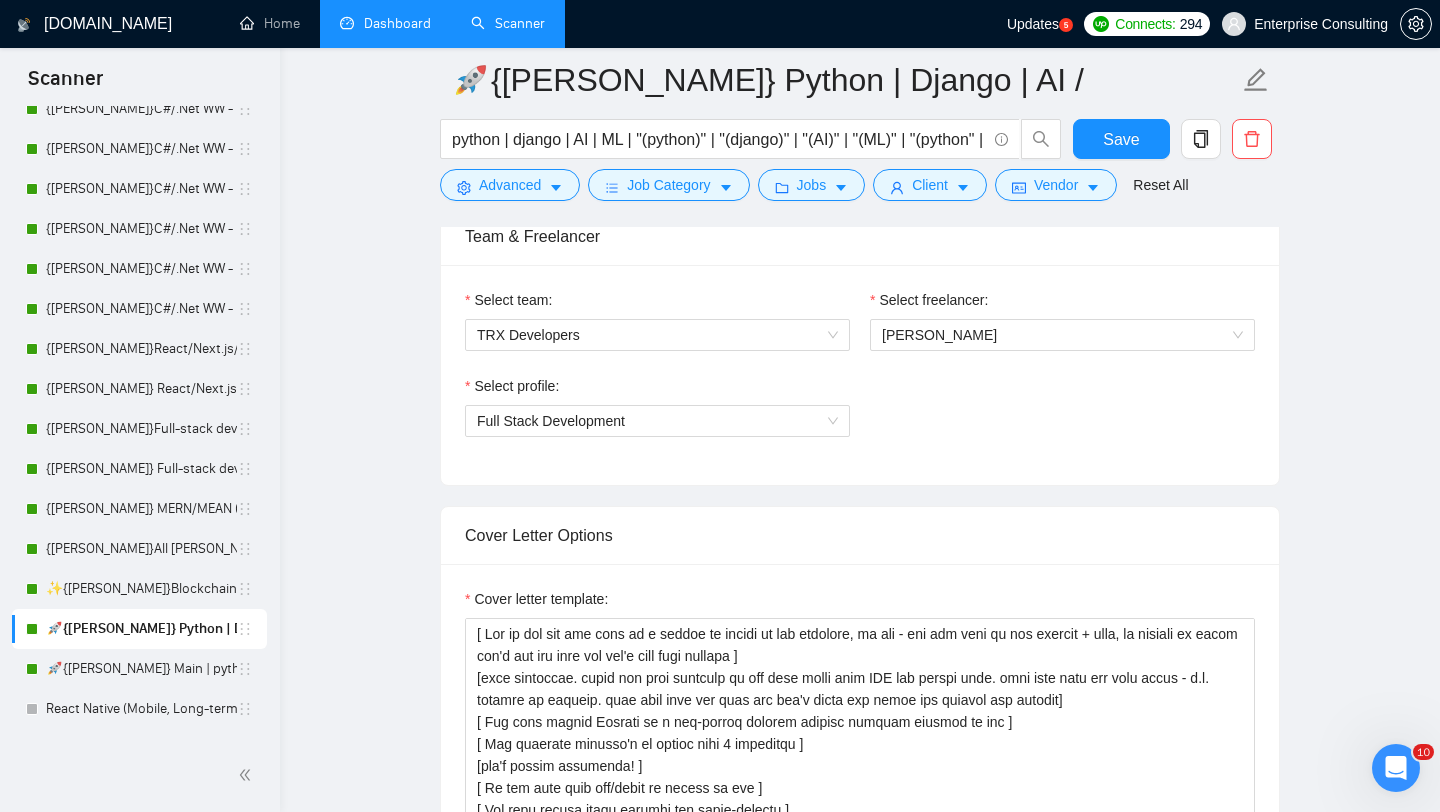 scroll, scrollTop: 1025, scrollLeft: 0, axis: vertical 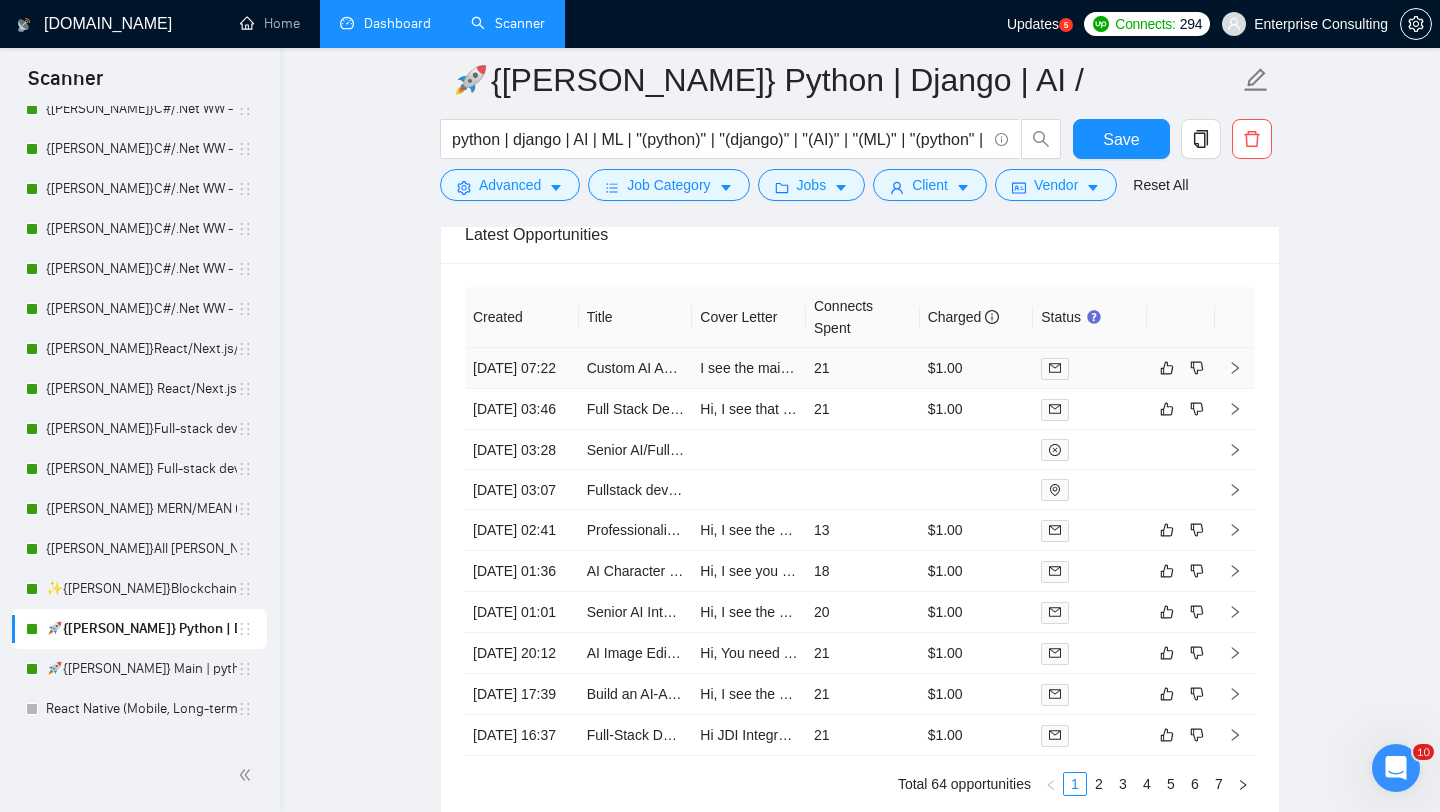 click 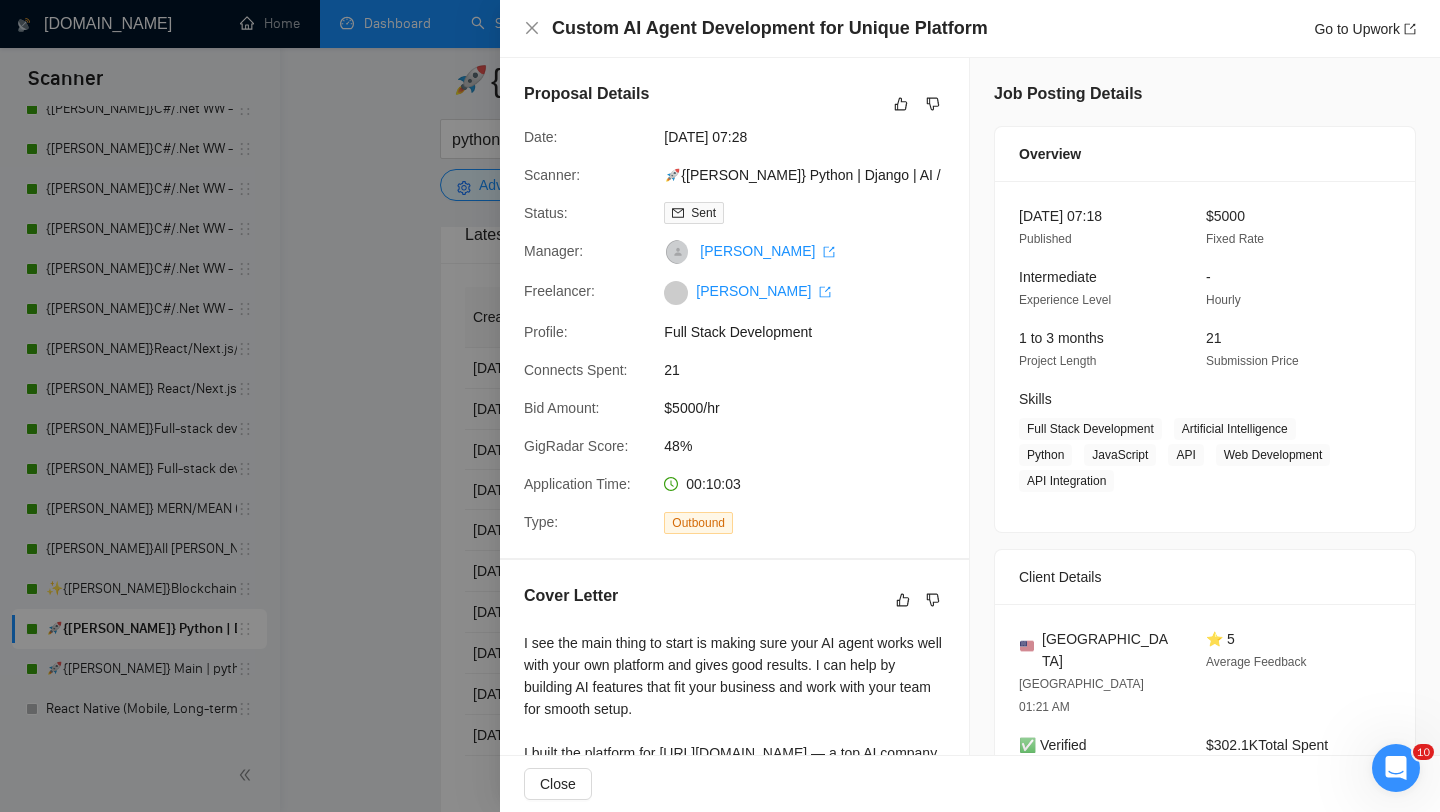 scroll, scrollTop: 494, scrollLeft: 0, axis: vertical 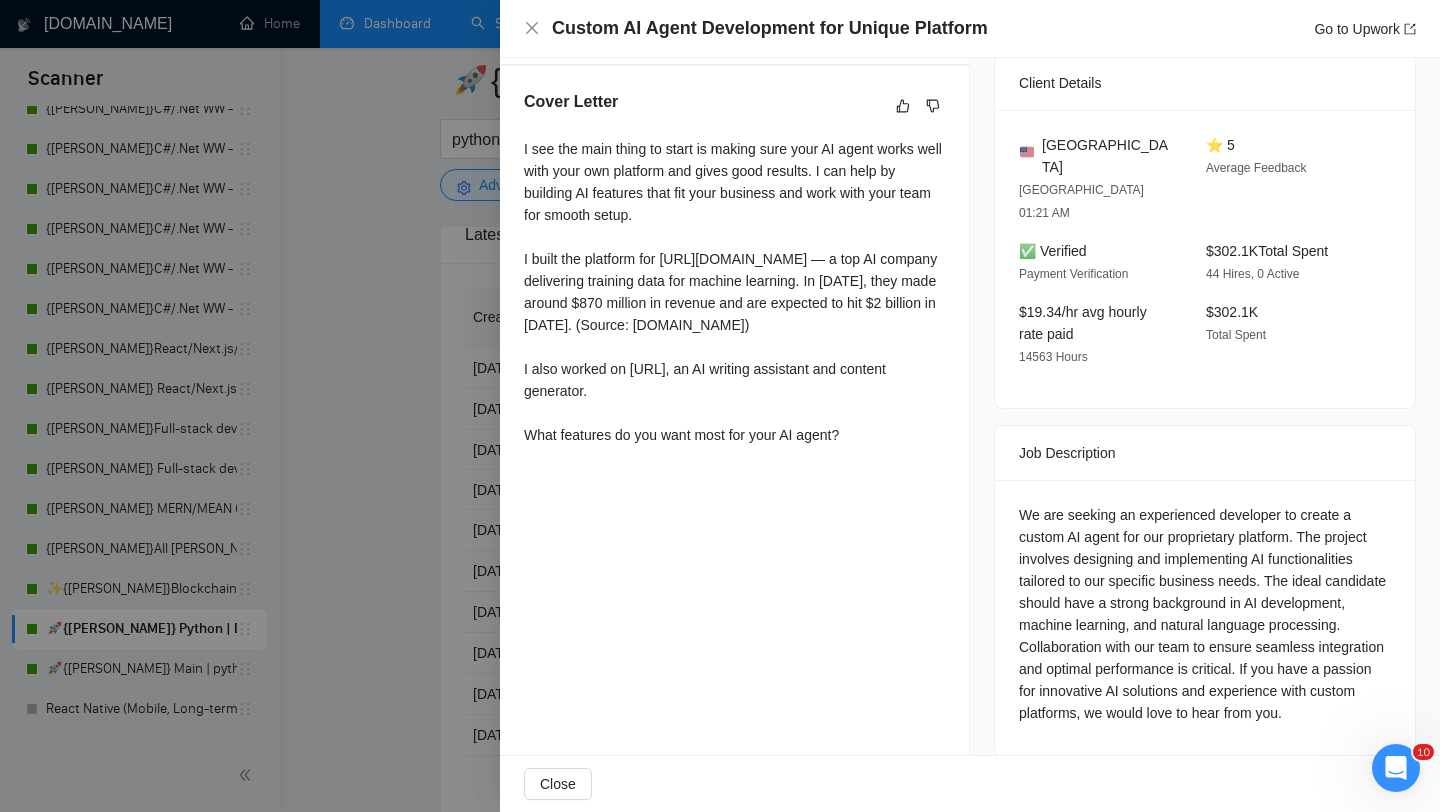click at bounding box center [720, 406] 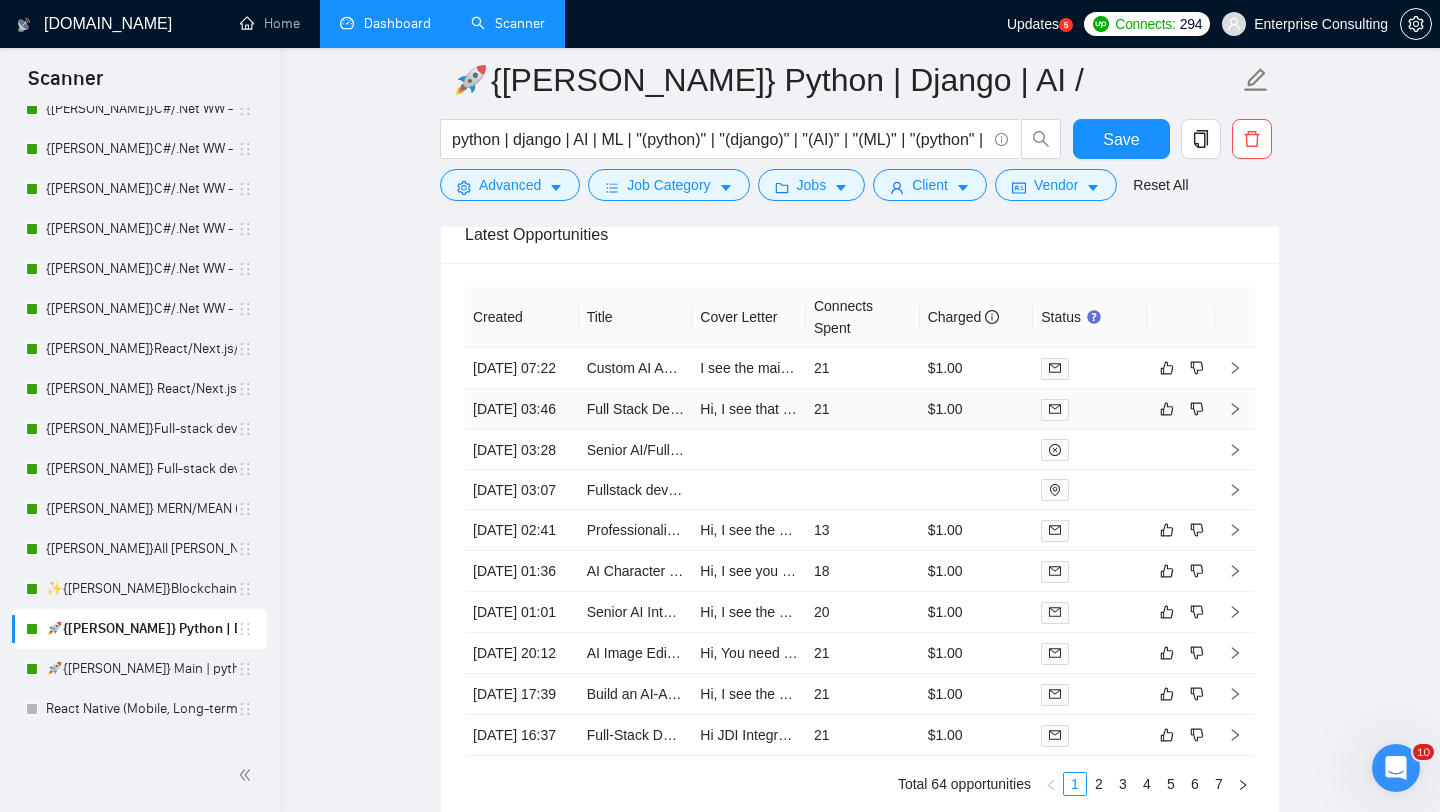 click at bounding box center [1235, 409] 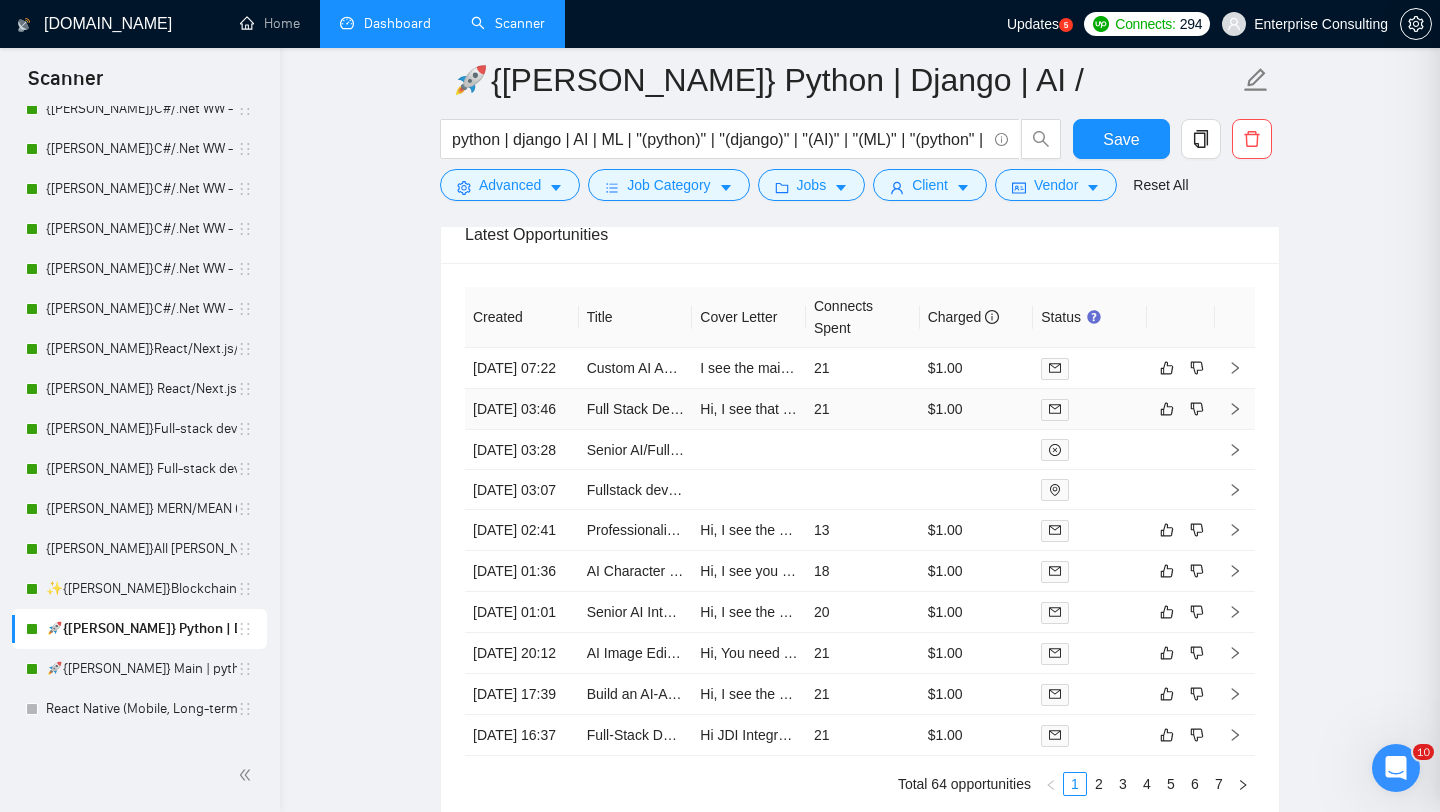 scroll, scrollTop: 446, scrollLeft: 0, axis: vertical 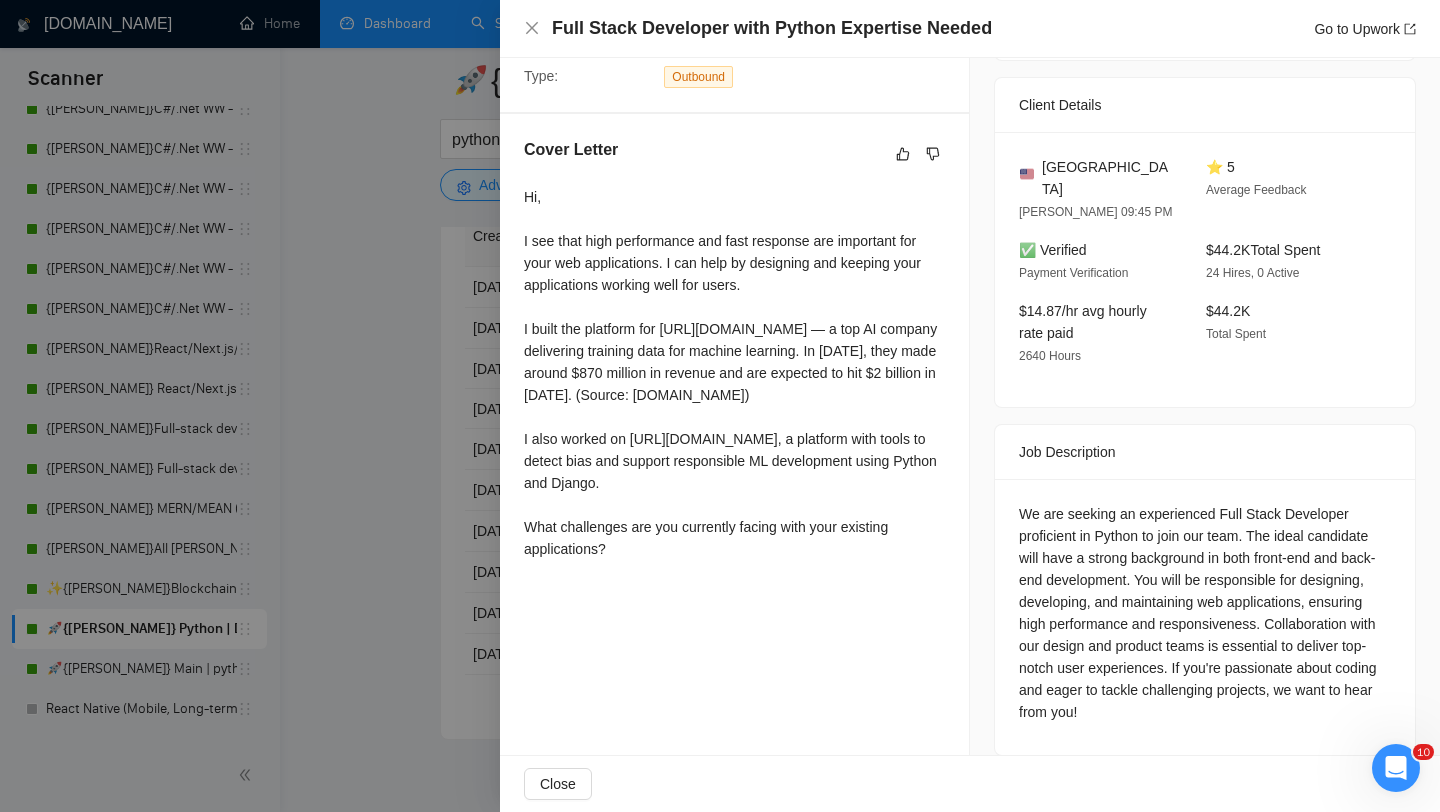 click at bounding box center [720, 406] 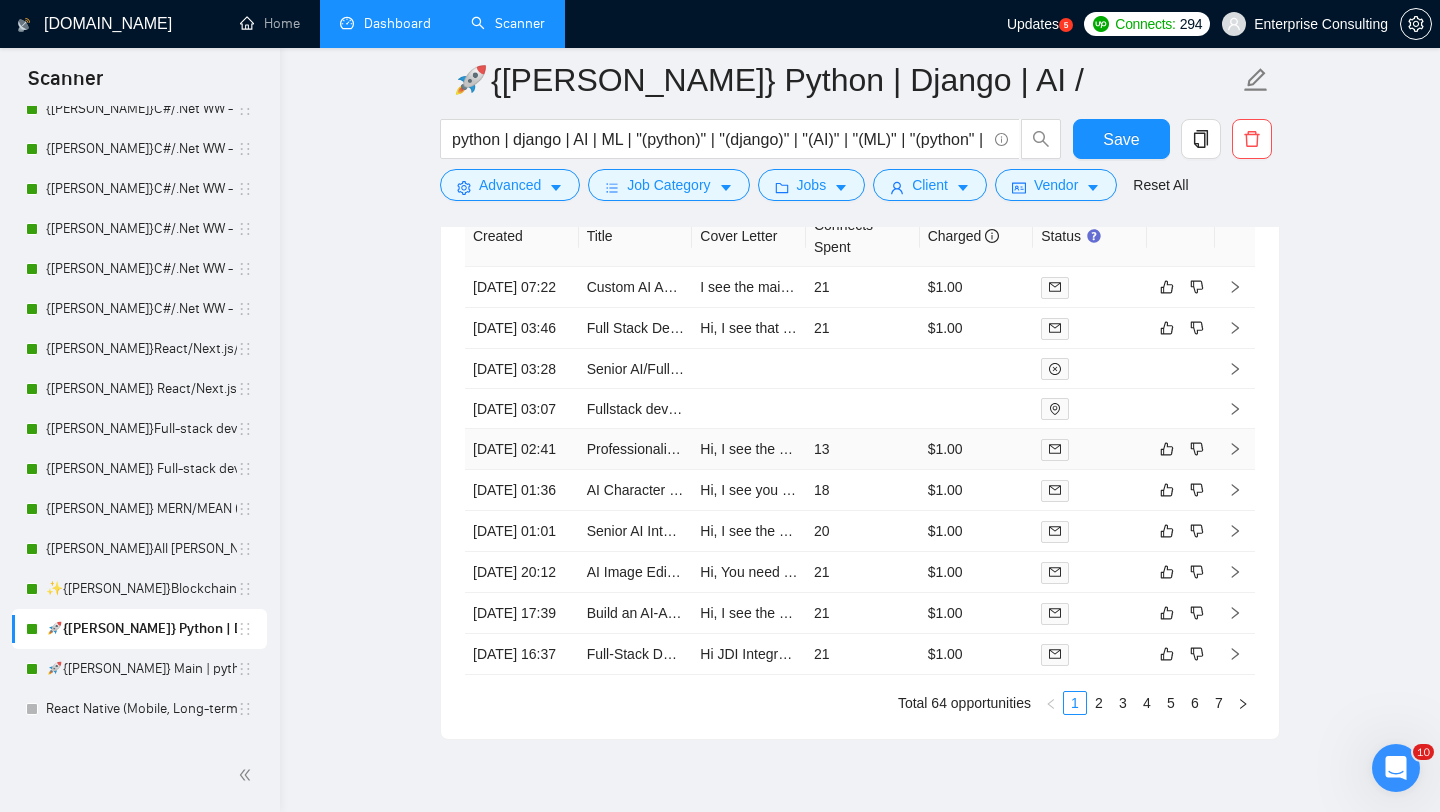 click 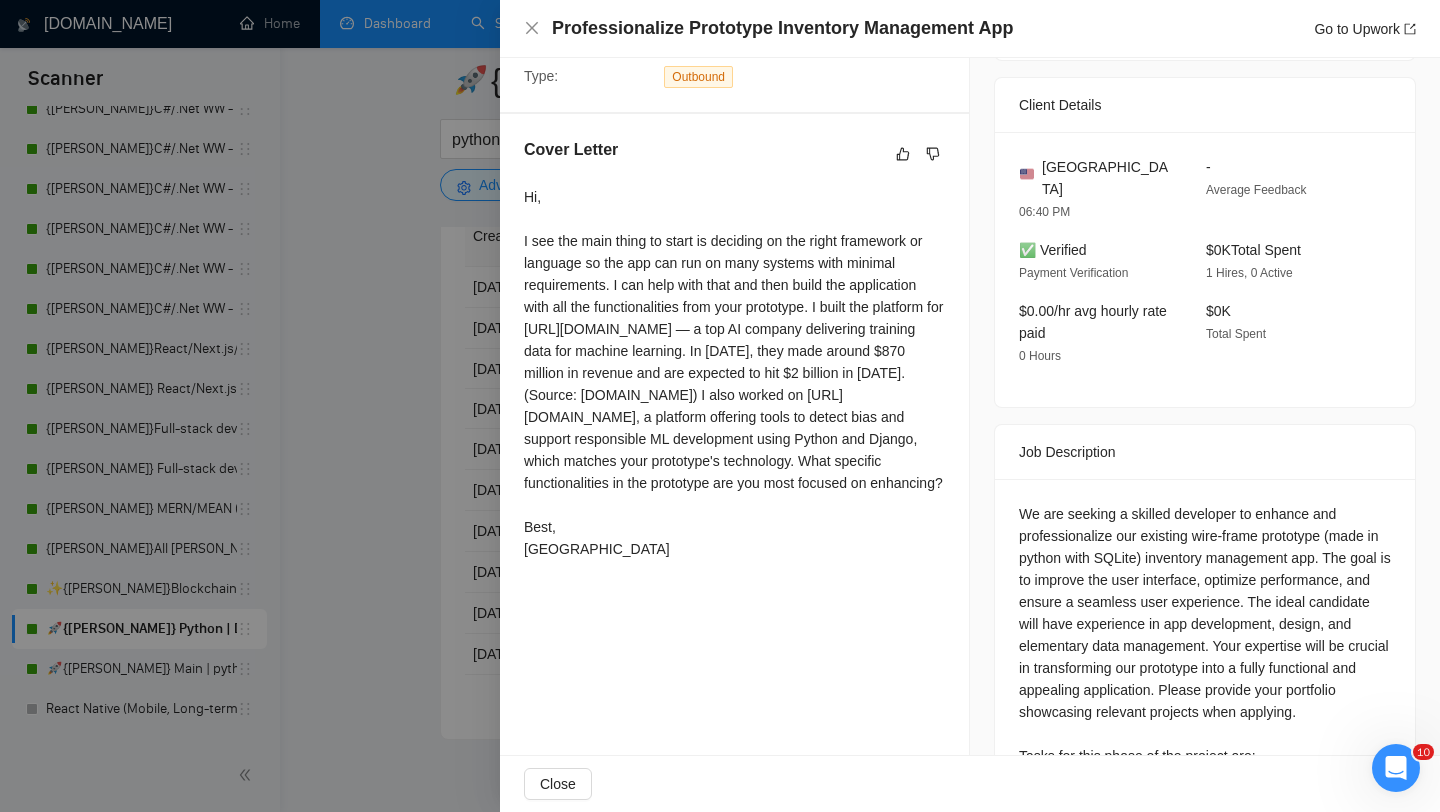 click at bounding box center [720, 406] 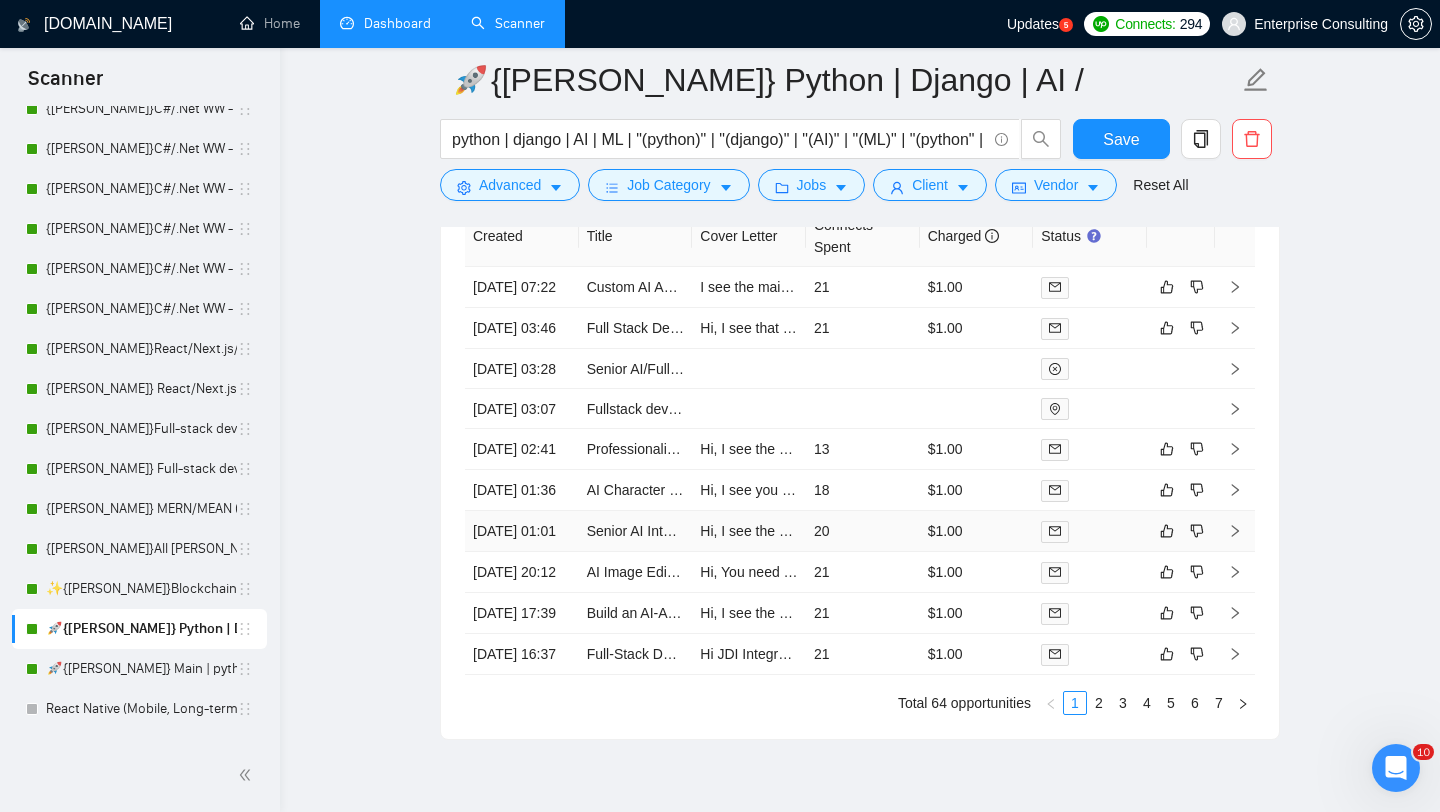 click 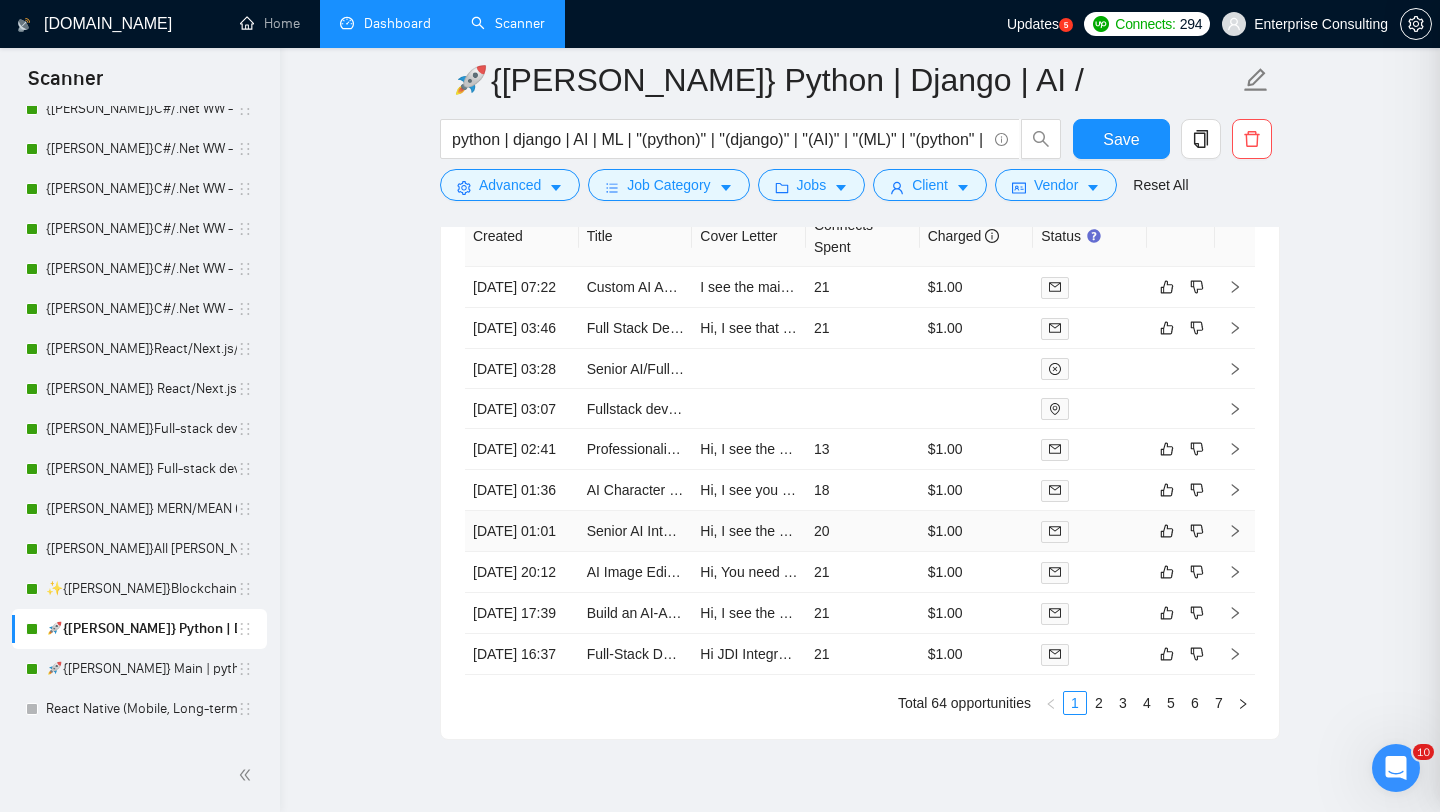 scroll, scrollTop: 424, scrollLeft: 0, axis: vertical 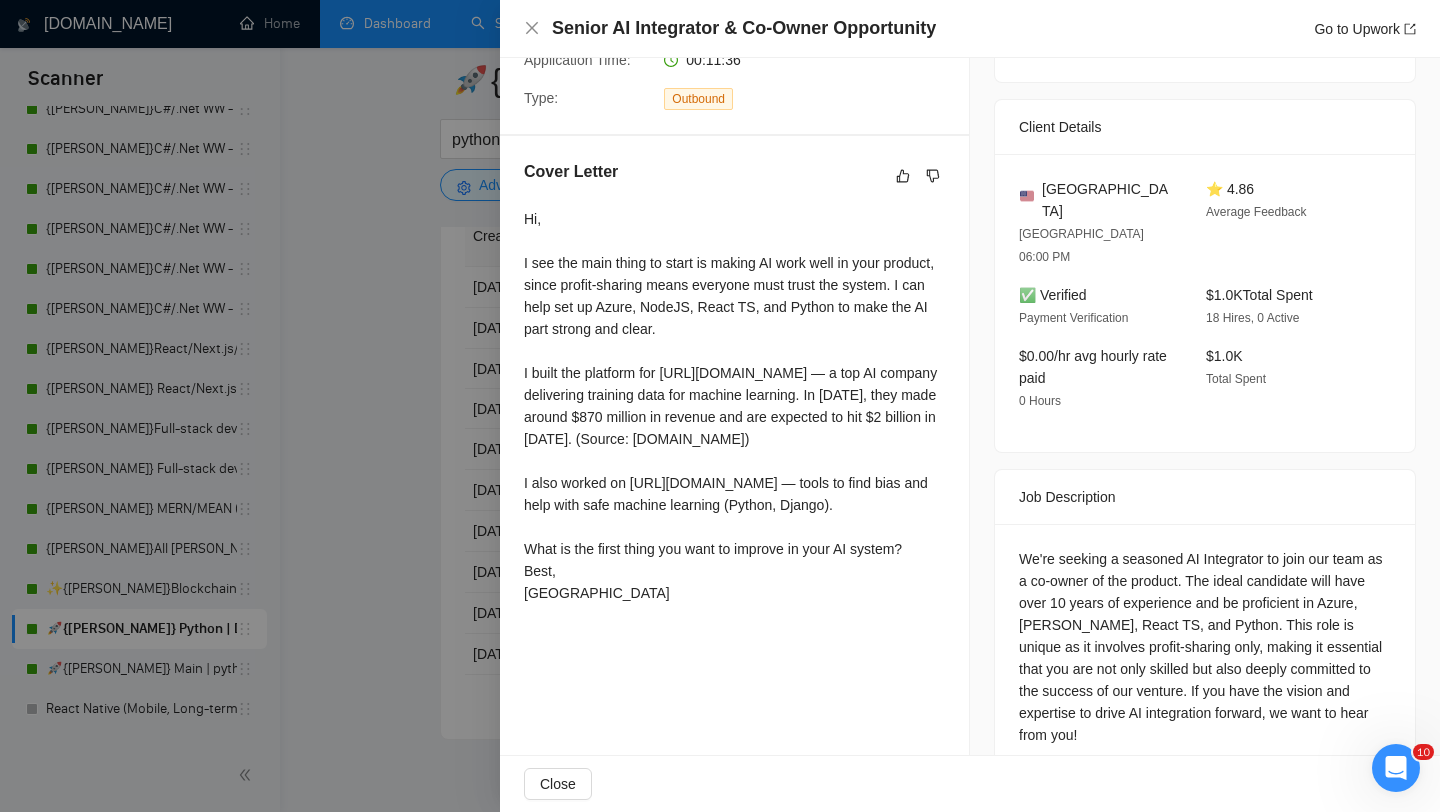 click at bounding box center (720, 406) 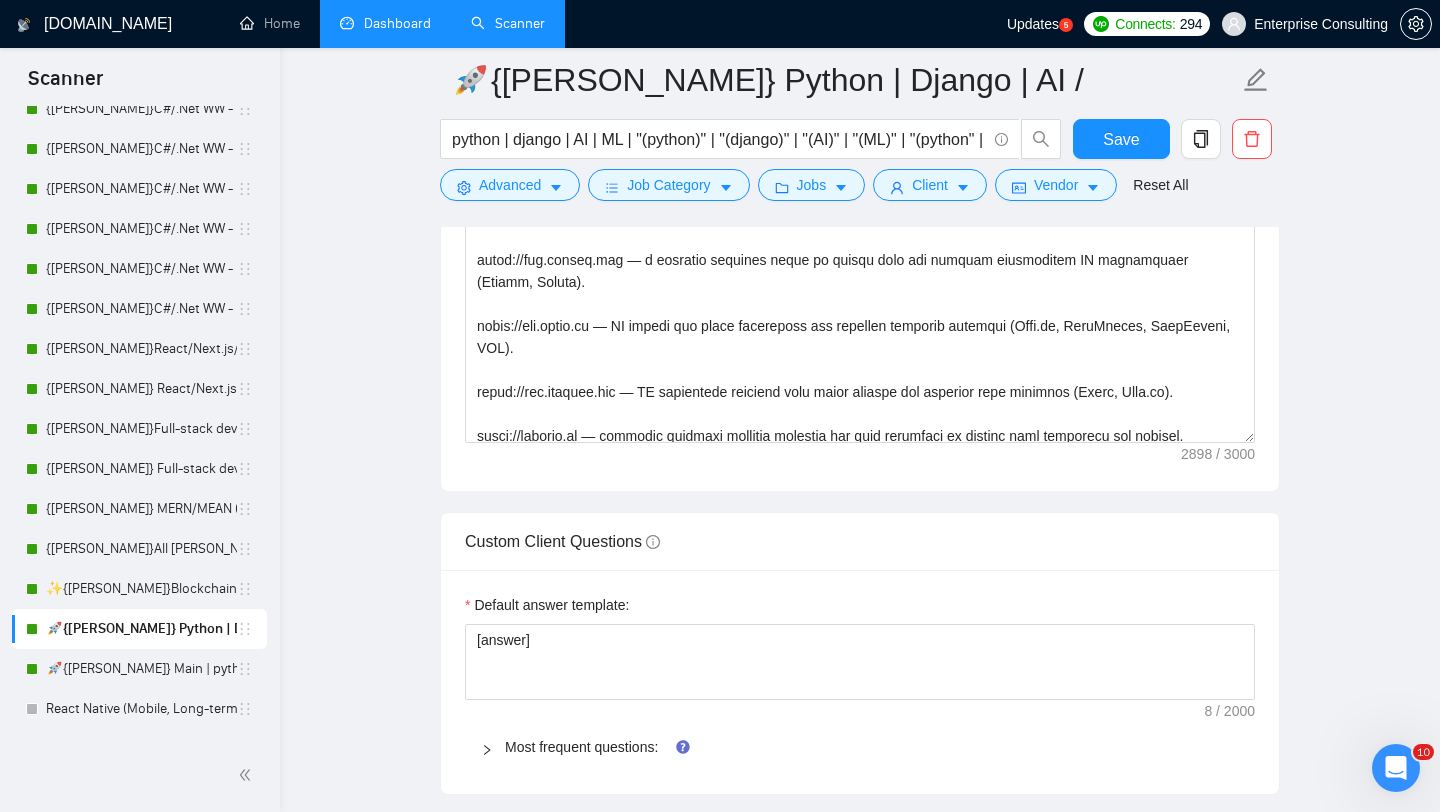 scroll, scrollTop: 1595, scrollLeft: 0, axis: vertical 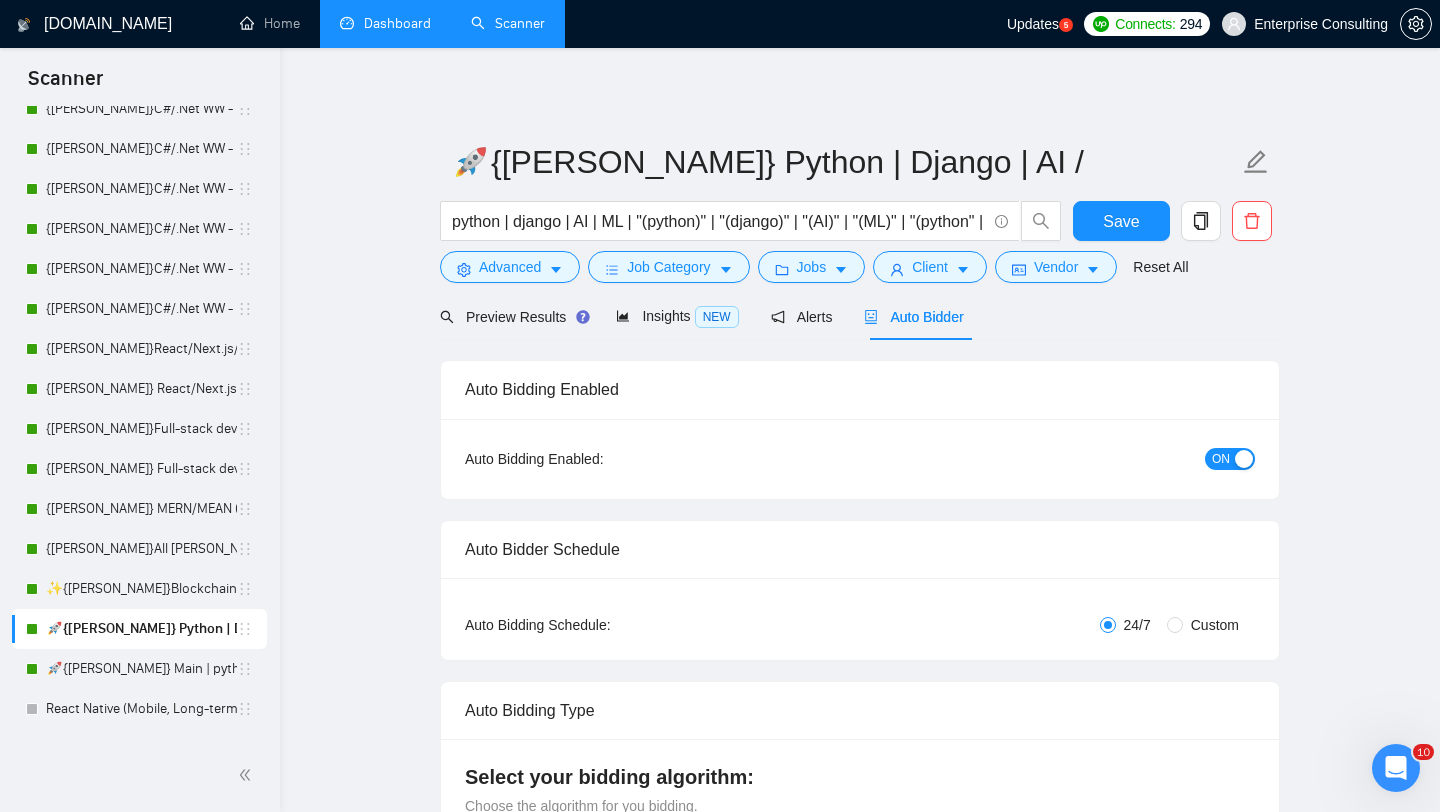 click on "Dashboard" at bounding box center [385, 23] 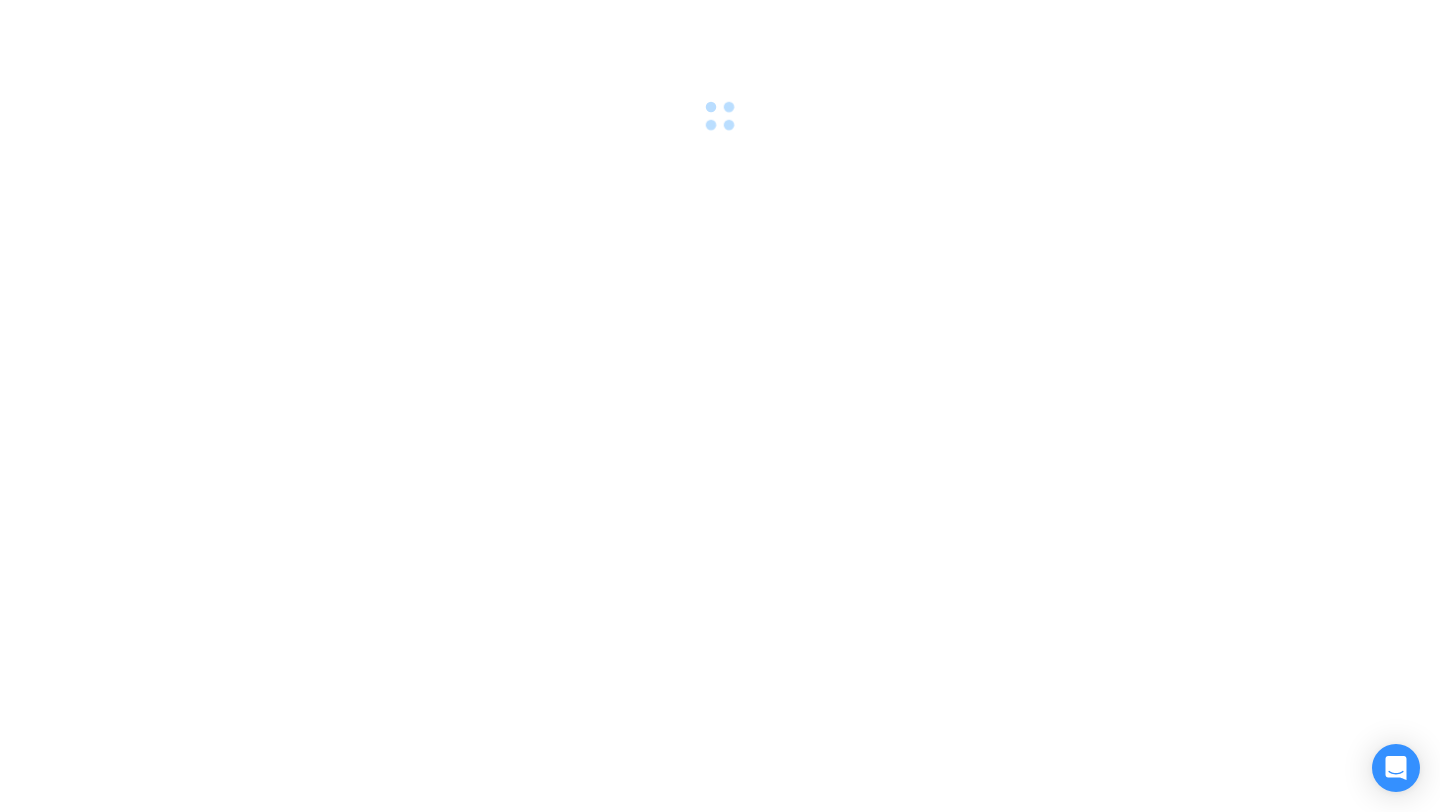 scroll, scrollTop: 0, scrollLeft: 0, axis: both 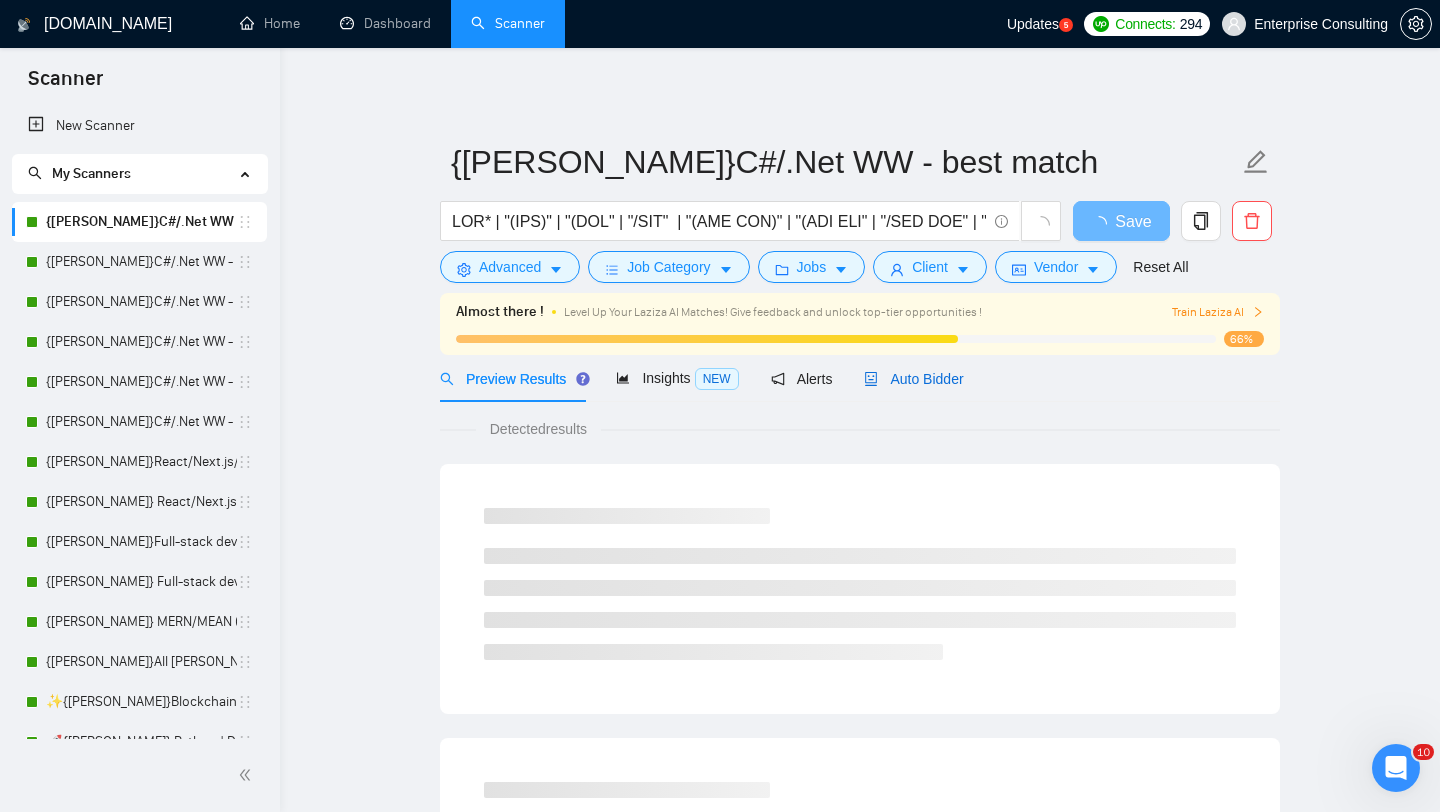 click on "Auto Bidder" at bounding box center (913, 379) 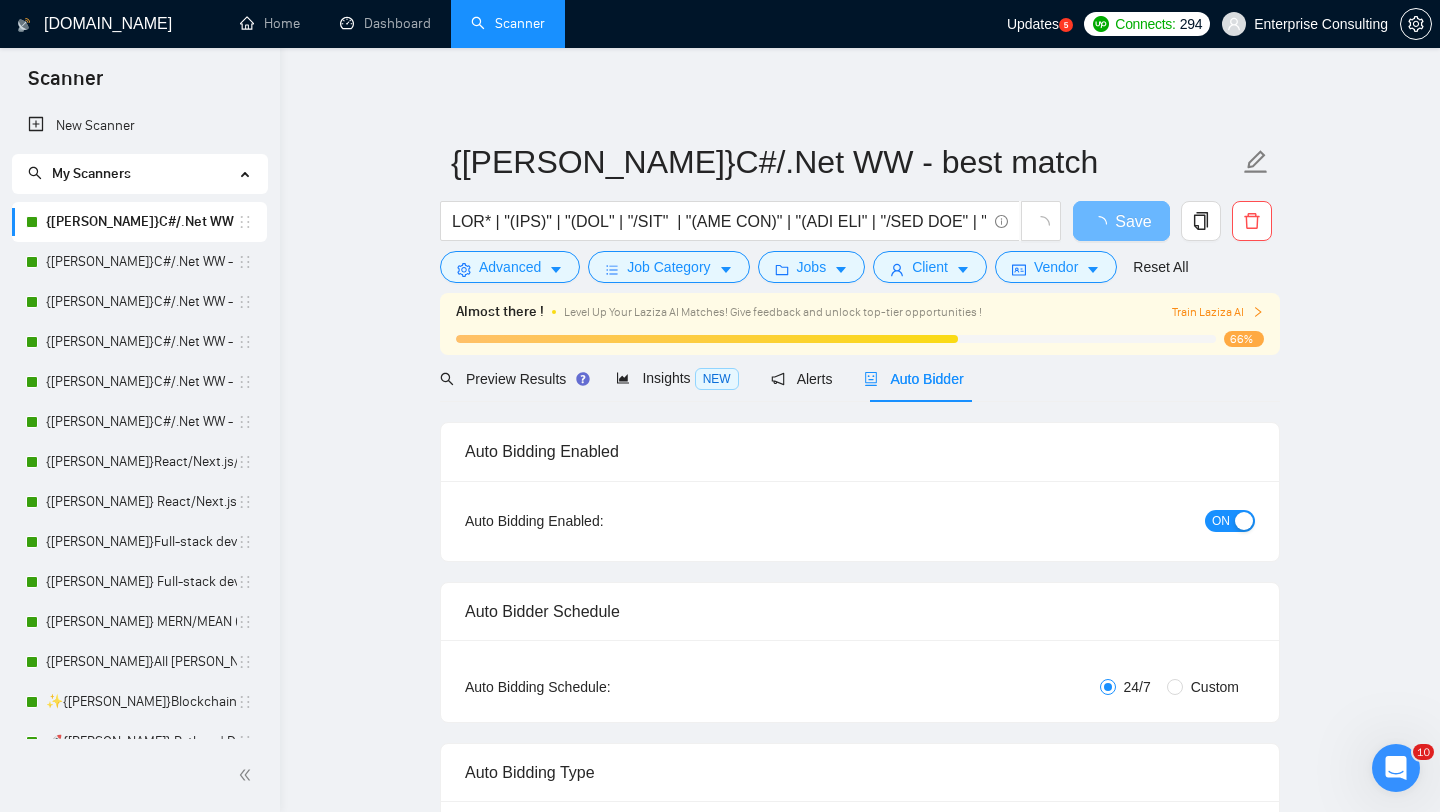type 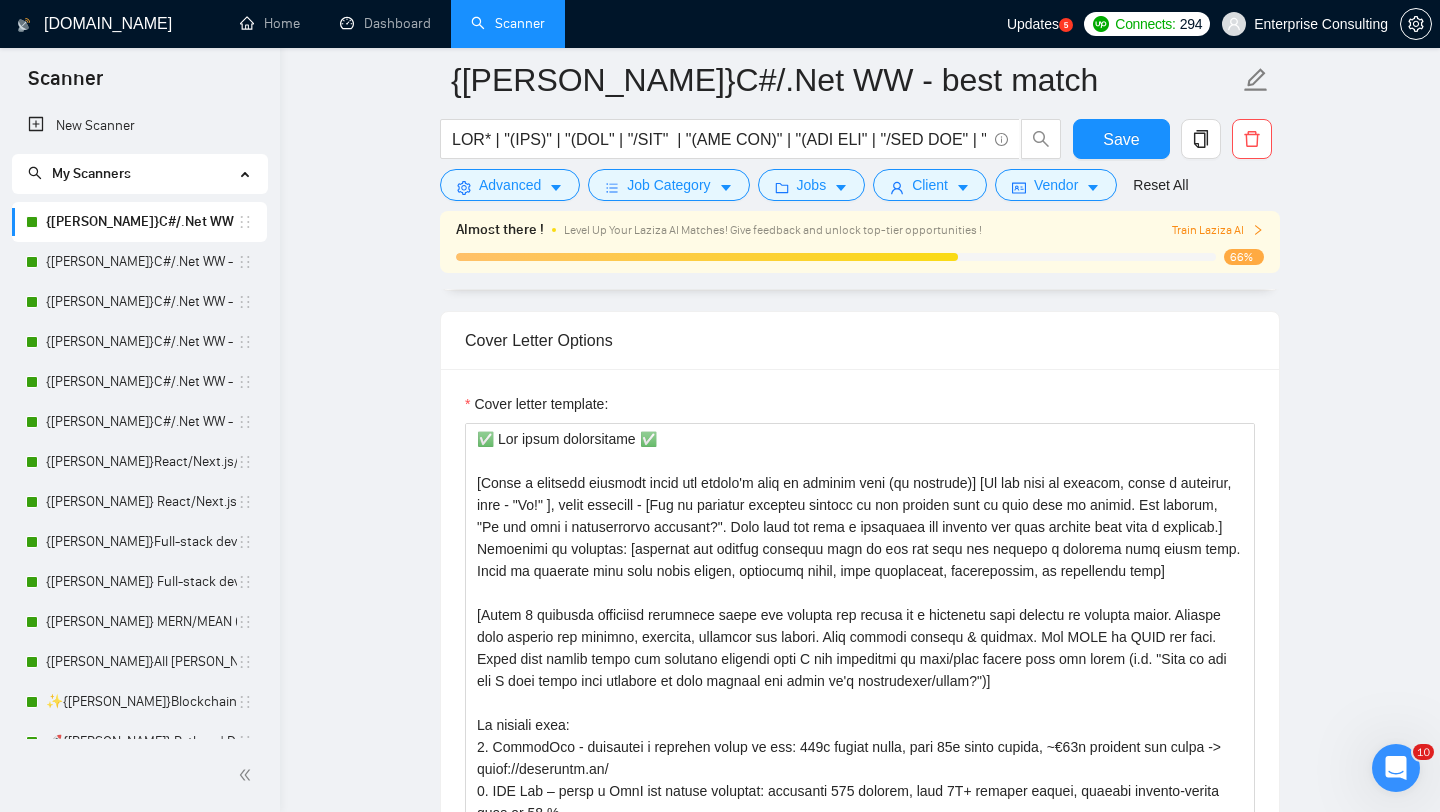 scroll, scrollTop: 1907, scrollLeft: 0, axis: vertical 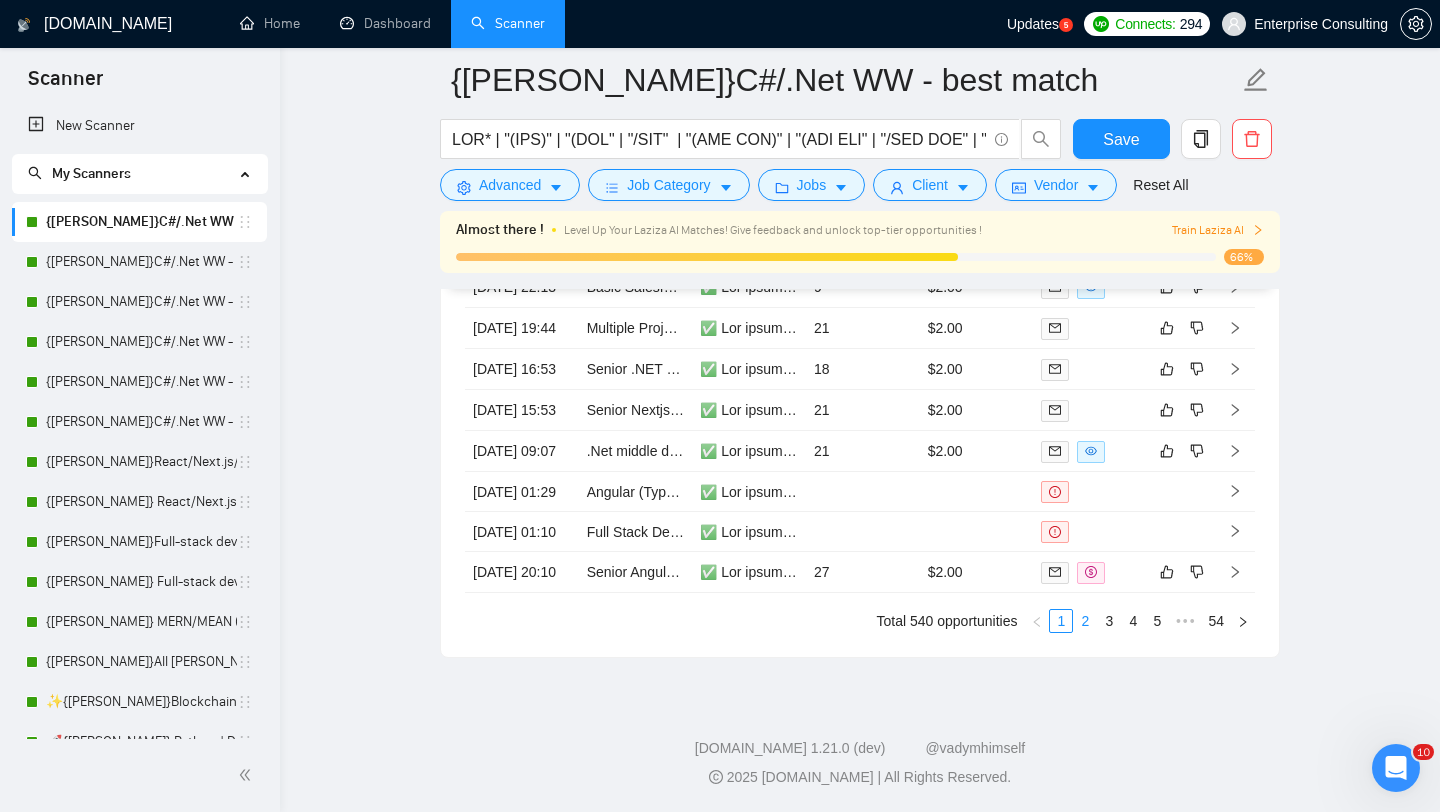 click on "2" at bounding box center [1085, 621] 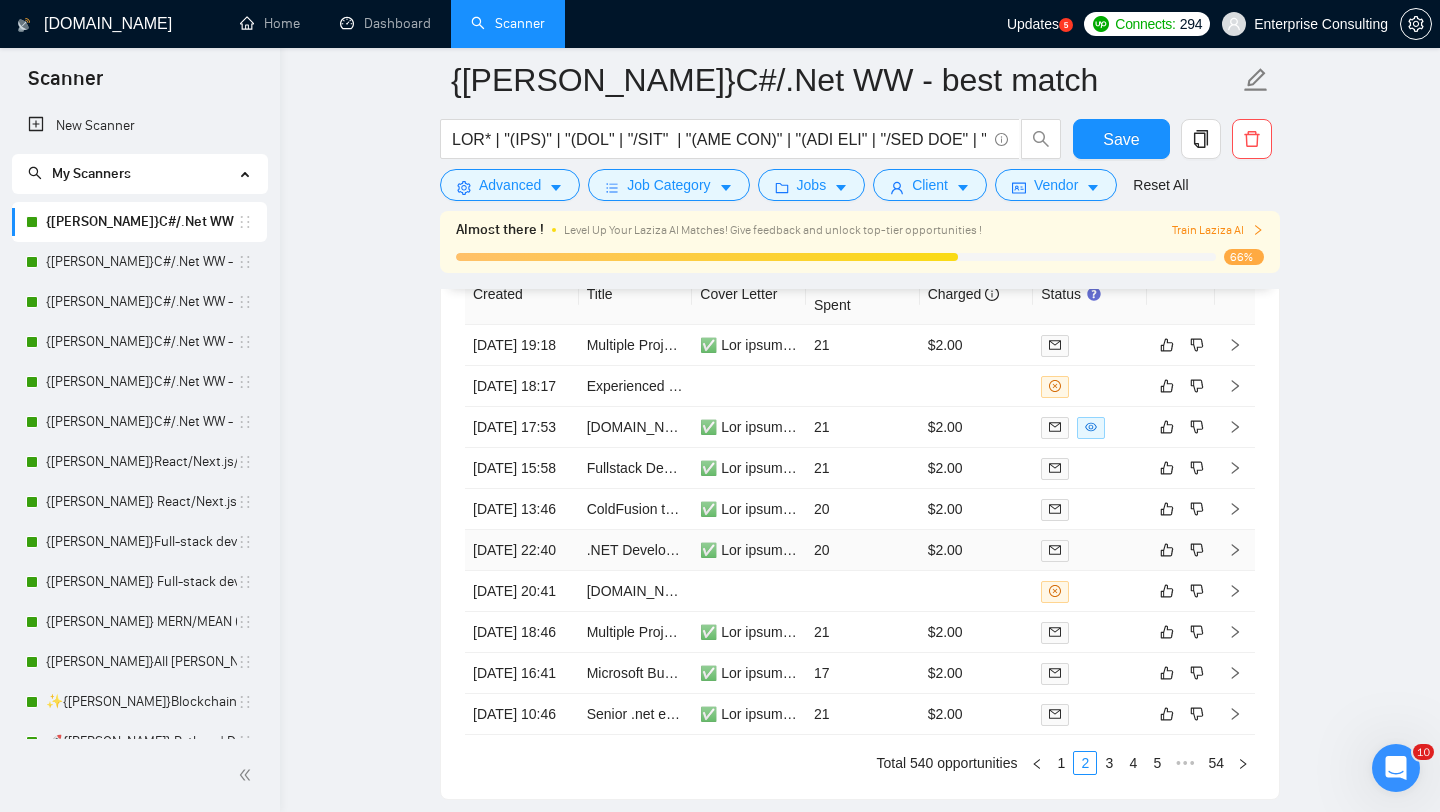 scroll, scrollTop: 4706, scrollLeft: 0, axis: vertical 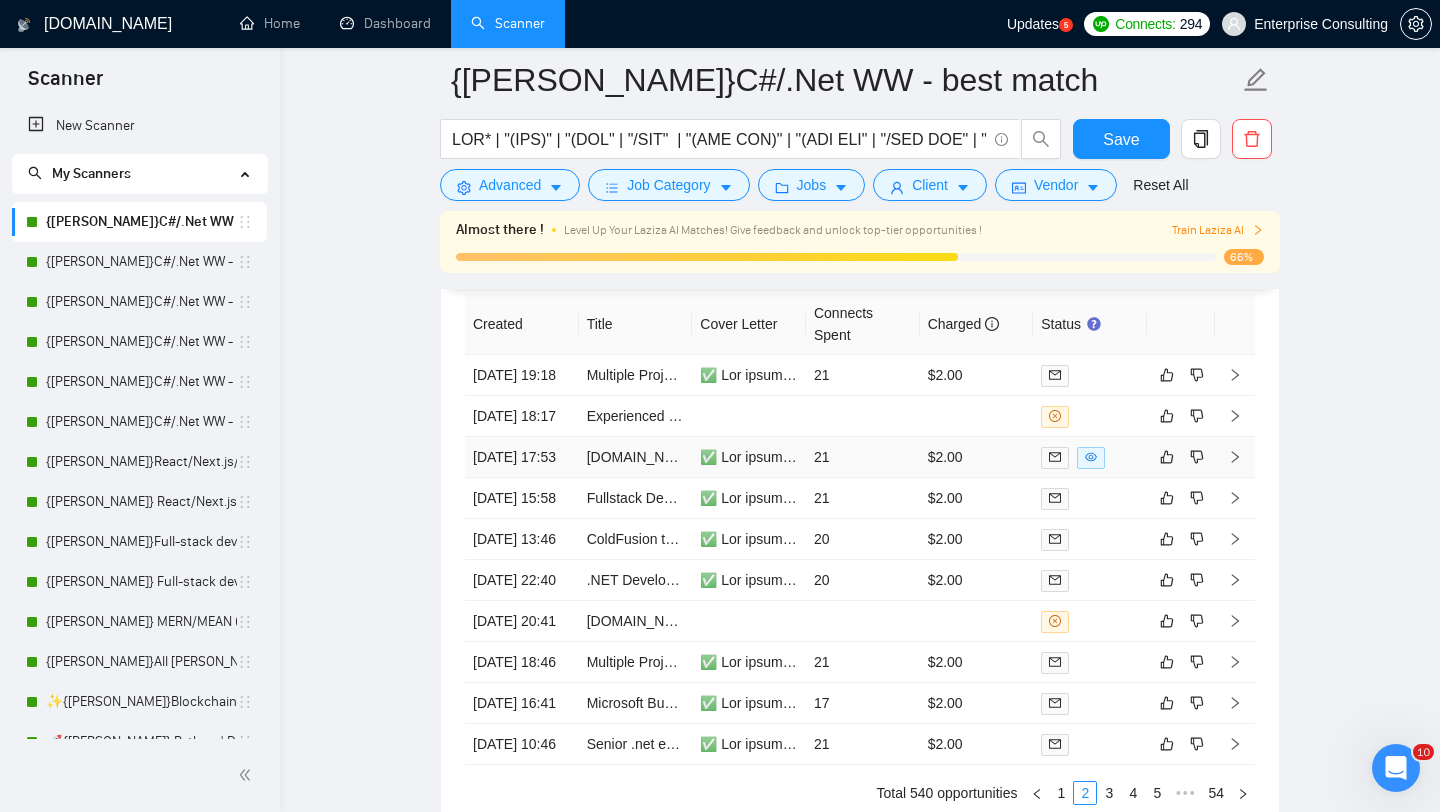 click on "21" at bounding box center [863, 457] 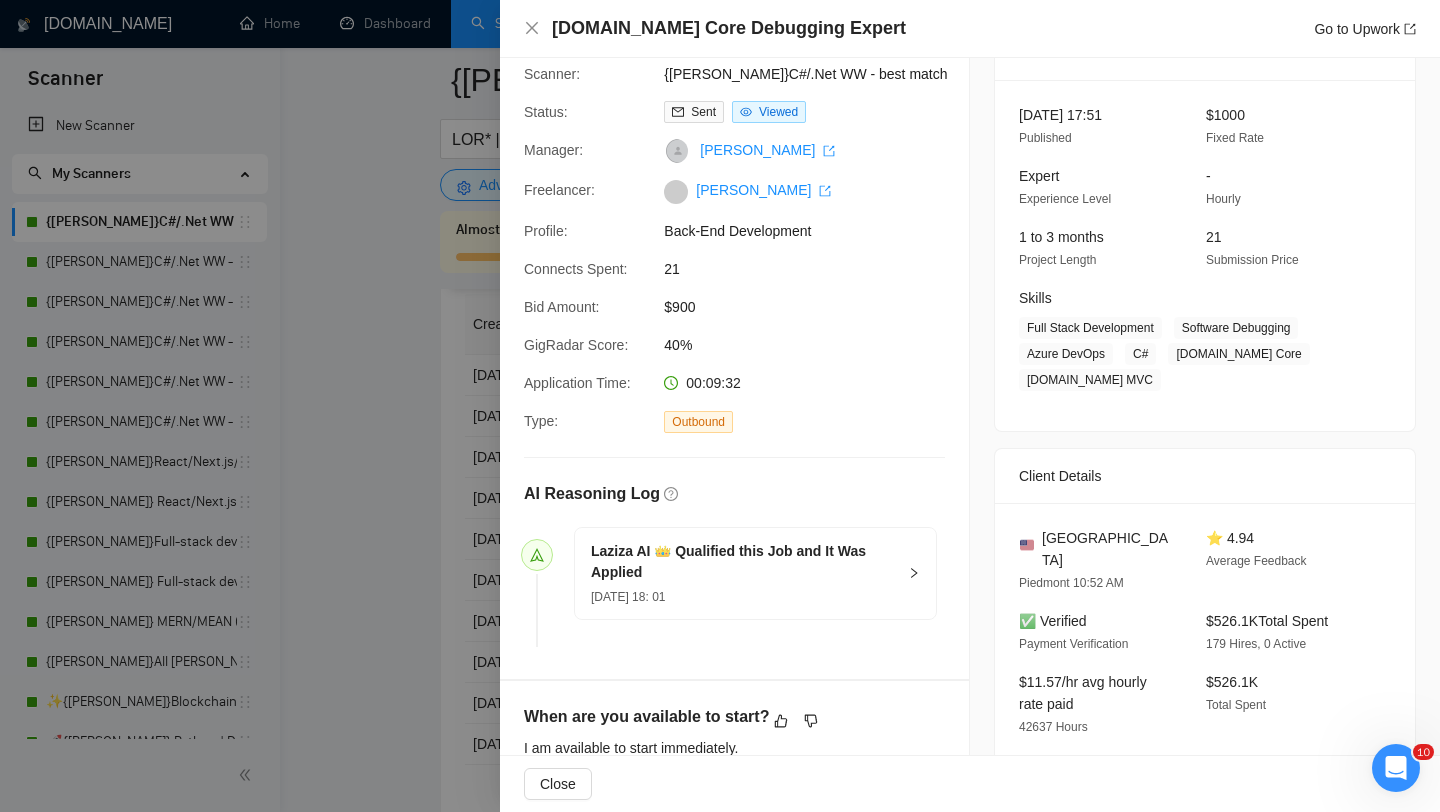 scroll, scrollTop: 89, scrollLeft: 0, axis: vertical 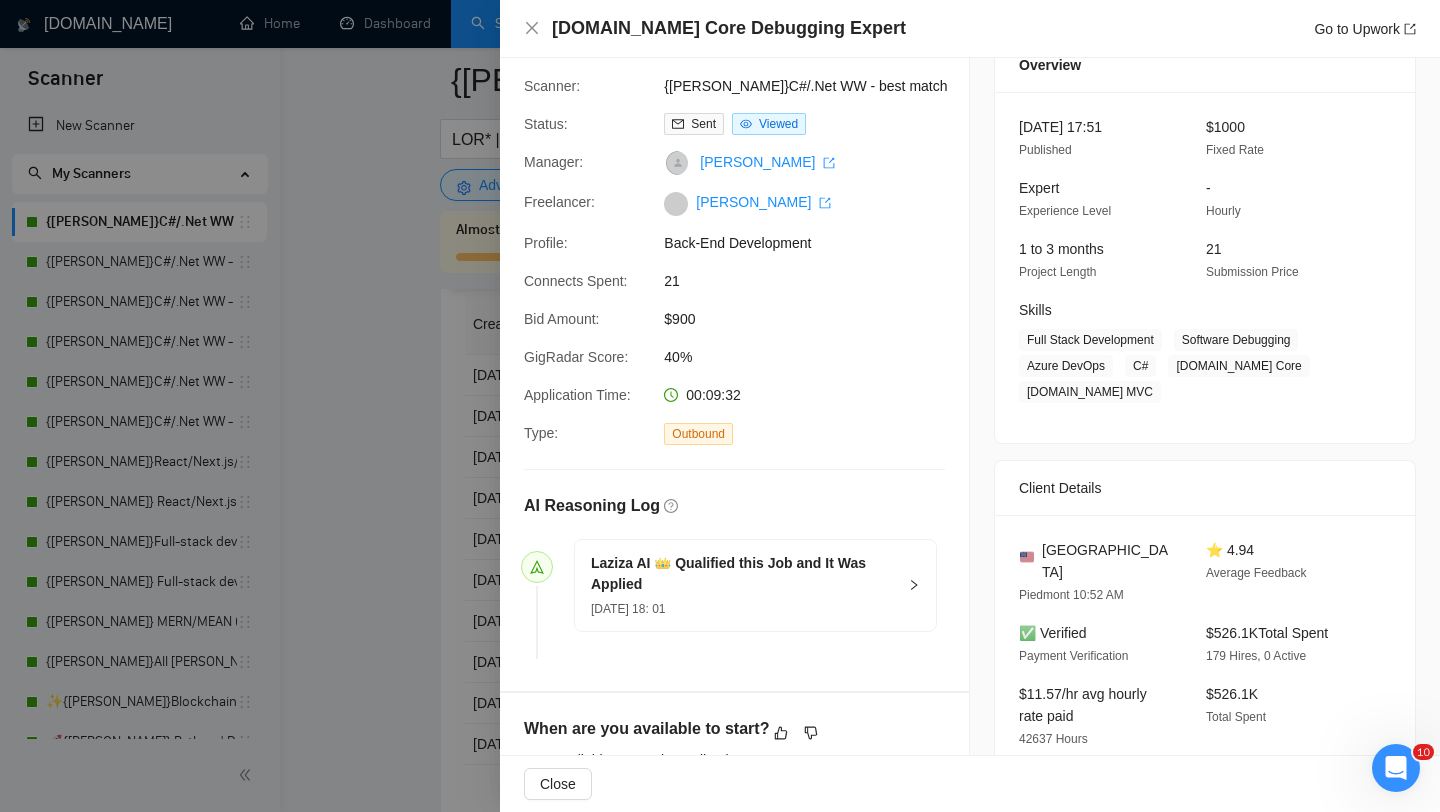 click at bounding box center [720, 406] 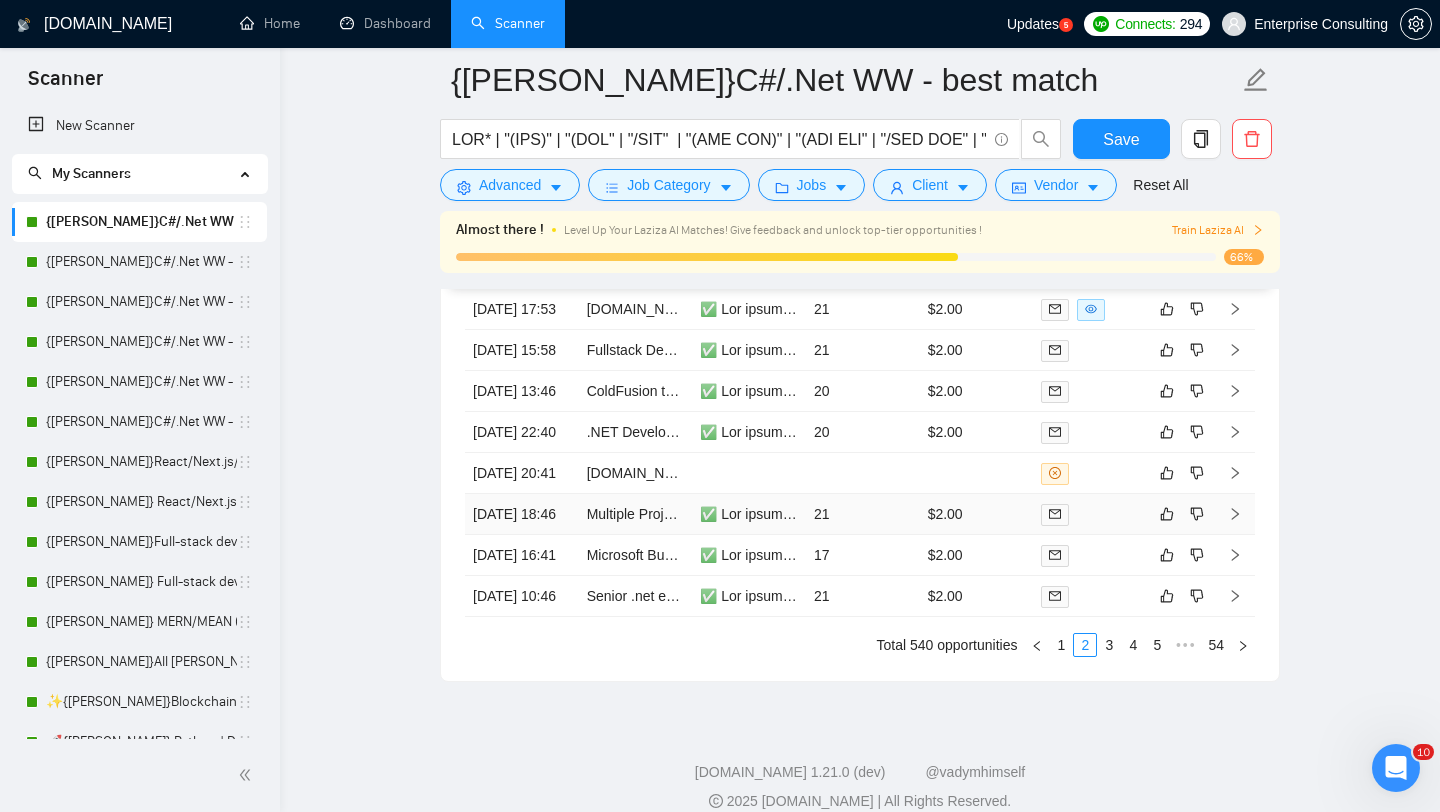 scroll, scrollTop: 5077, scrollLeft: 0, axis: vertical 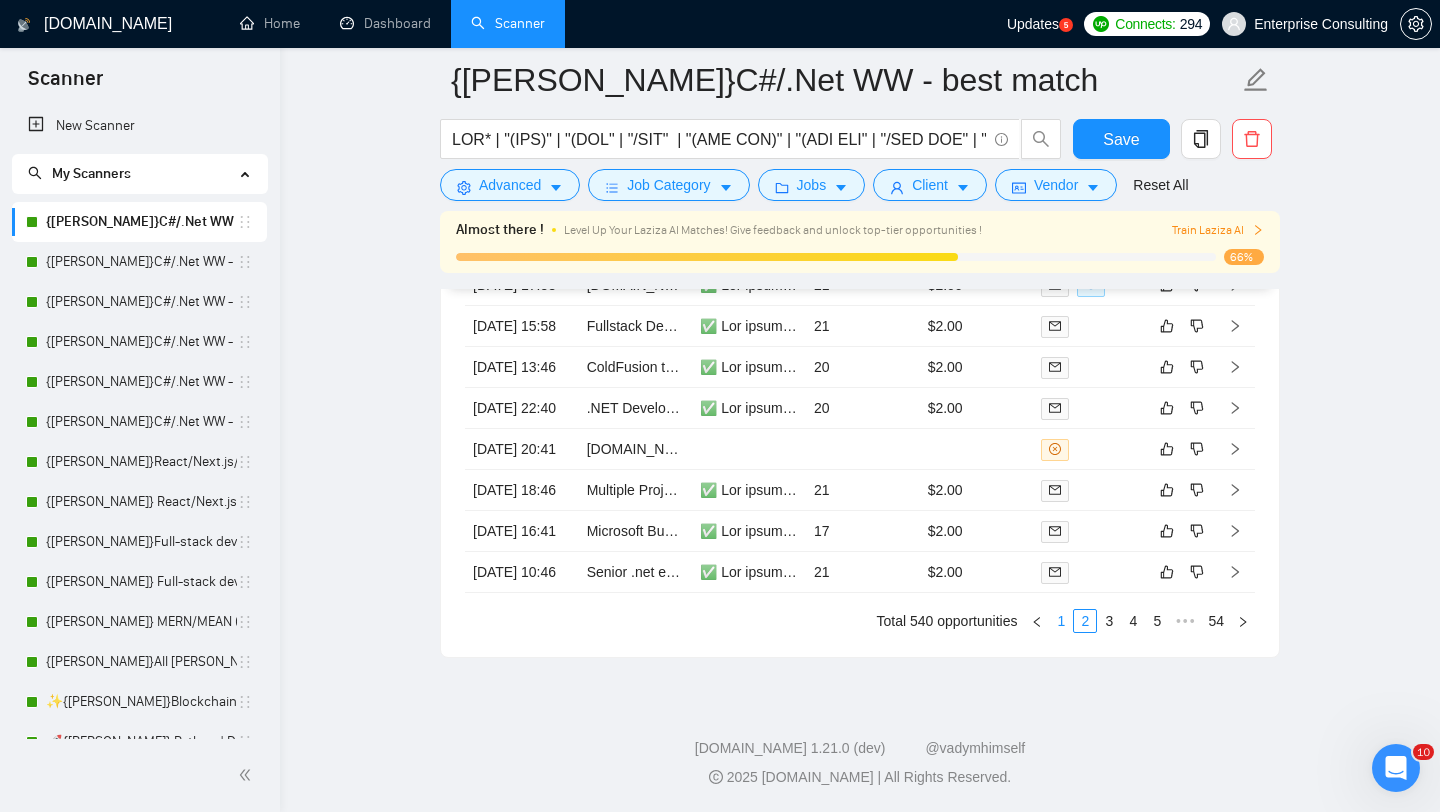 click on "1" at bounding box center (1061, 621) 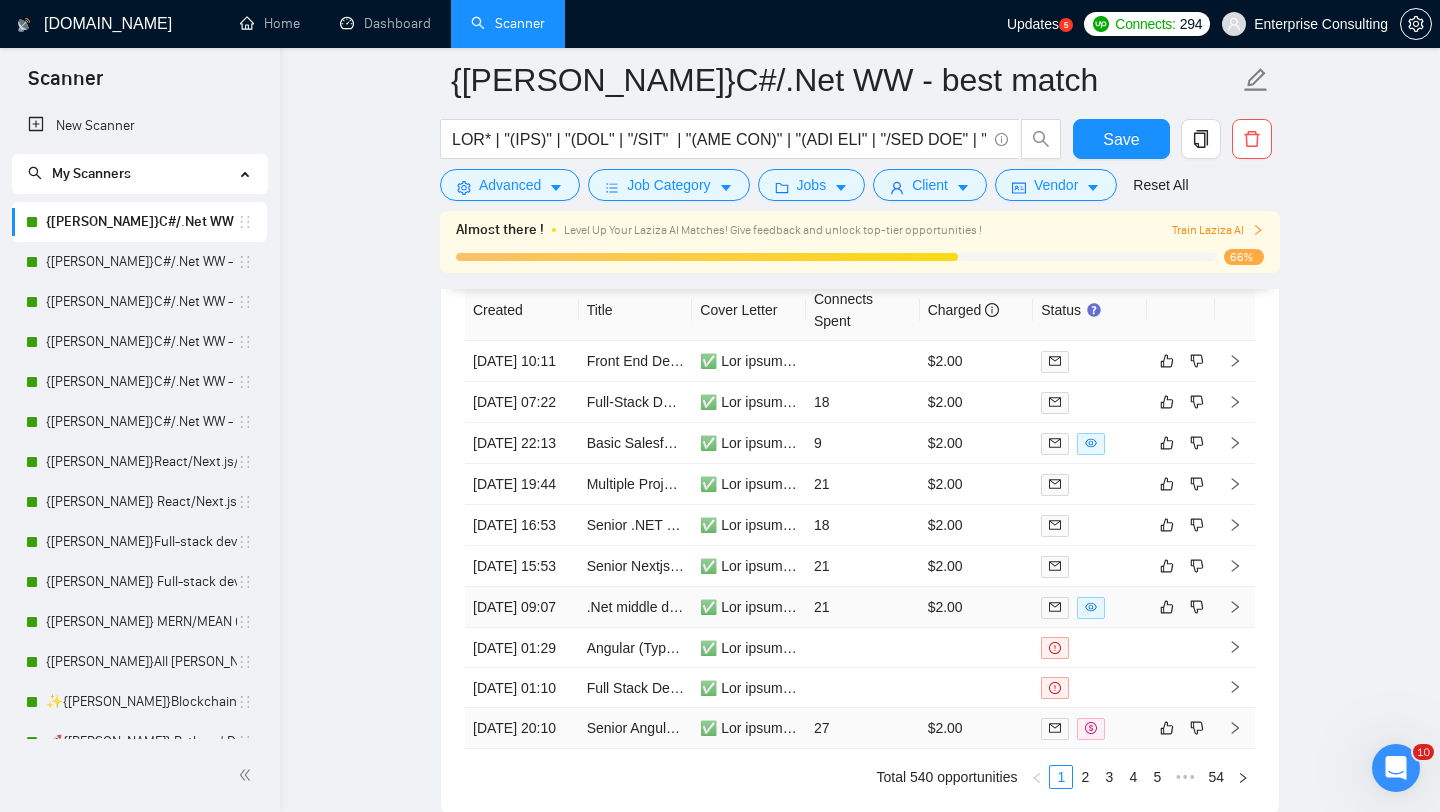 scroll, scrollTop: 4626, scrollLeft: 0, axis: vertical 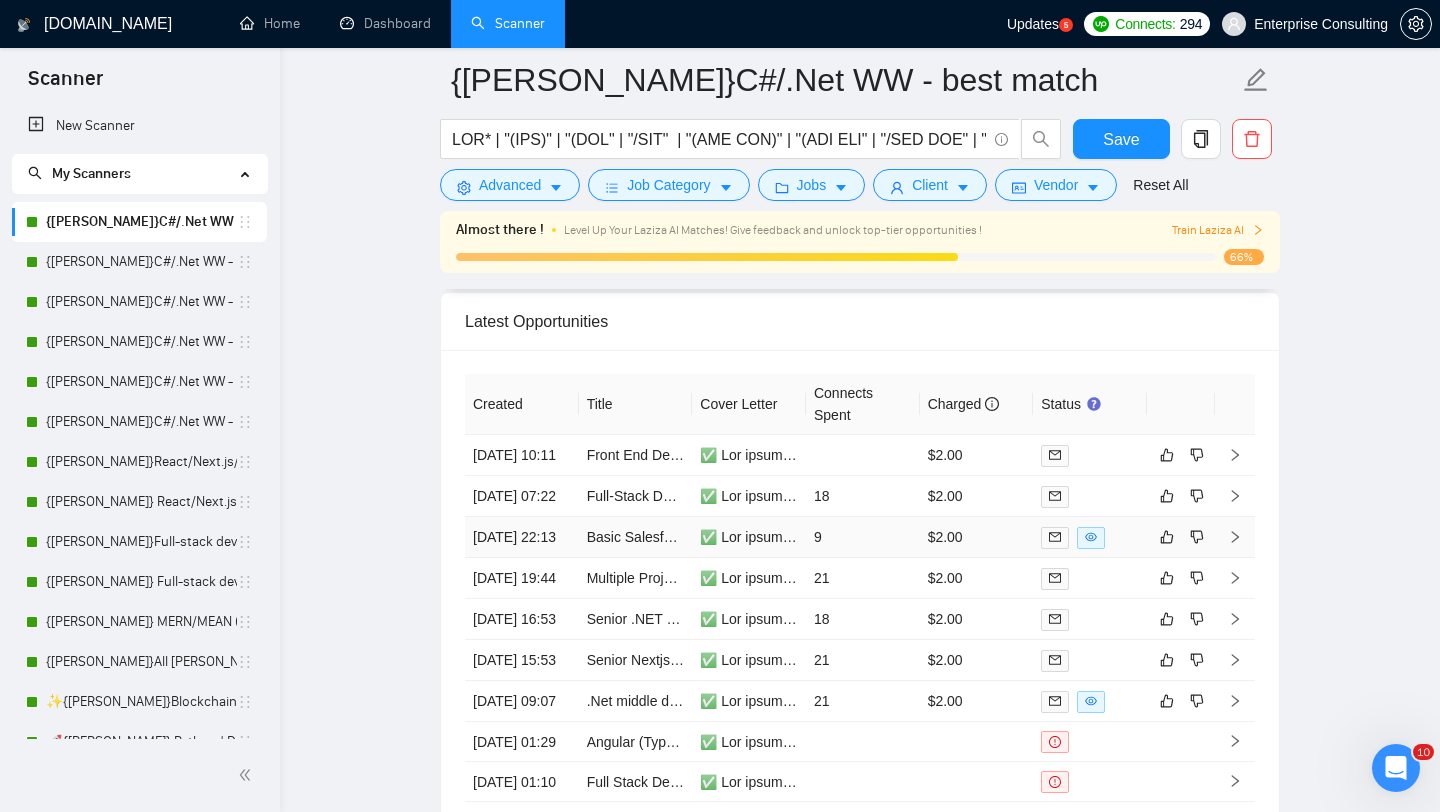 click 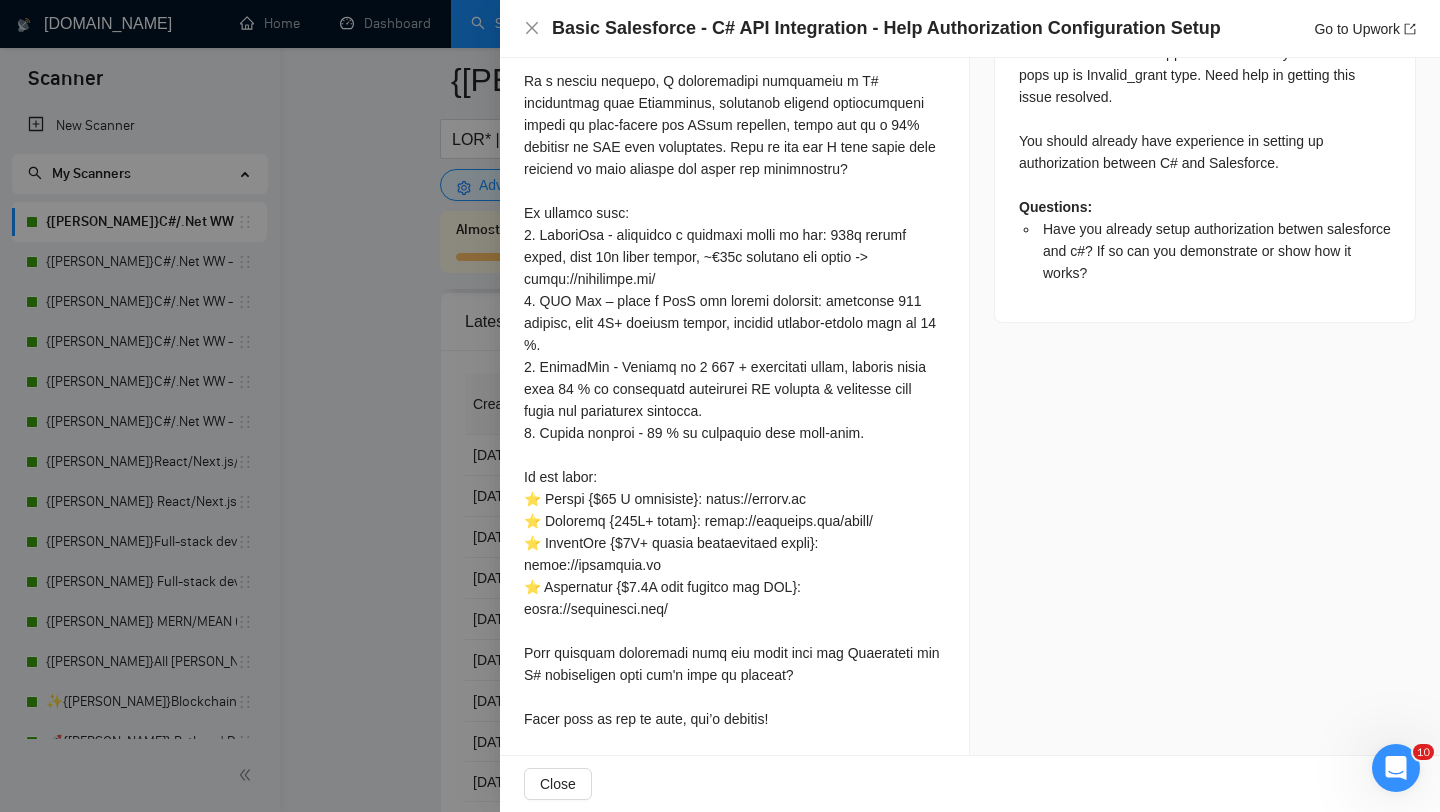 scroll, scrollTop: 1273, scrollLeft: 0, axis: vertical 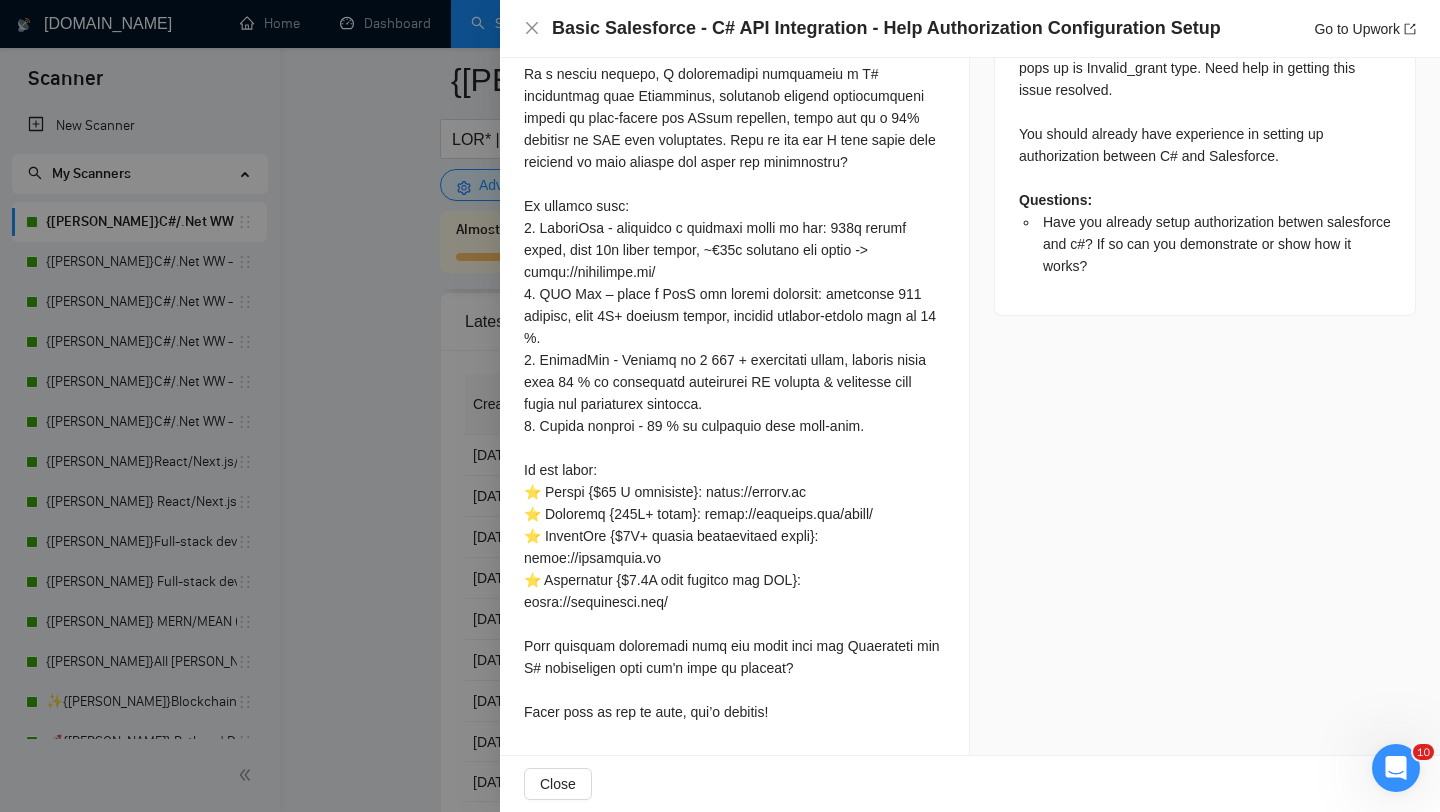 click at bounding box center (720, 406) 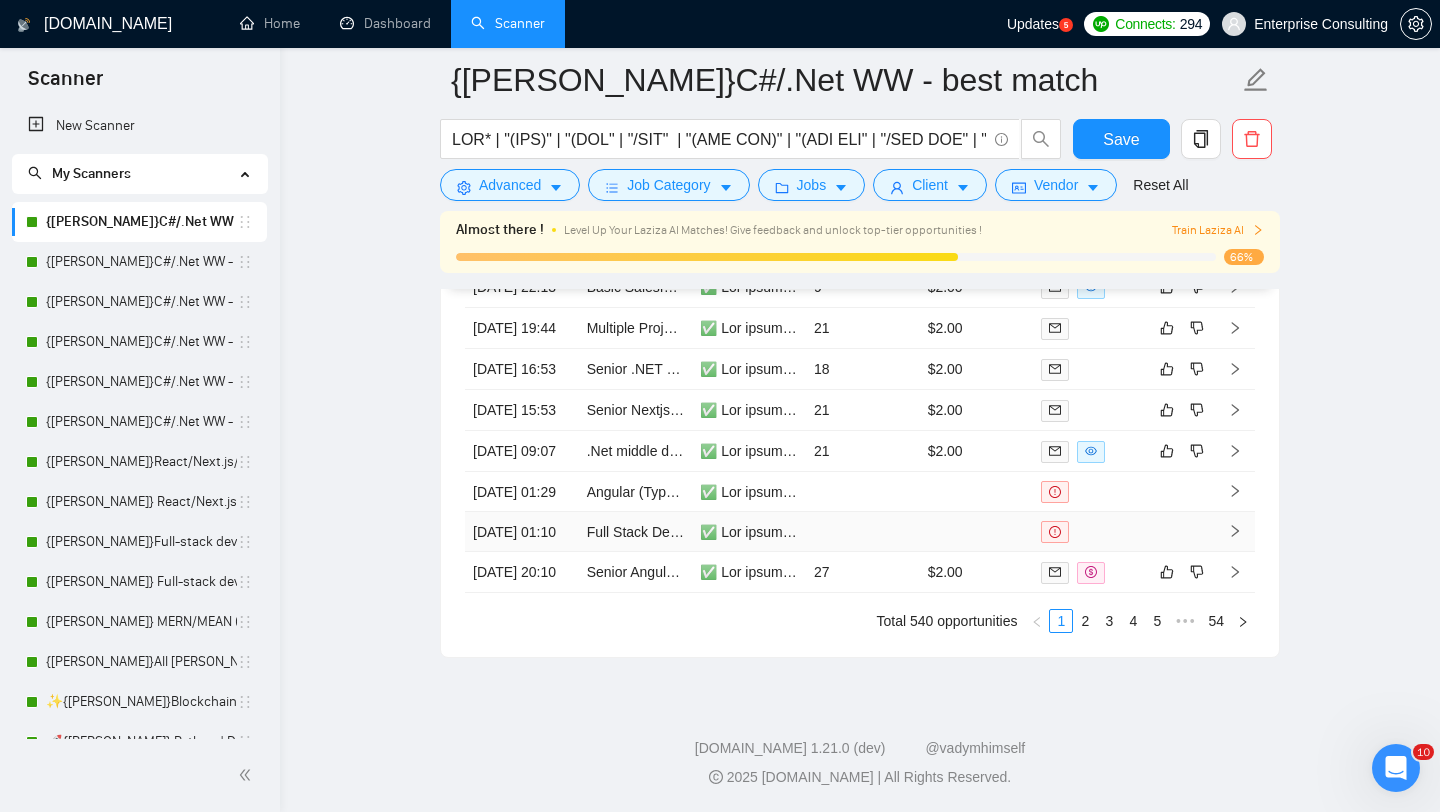 scroll, scrollTop: 4966, scrollLeft: 0, axis: vertical 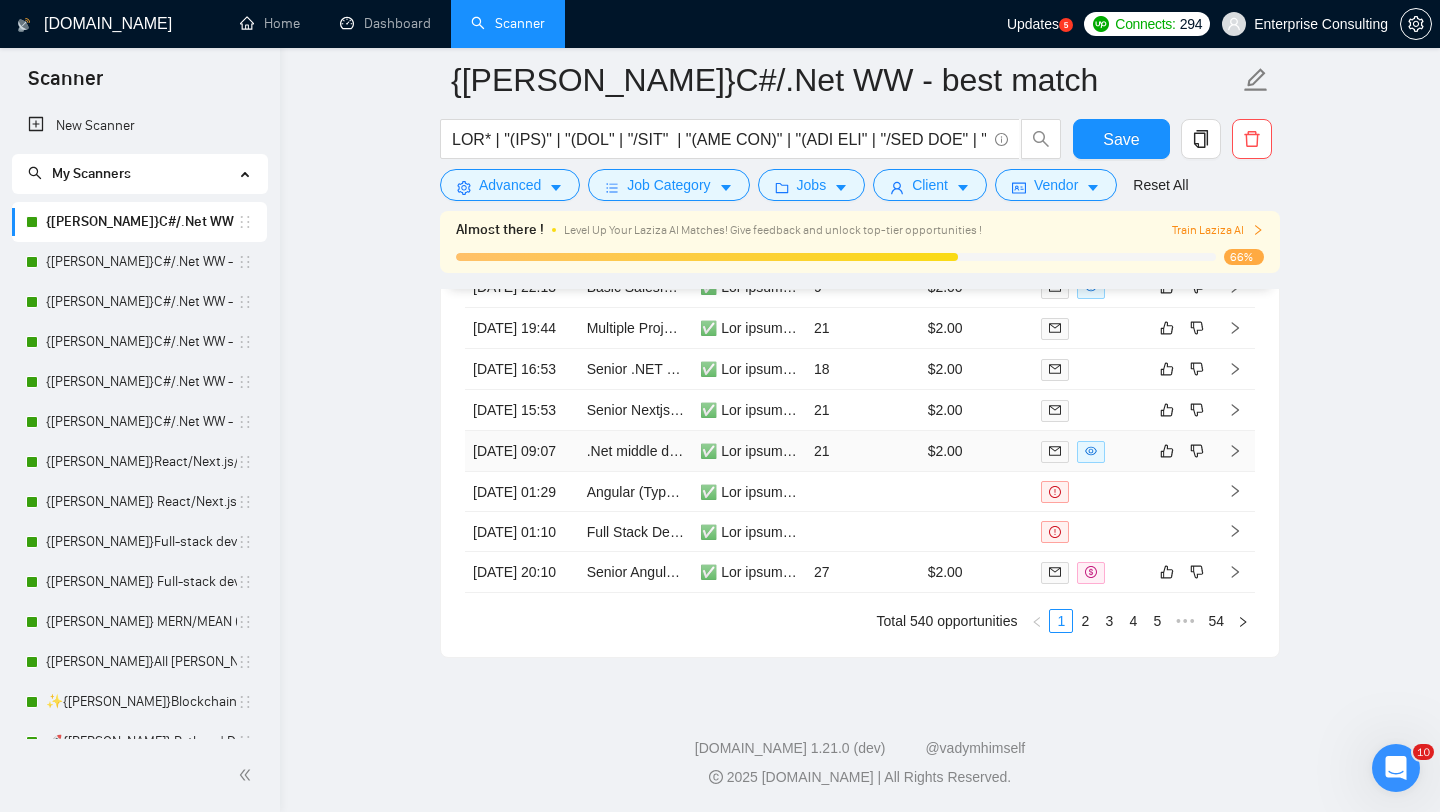 click at bounding box center (1235, 451) 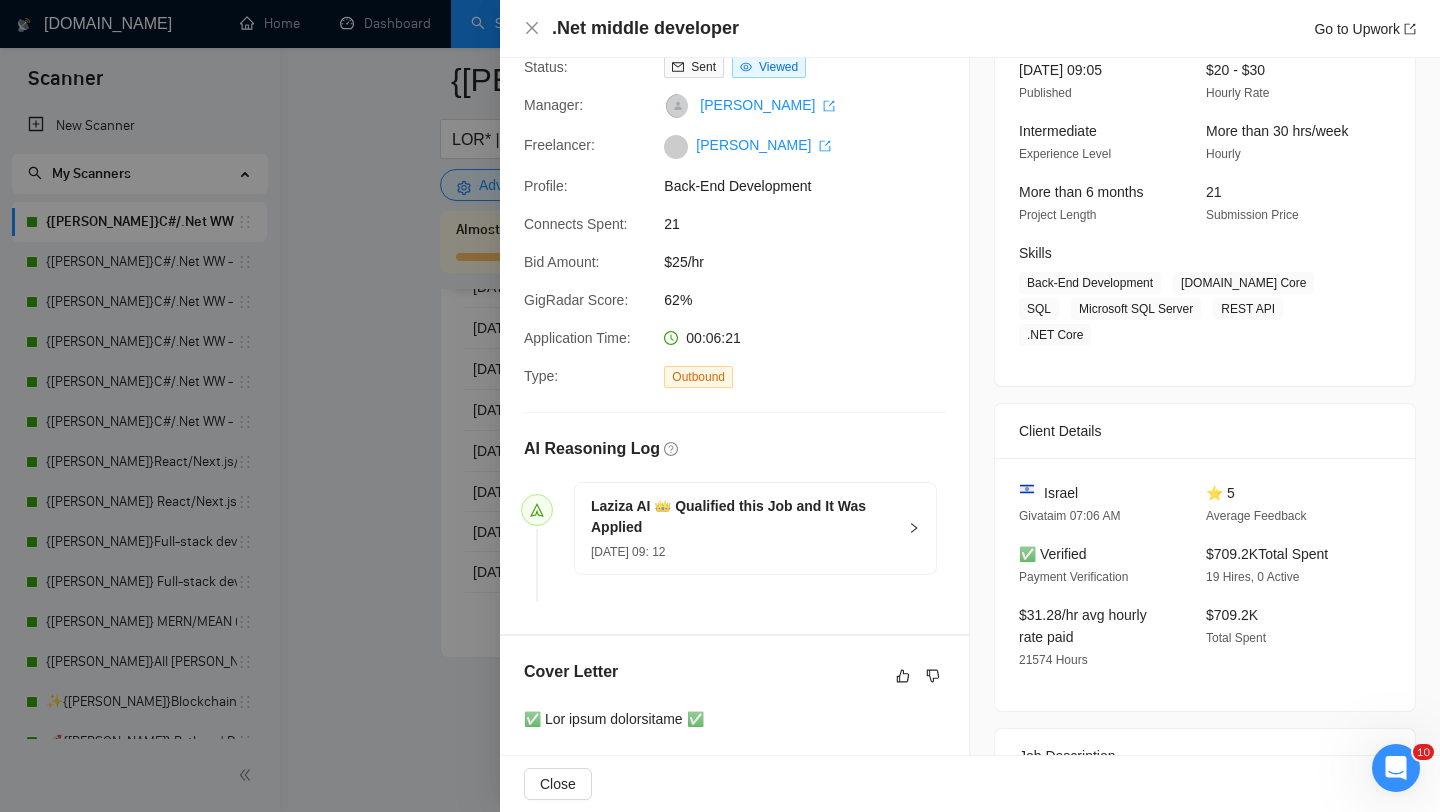 scroll, scrollTop: 150, scrollLeft: 0, axis: vertical 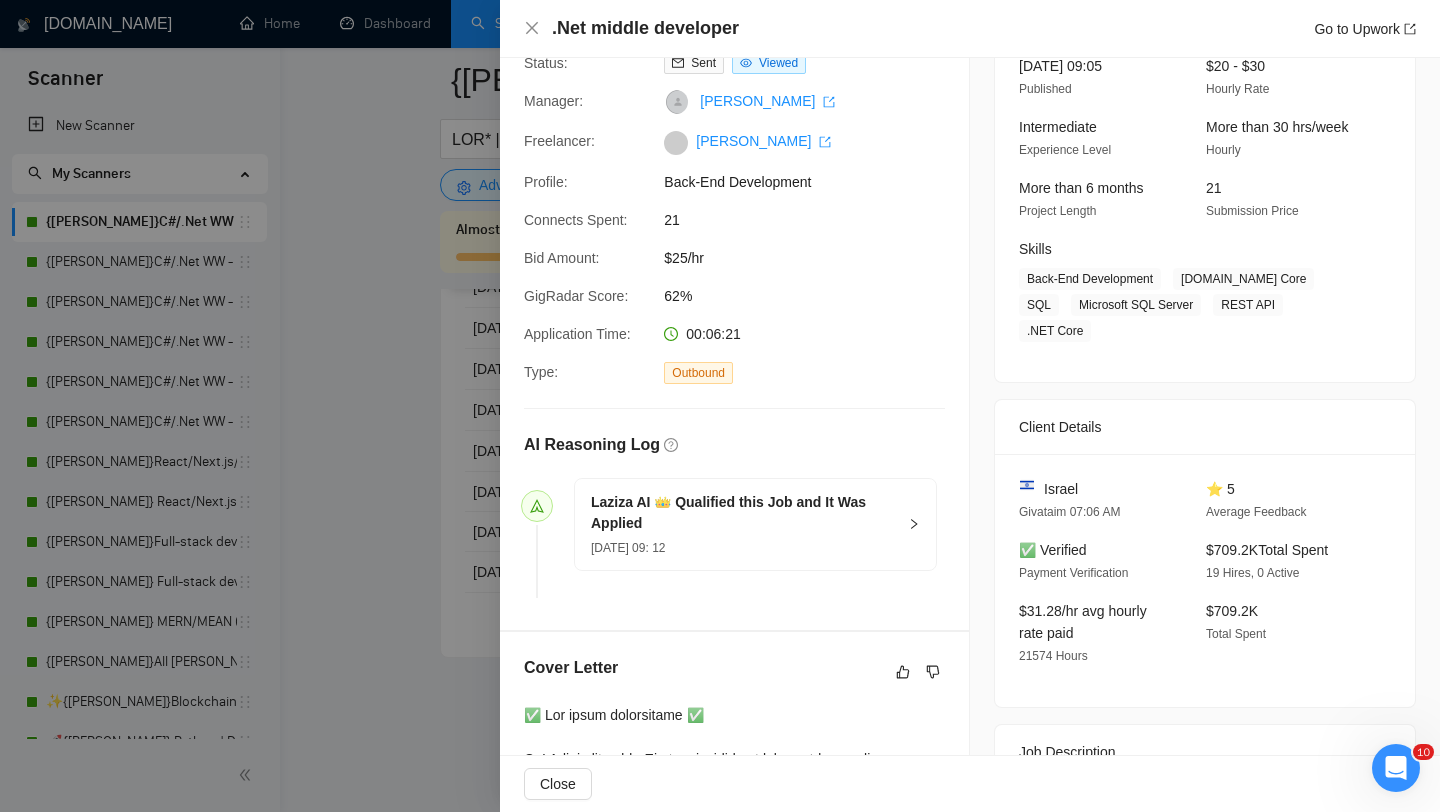 click at bounding box center [720, 406] 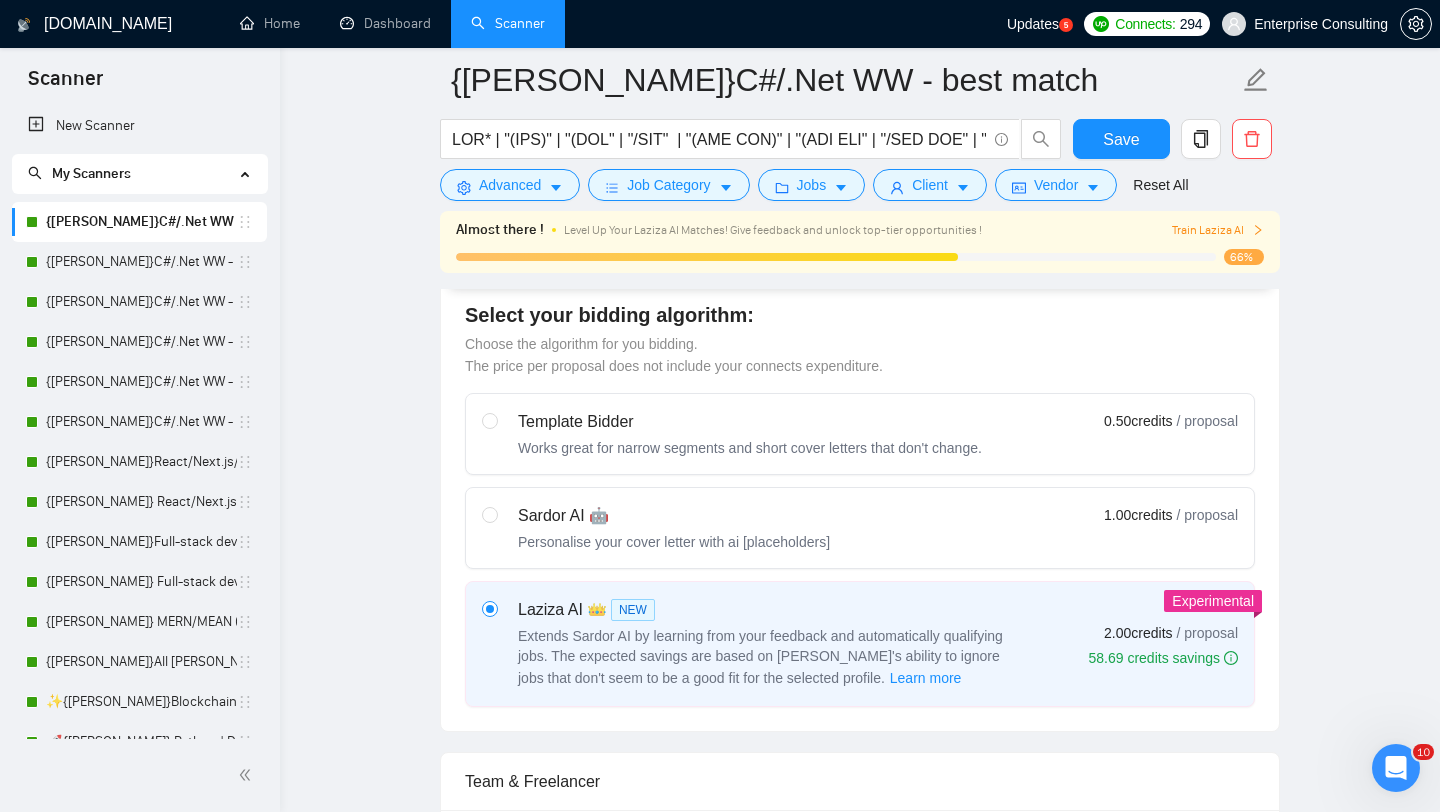 scroll, scrollTop: 538, scrollLeft: 0, axis: vertical 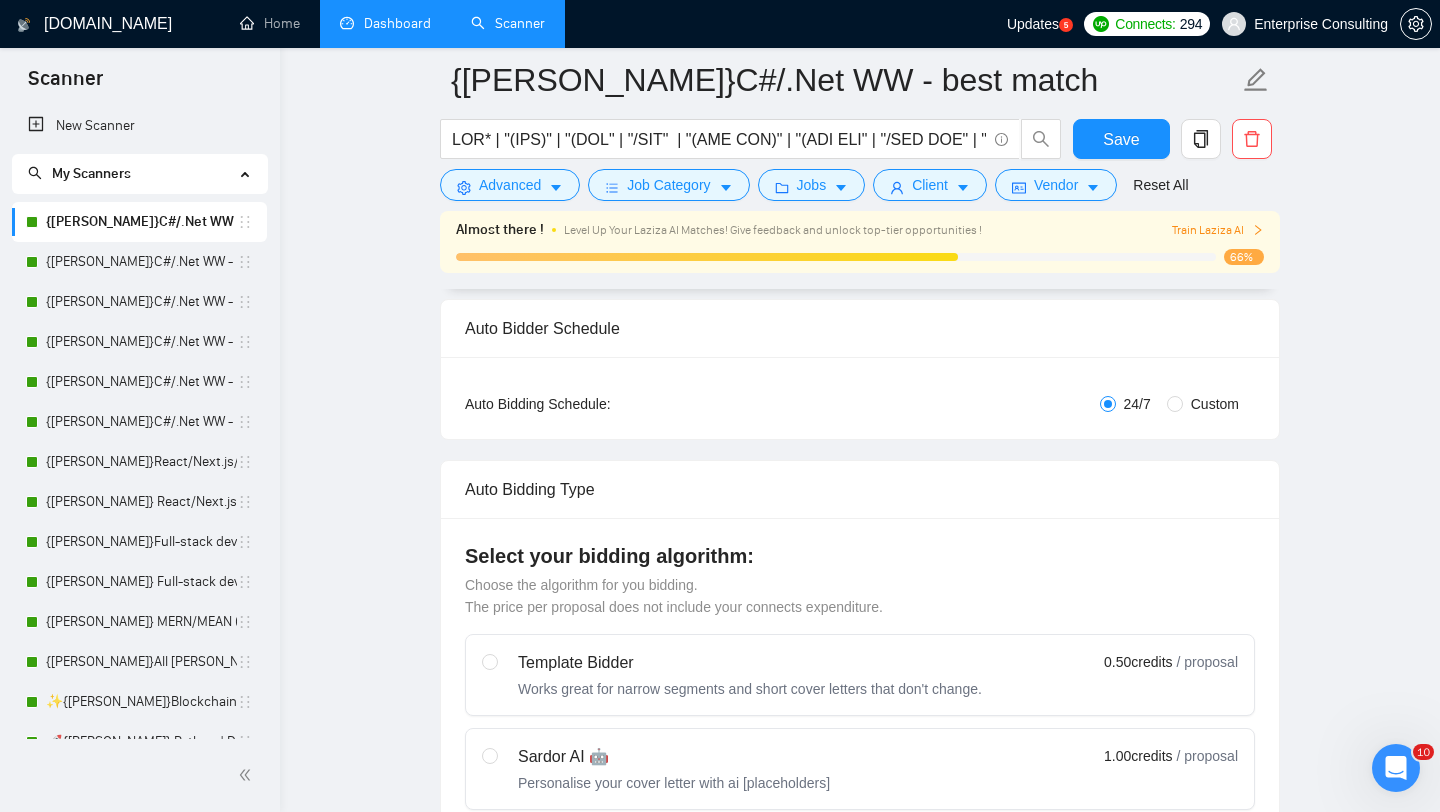click on "Dashboard" at bounding box center [385, 23] 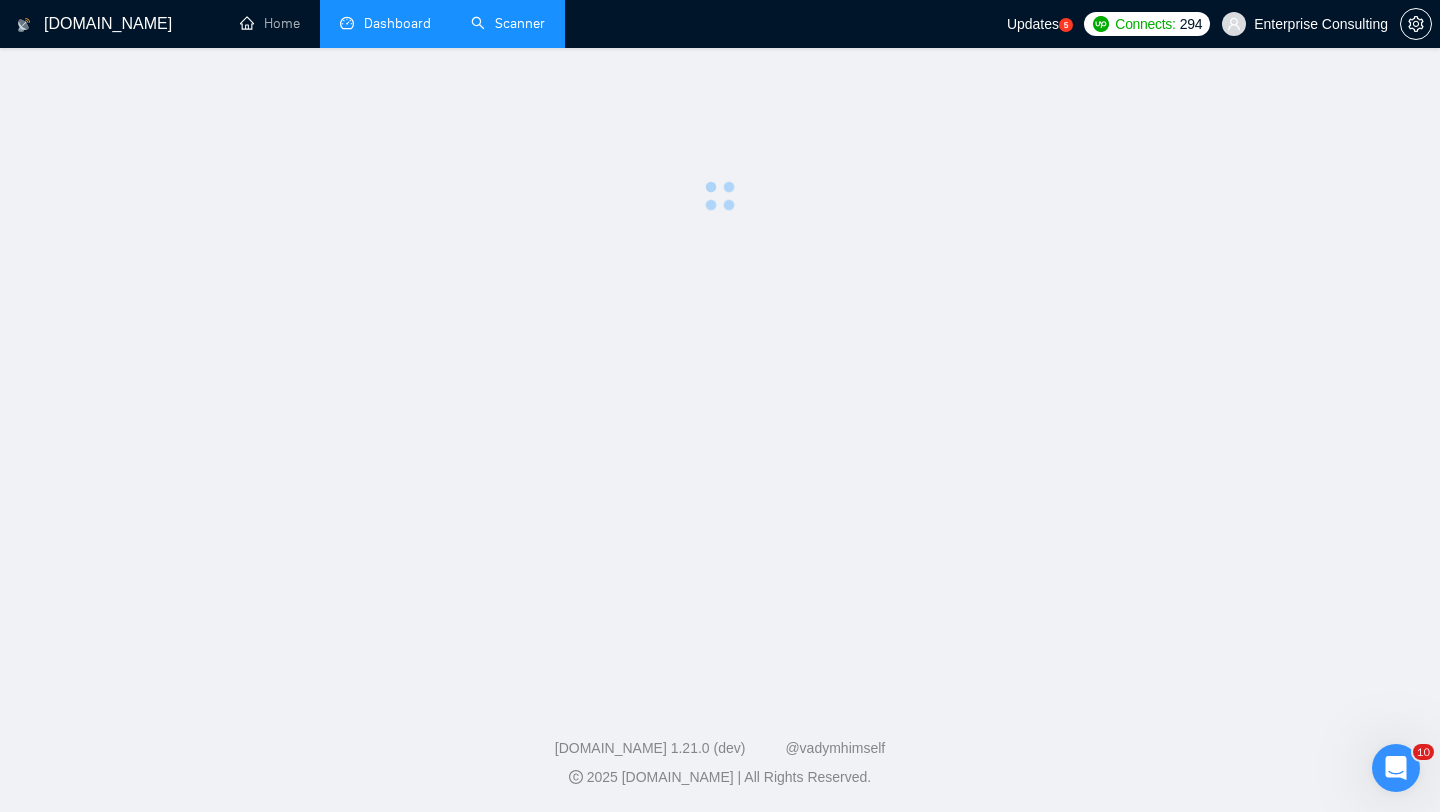 scroll, scrollTop: 0, scrollLeft: 0, axis: both 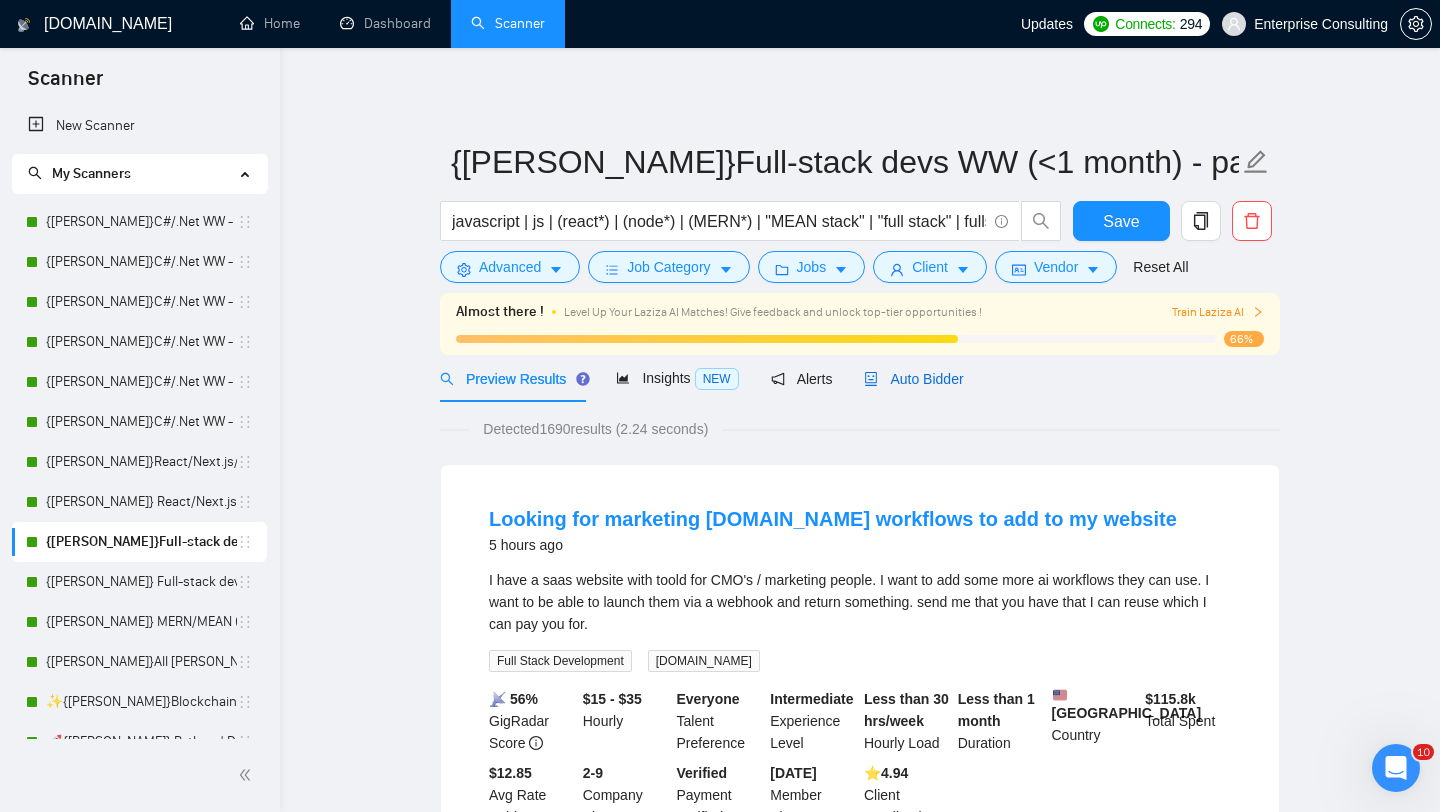 click on "Auto Bidder" at bounding box center [913, 379] 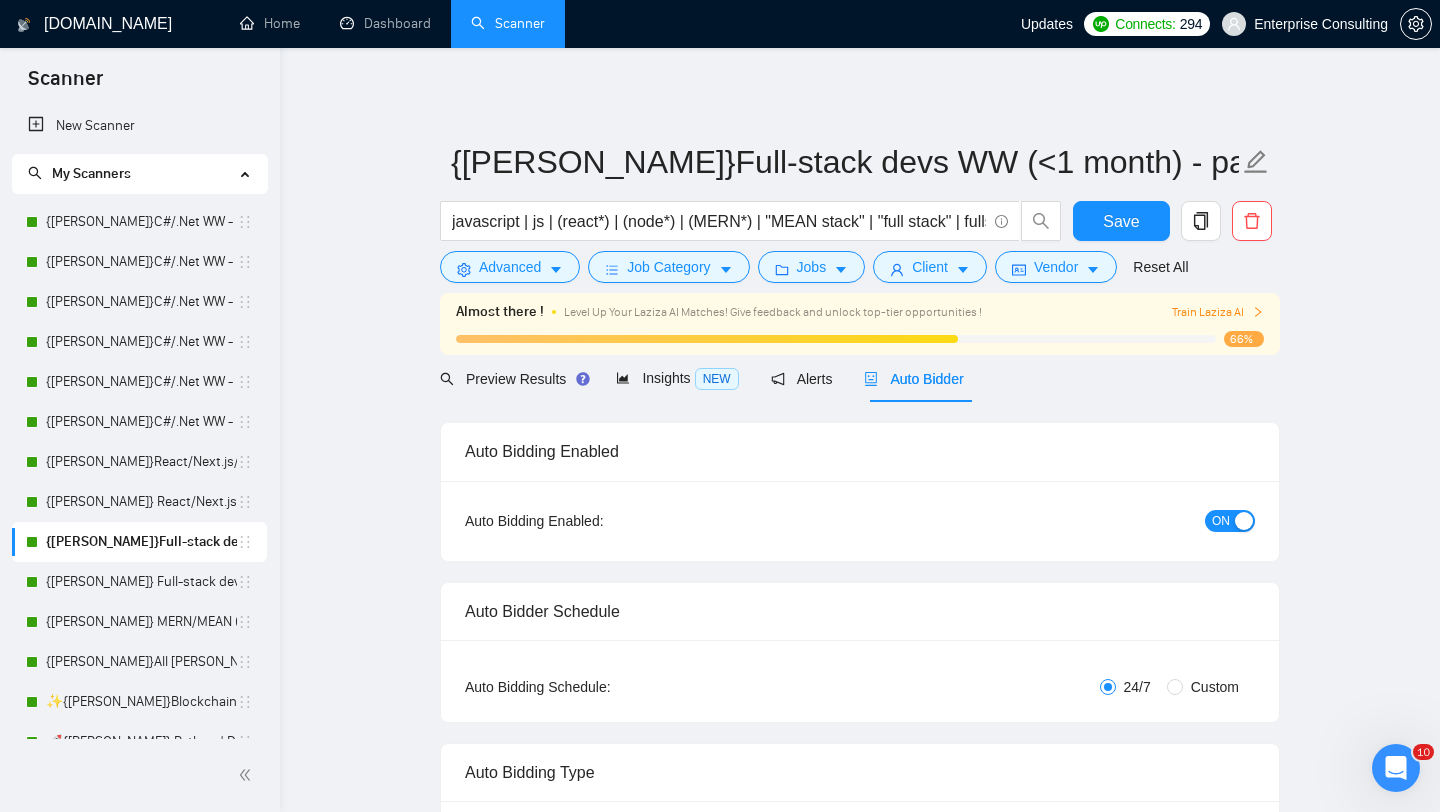 type 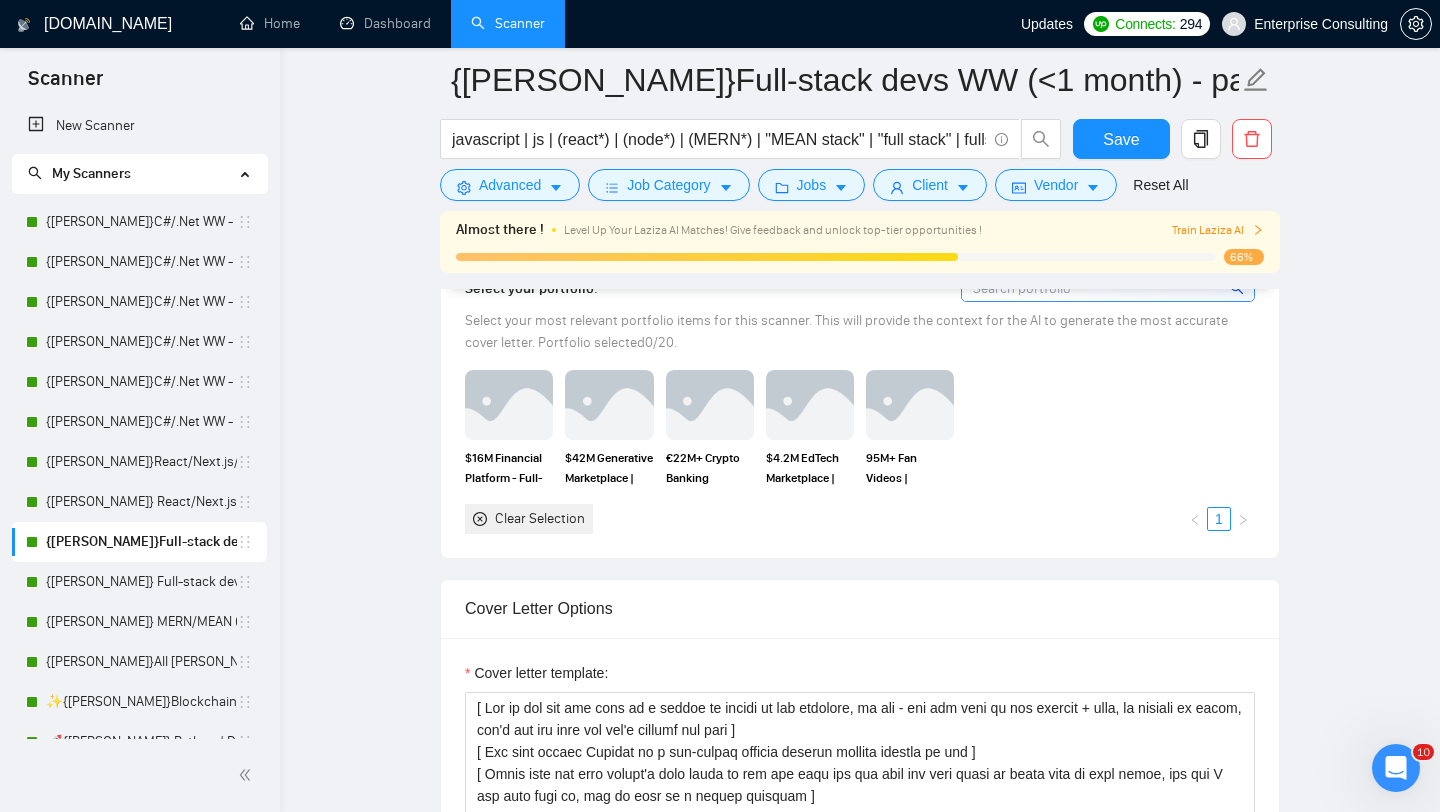 scroll, scrollTop: 1571, scrollLeft: 0, axis: vertical 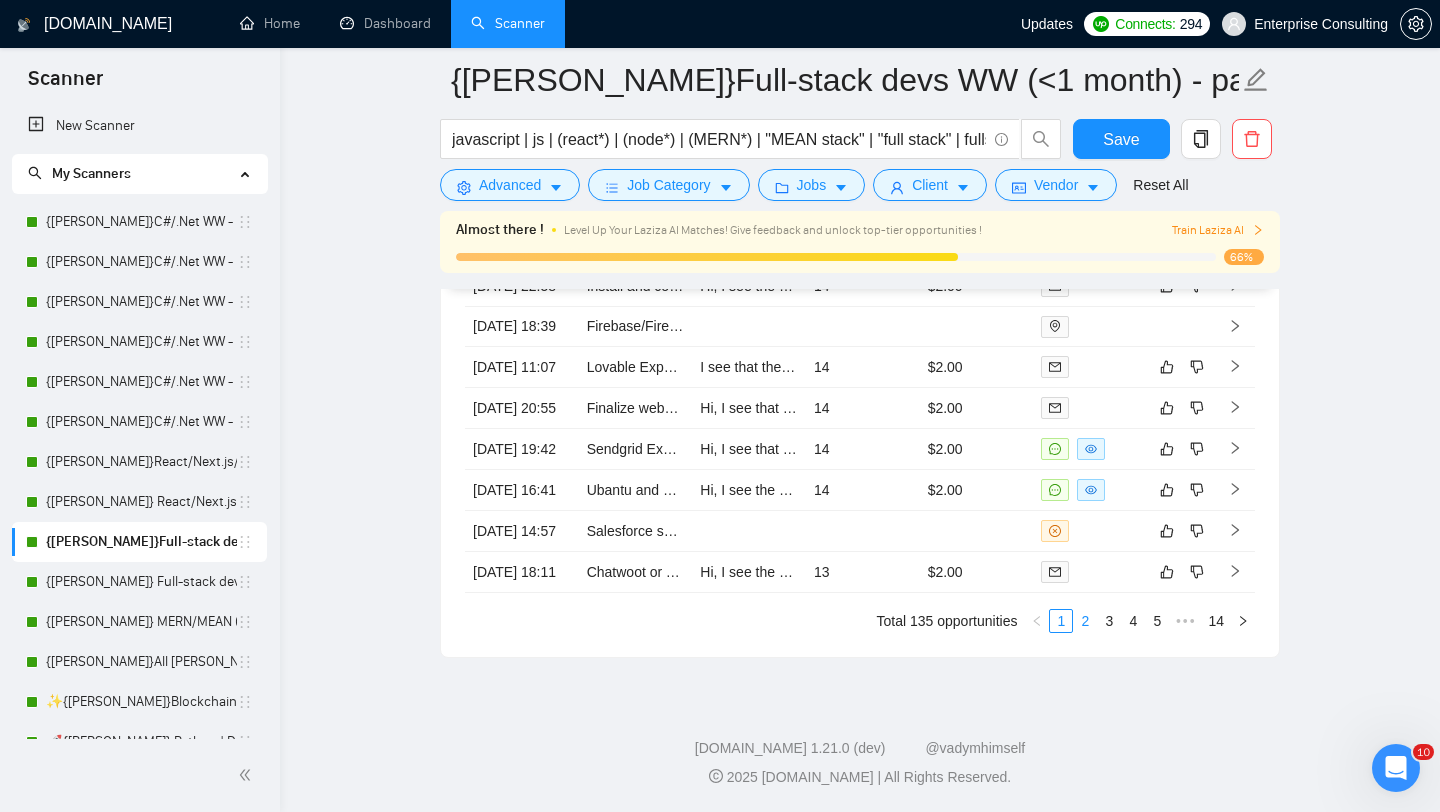 click on "2" at bounding box center [1085, 621] 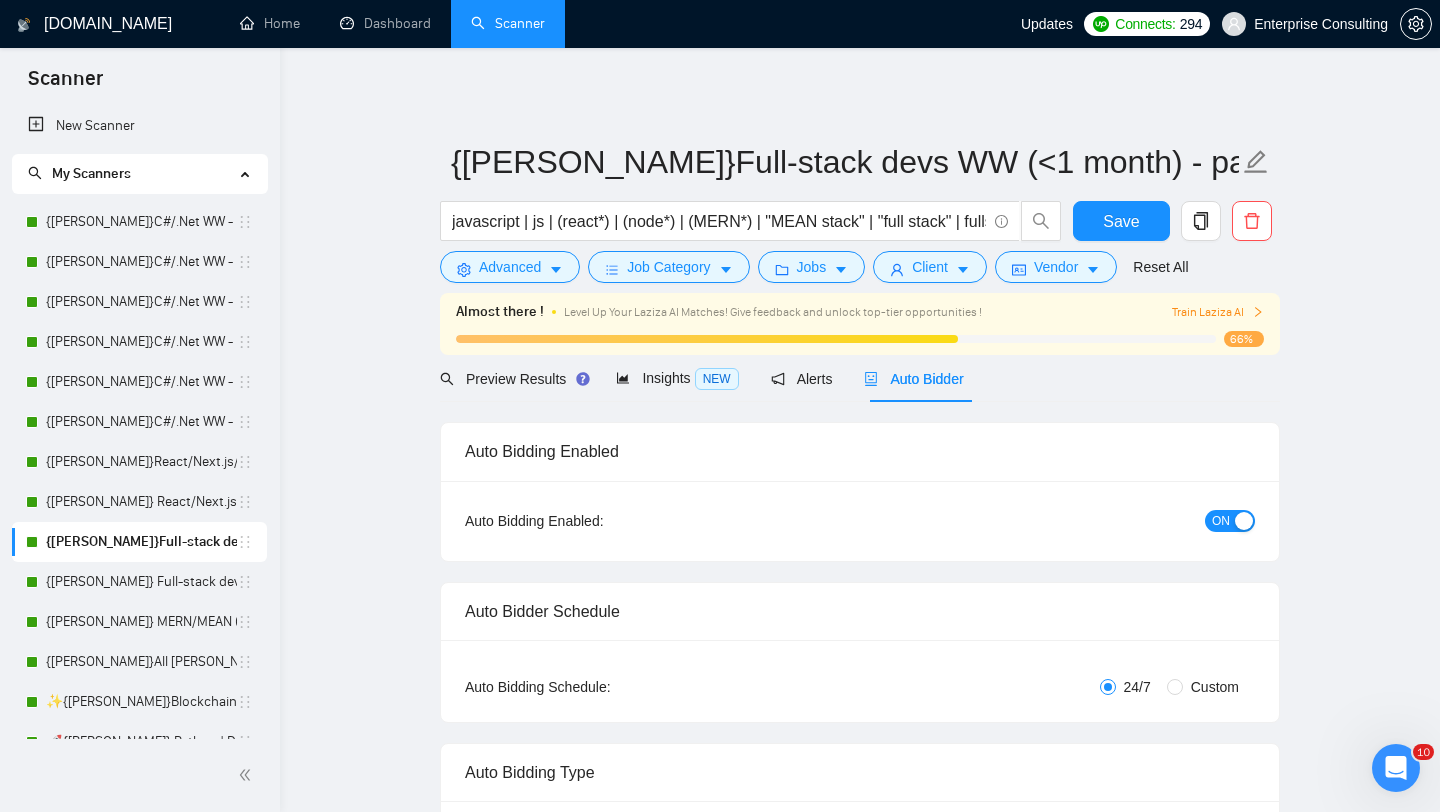 scroll, scrollTop: 18, scrollLeft: 0, axis: vertical 